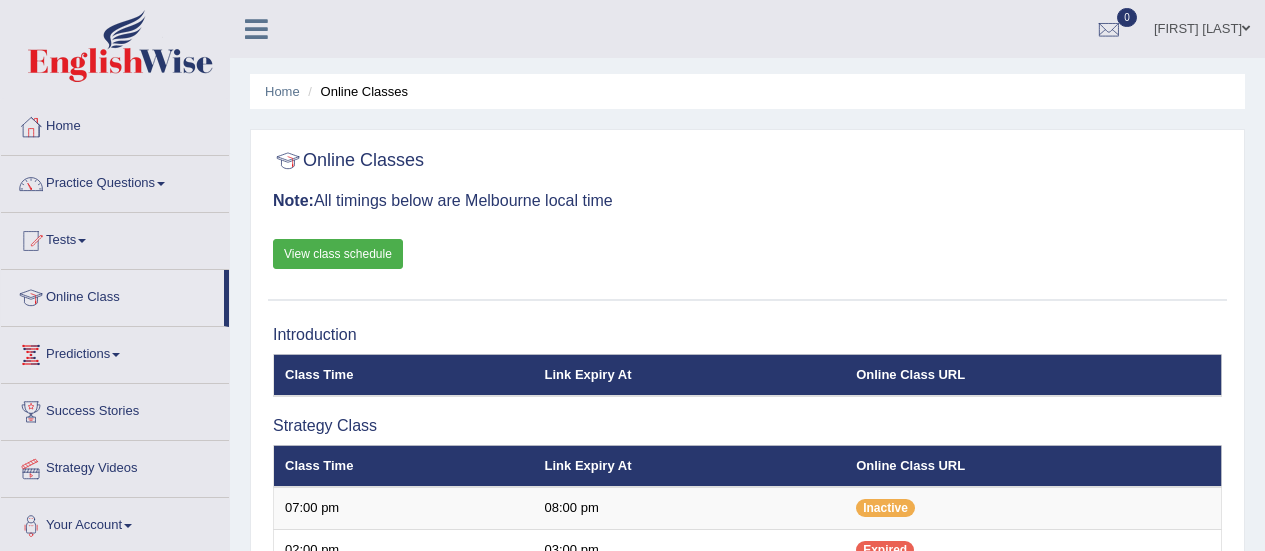 scroll, scrollTop: 0, scrollLeft: 0, axis: both 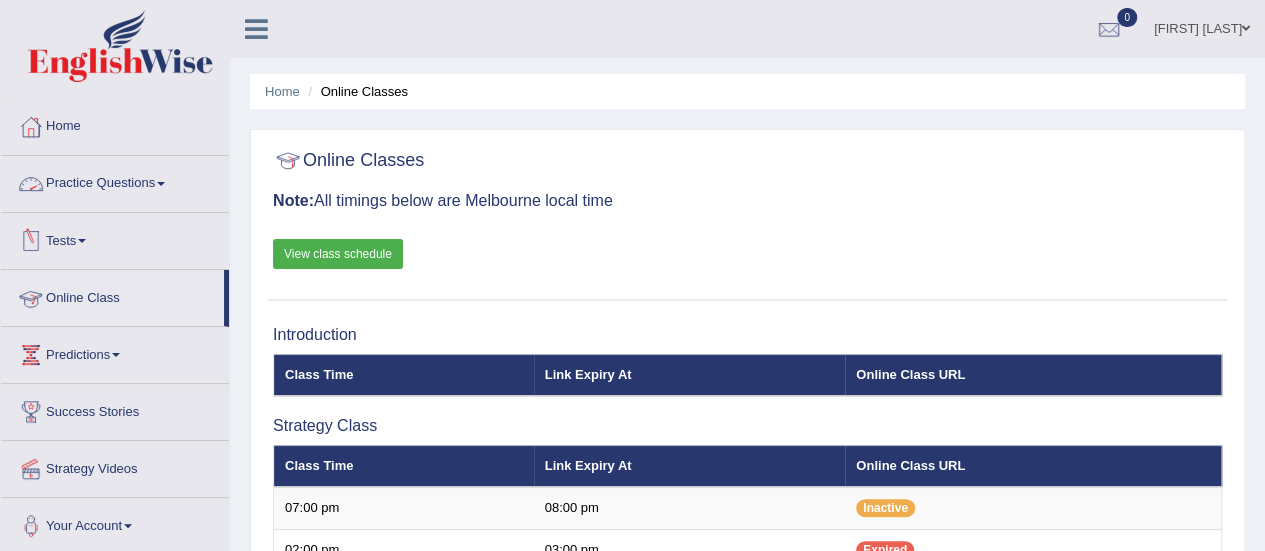 click on "Tests" at bounding box center [115, 238] 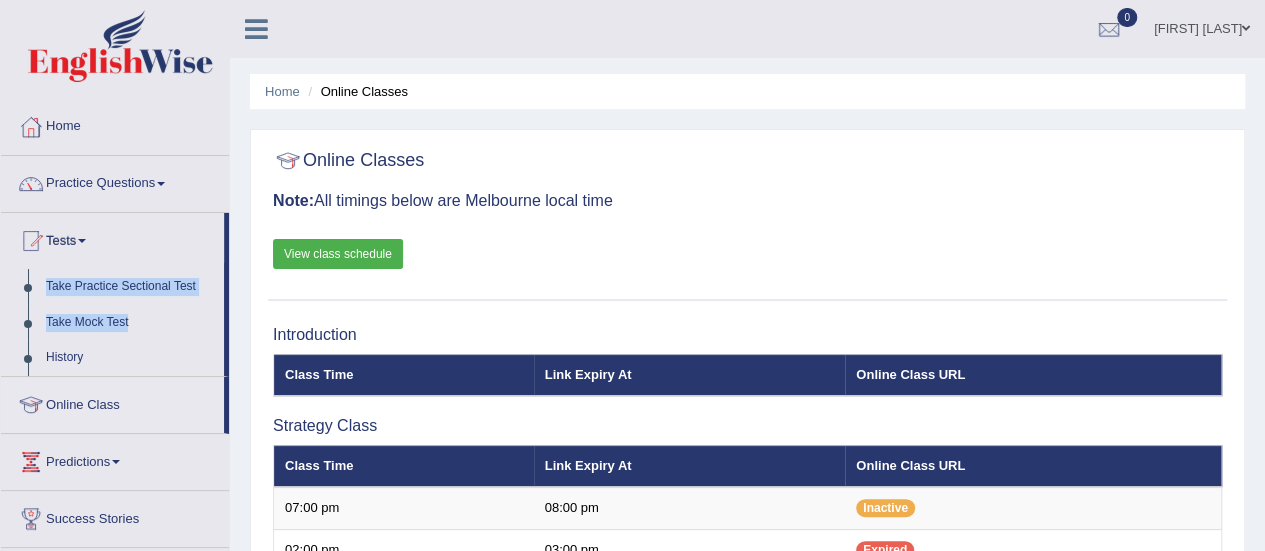 drag, startPoint x: 228, startPoint y: 257, endPoint x: 229, endPoint y: 304, distance: 47.010635 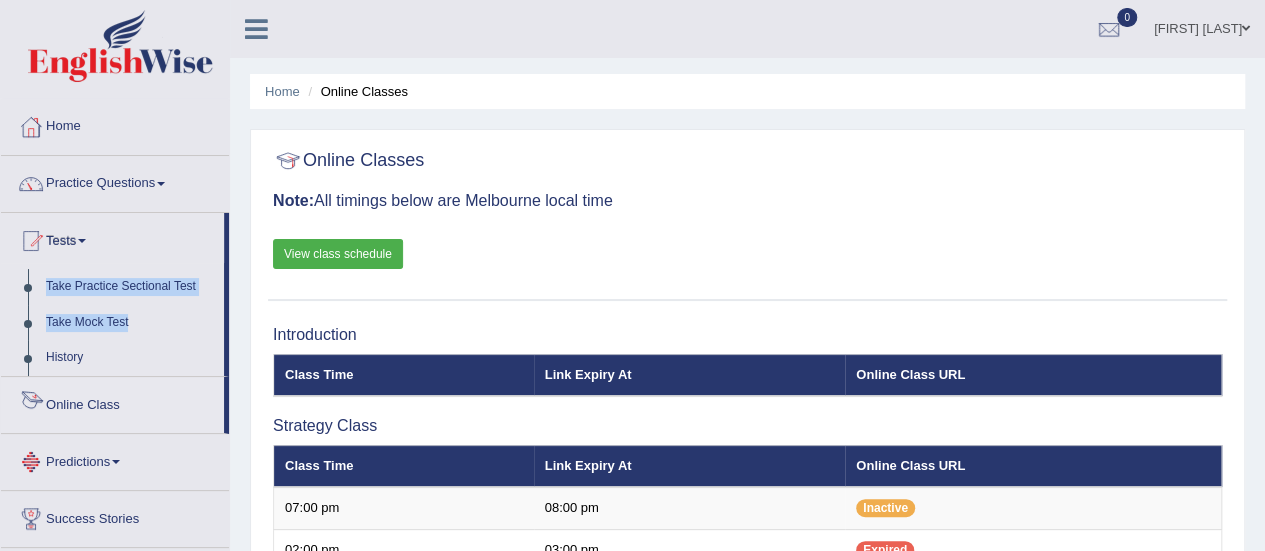 click on "Predictions" at bounding box center (115, 459) 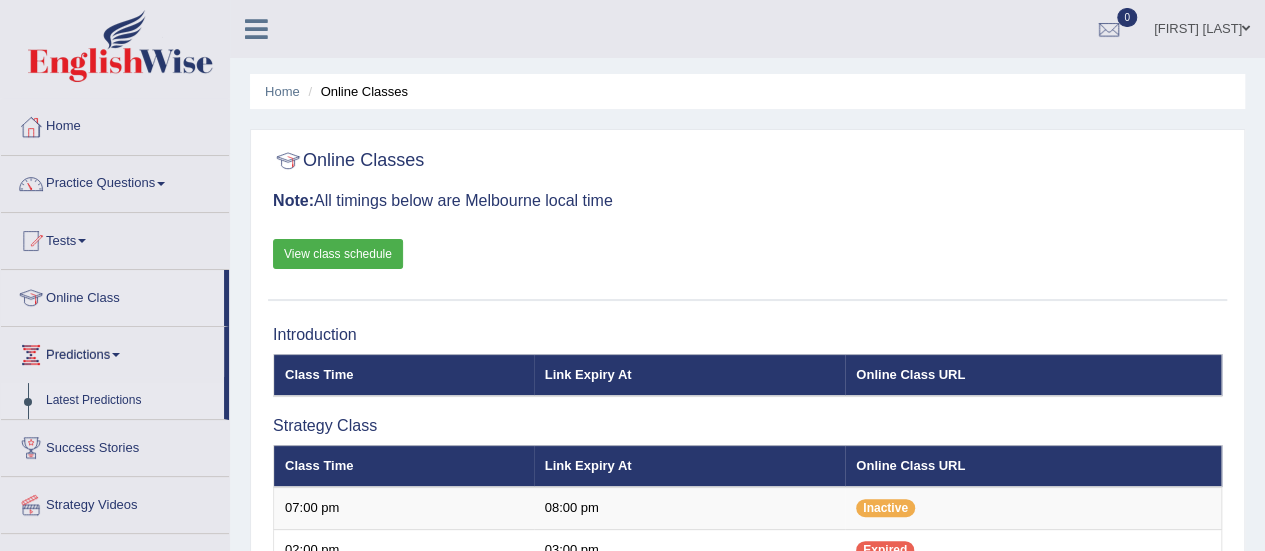 click on "Latest Predictions" at bounding box center [130, 401] 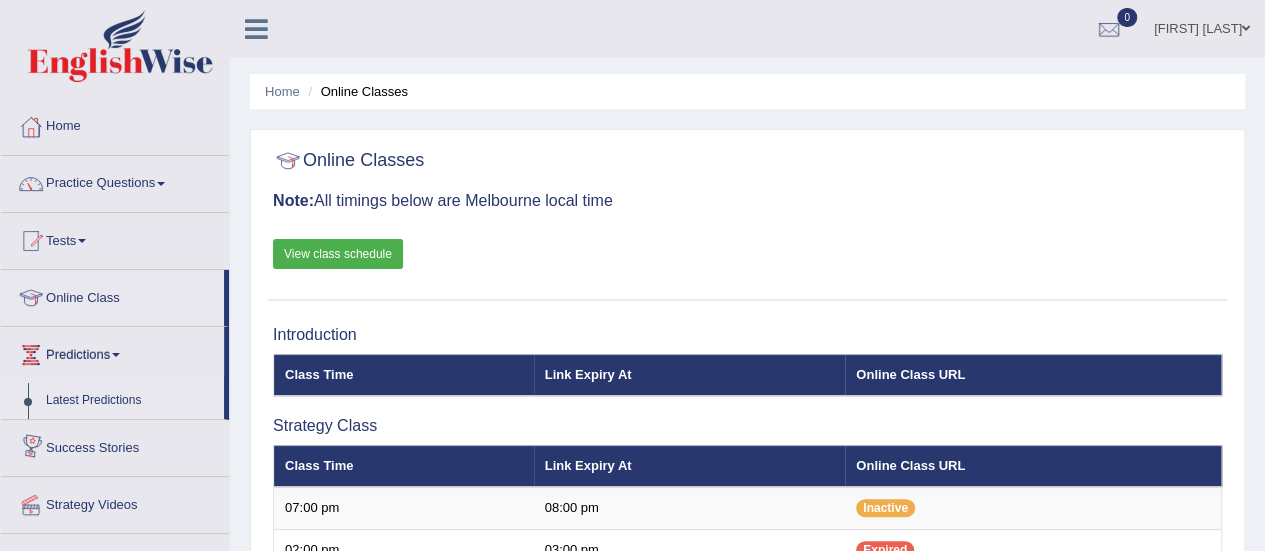click on "Latest Predictions" at bounding box center (130, 401) 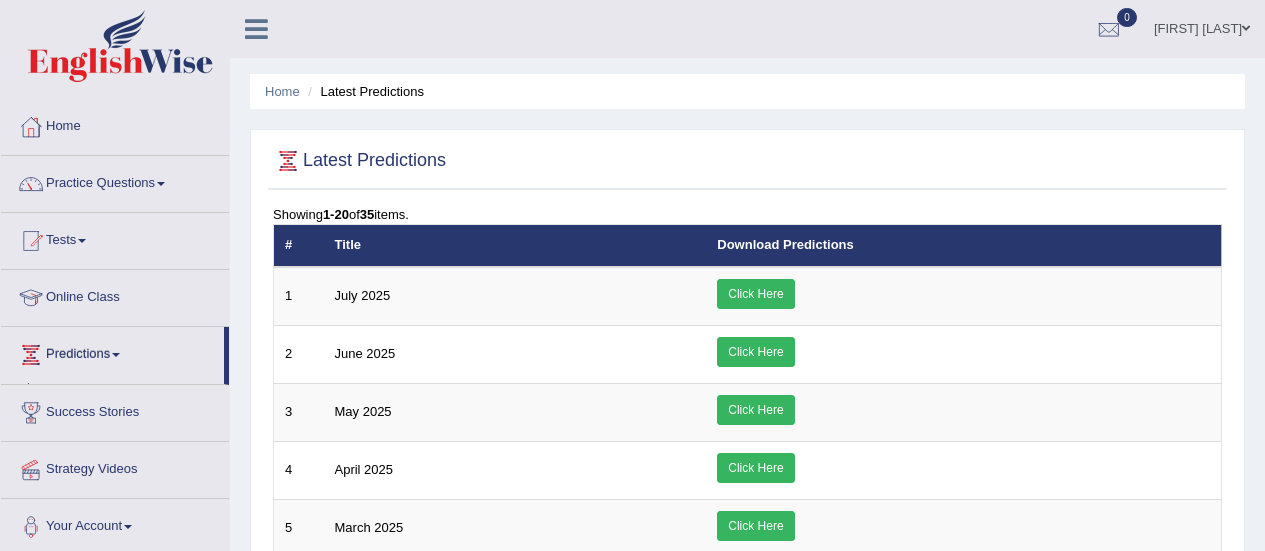 scroll, scrollTop: 0, scrollLeft: 0, axis: both 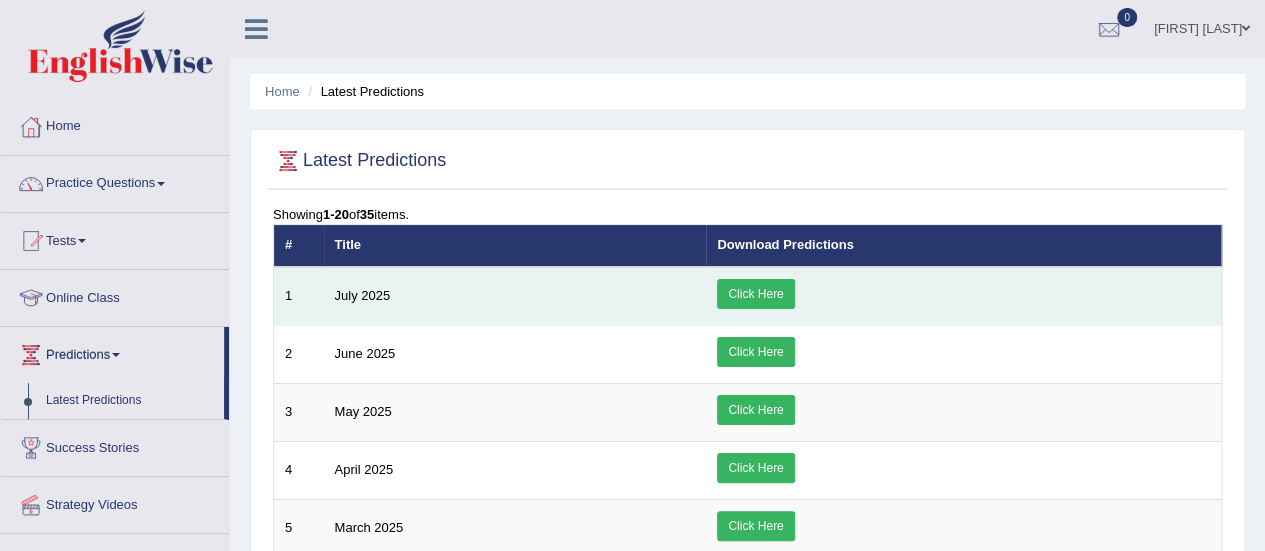click on "Click Here" at bounding box center [755, 294] 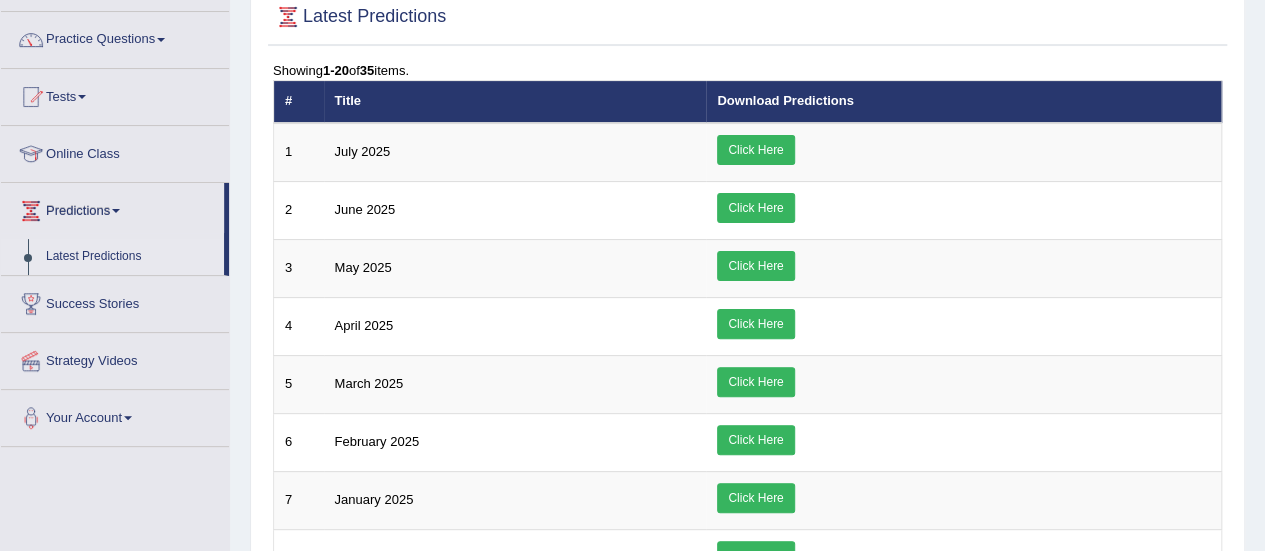 scroll, scrollTop: 104, scrollLeft: 0, axis: vertical 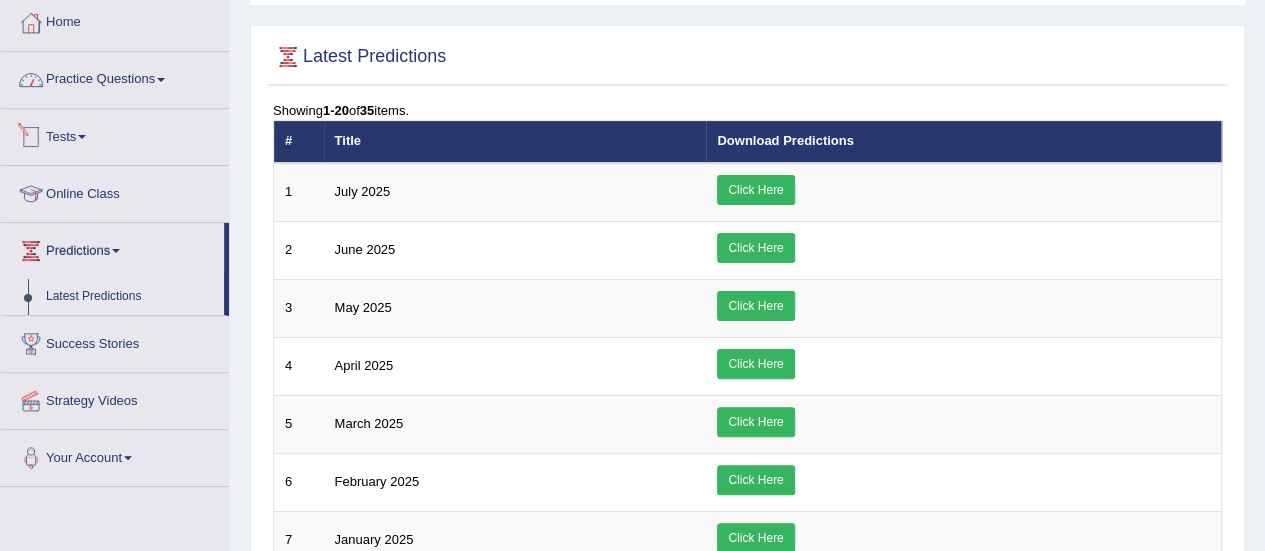 click on "Practice Questions" at bounding box center [115, 77] 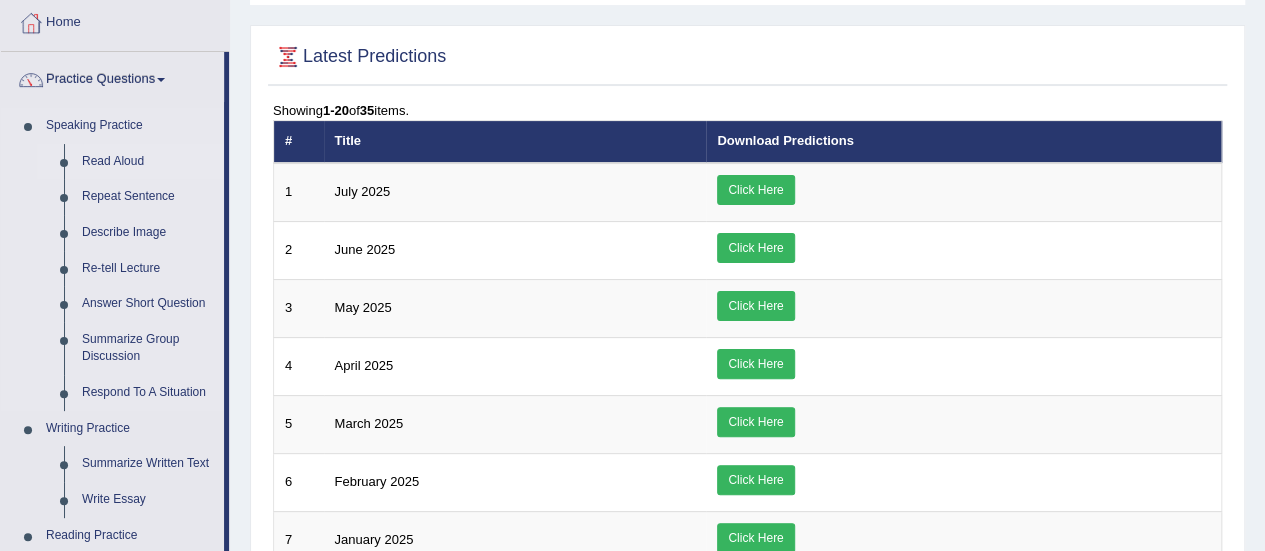 click on "Read Aloud" at bounding box center (148, 162) 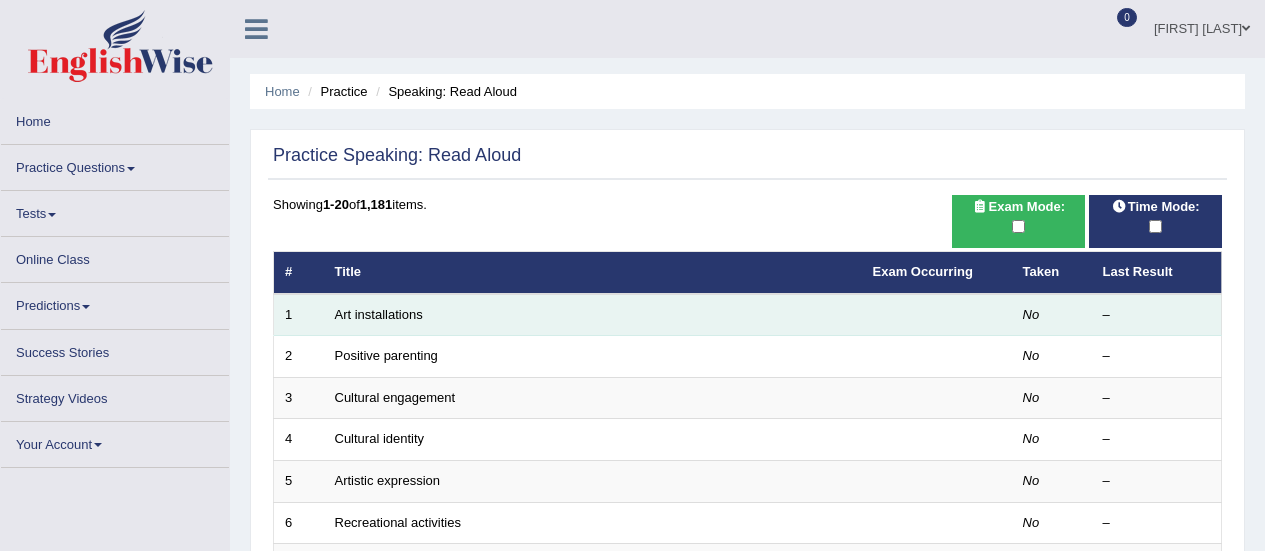 scroll, scrollTop: 0, scrollLeft: 0, axis: both 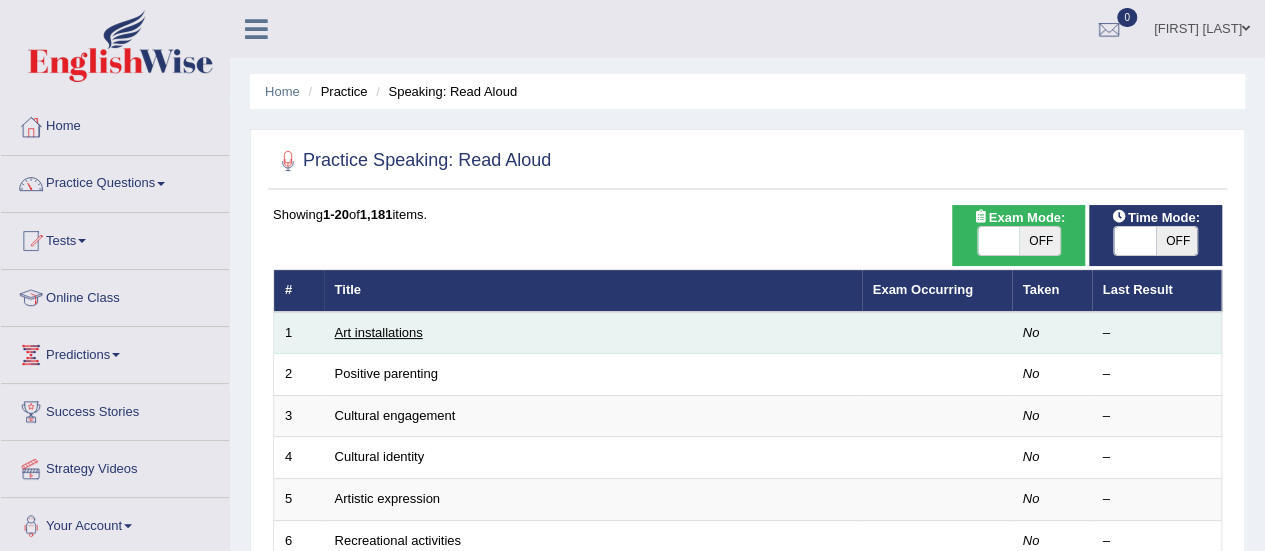 click on "Art installations" at bounding box center [593, 333] 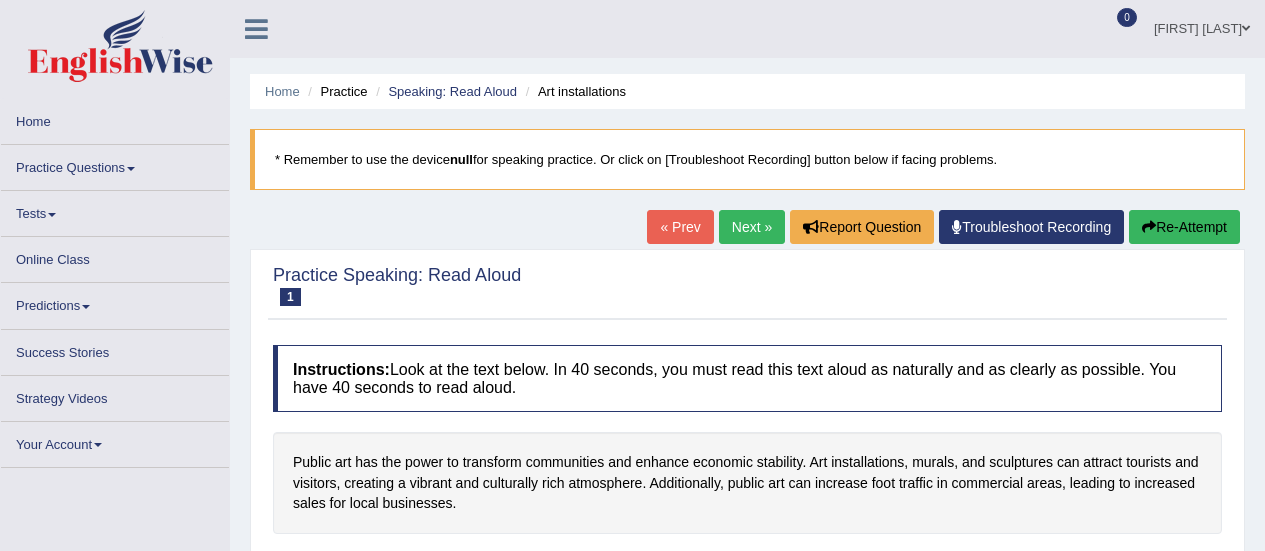 scroll, scrollTop: 0, scrollLeft: 0, axis: both 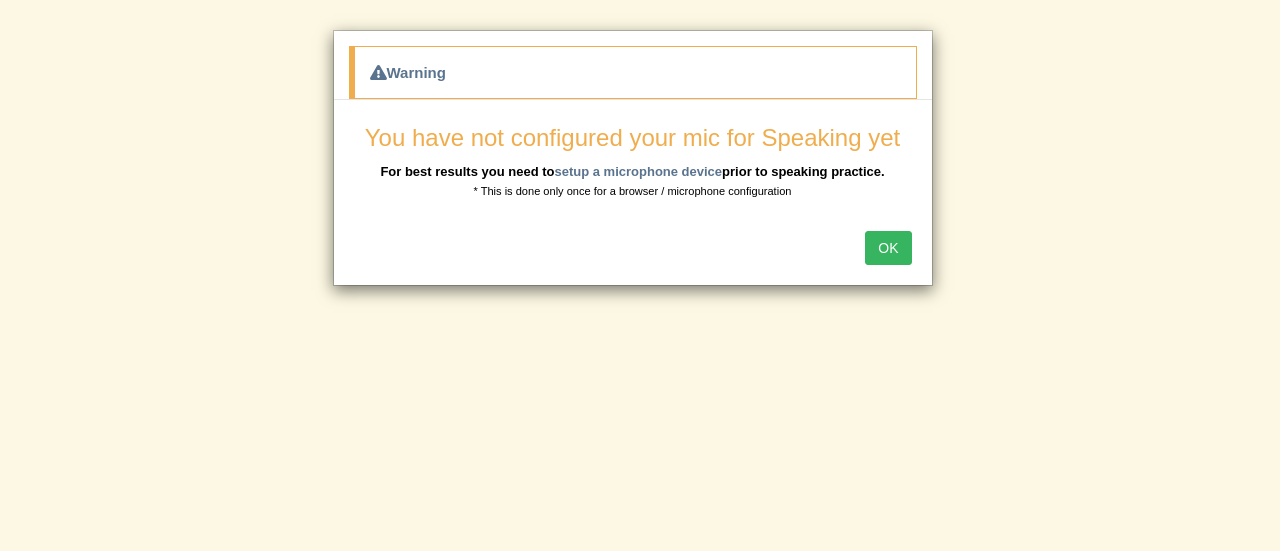 click on "OK" at bounding box center [888, 248] 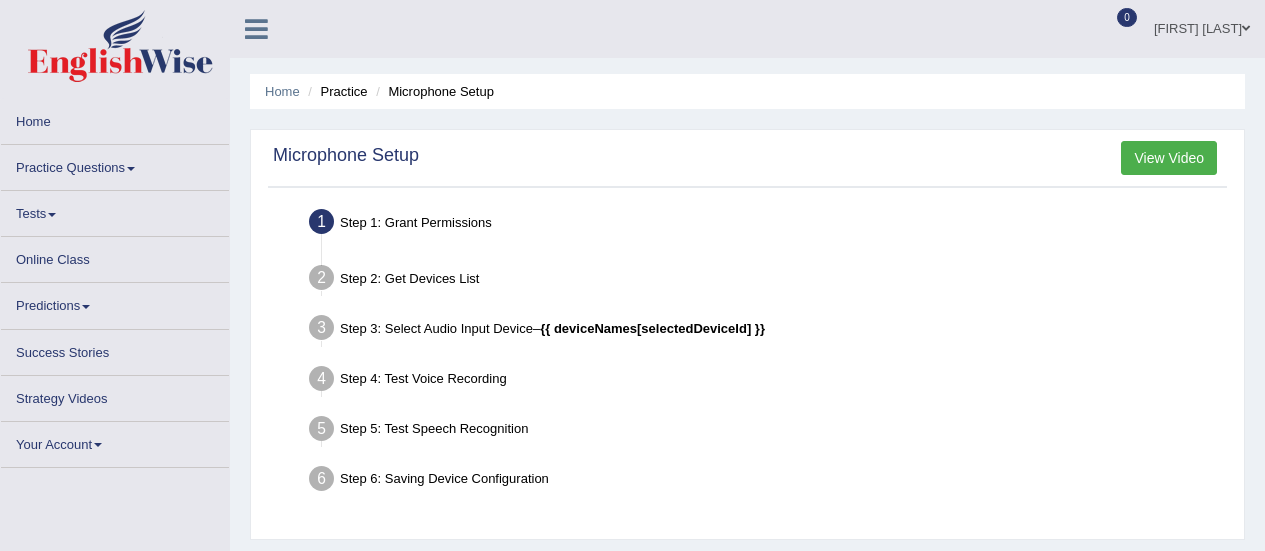 scroll, scrollTop: 96, scrollLeft: 0, axis: vertical 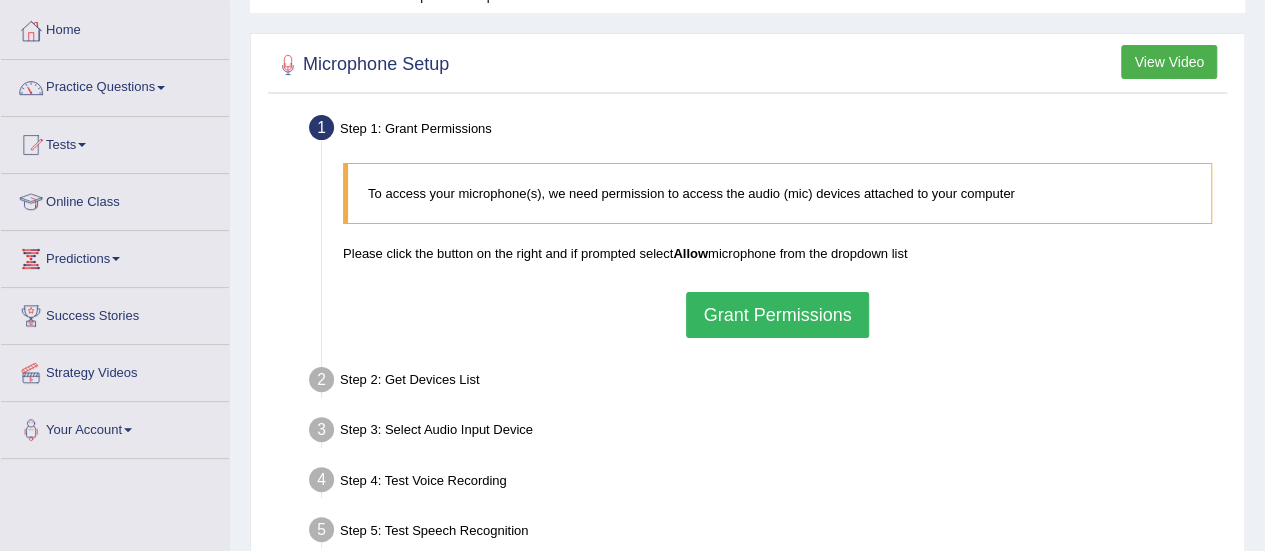 click on "Grant Permissions" at bounding box center [777, 315] 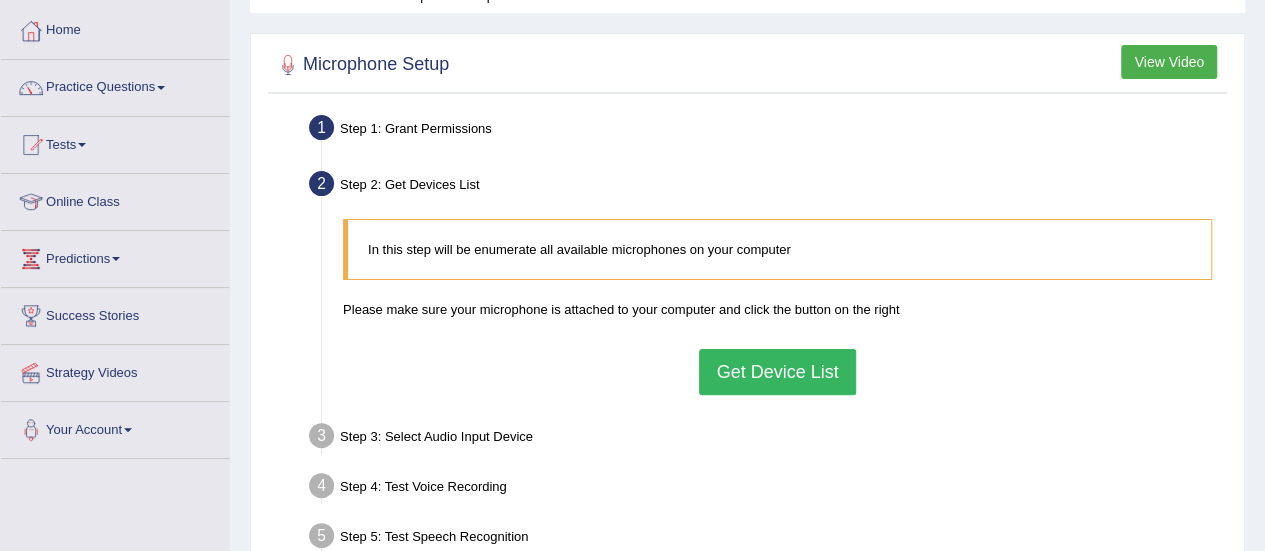 click on "Get Device List" at bounding box center [777, 372] 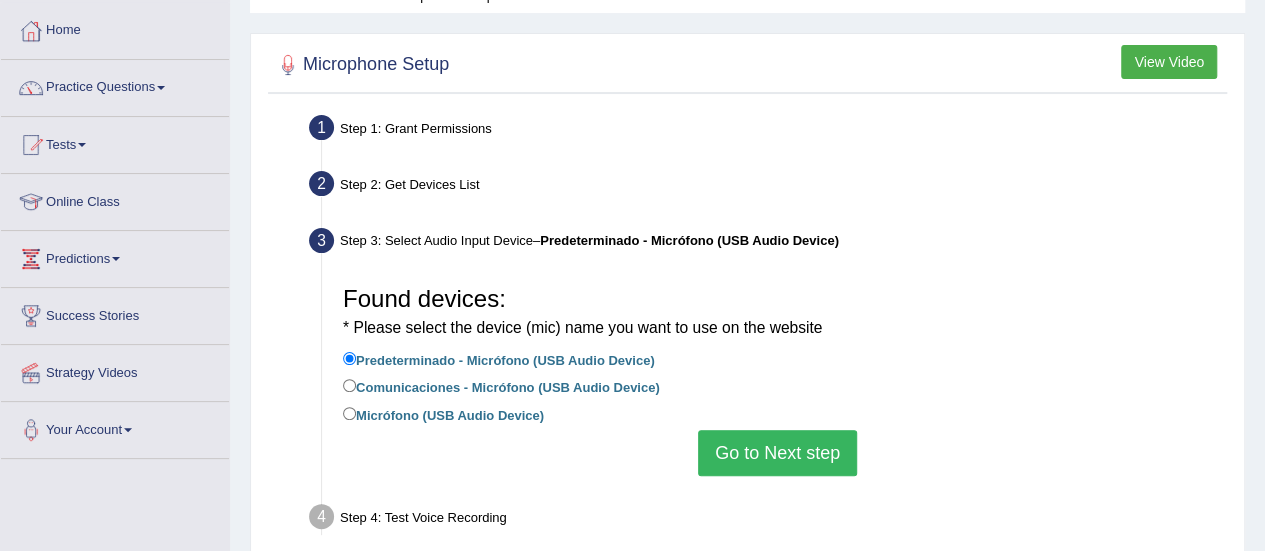 click on "Go to Next step" at bounding box center [777, 453] 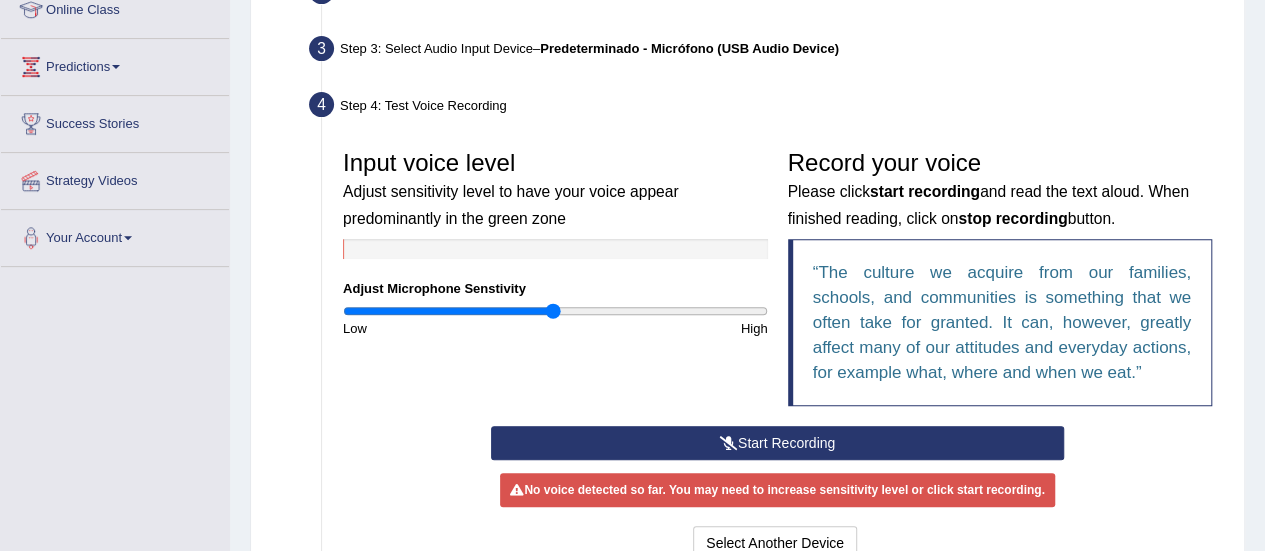 scroll, scrollTop: 337, scrollLeft: 0, axis: vertical 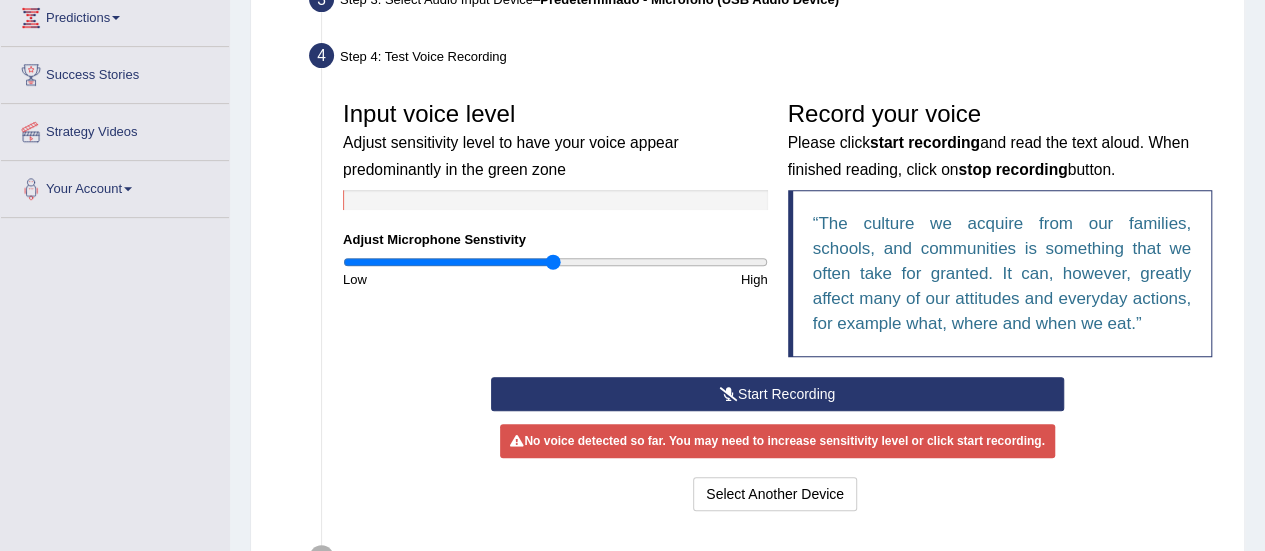 click on "Start Recording" at bounding box center [777, 394] 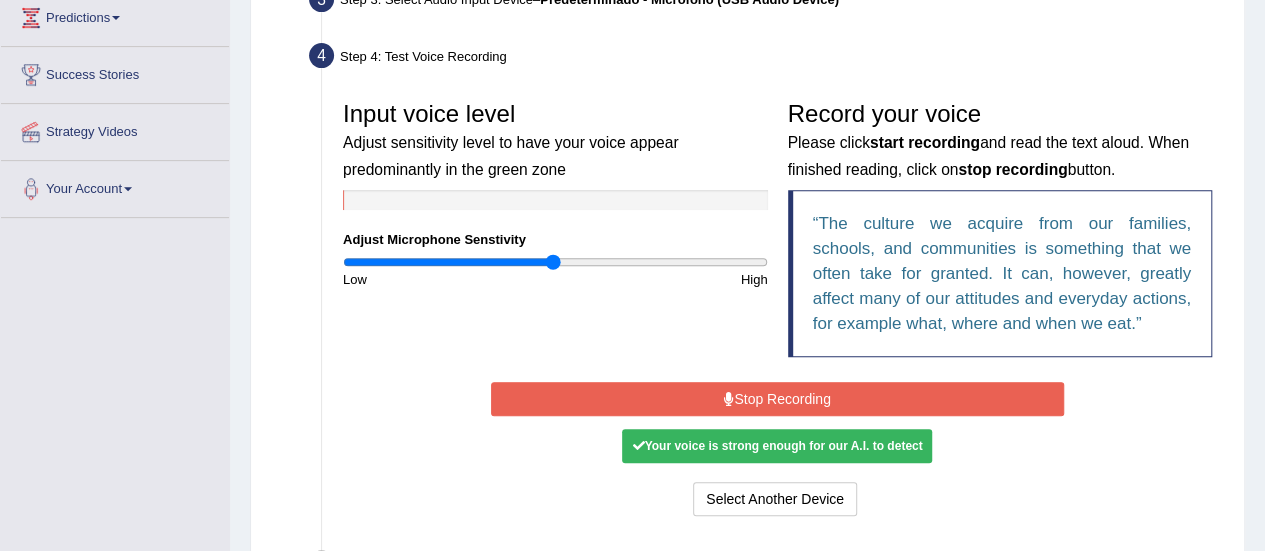 click on "Stop Recording" at bounding box center (777, 399) 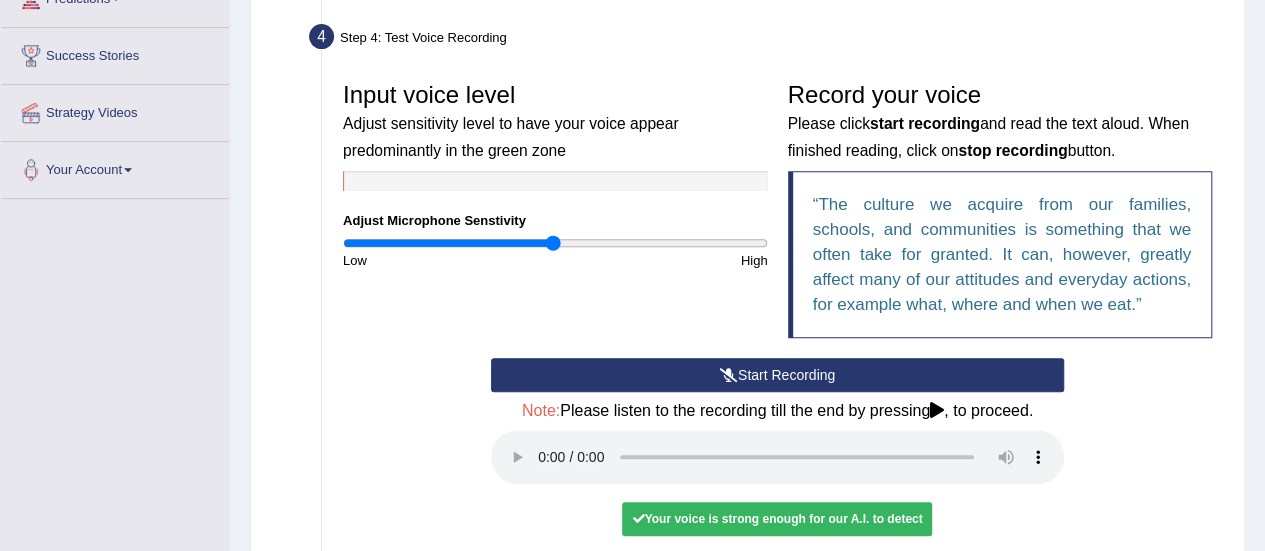scroll, scrollTop: 354, scrollLeft: 0, axis: vertical 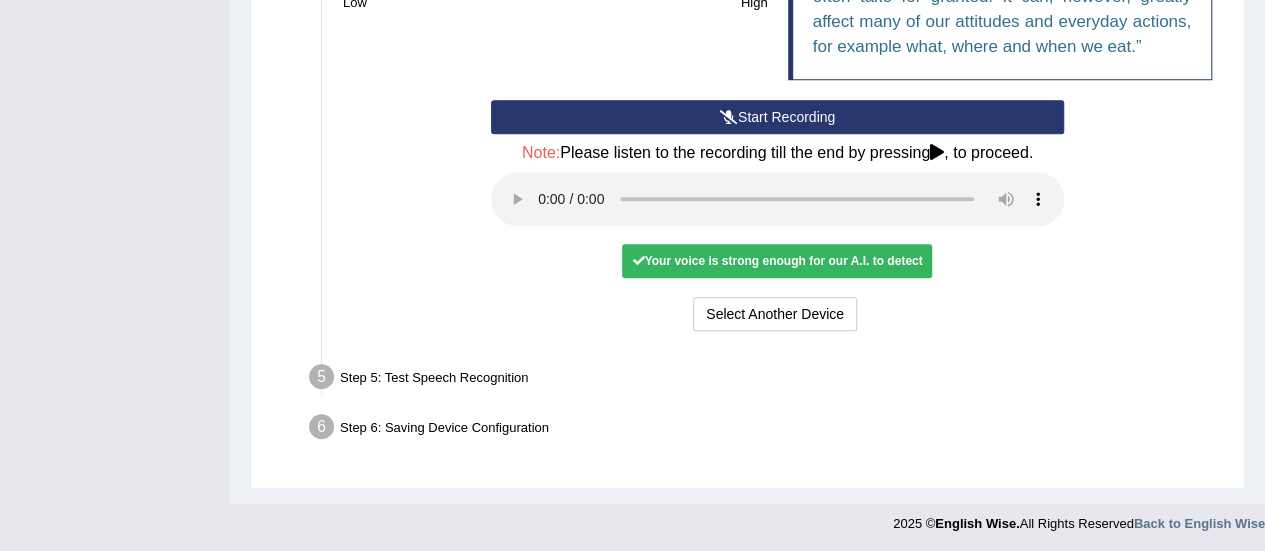 click on "Step 5: Test Speech Recognition" at bounding box center (767, 380) 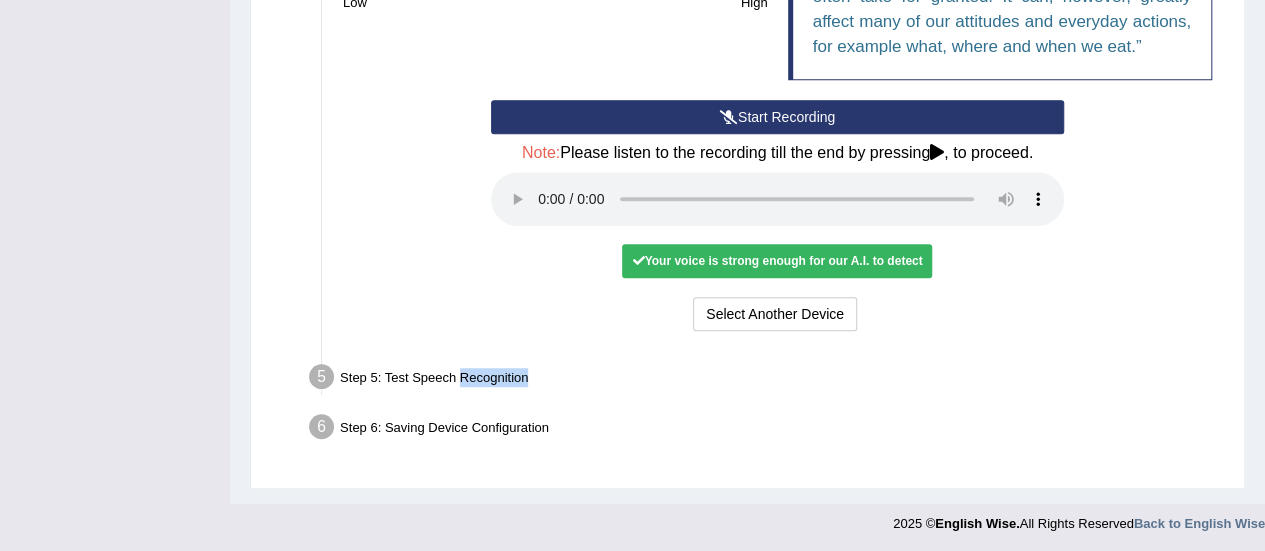 click on "Step 5: Test Speech Recognition" at bounding box center (767, 380) 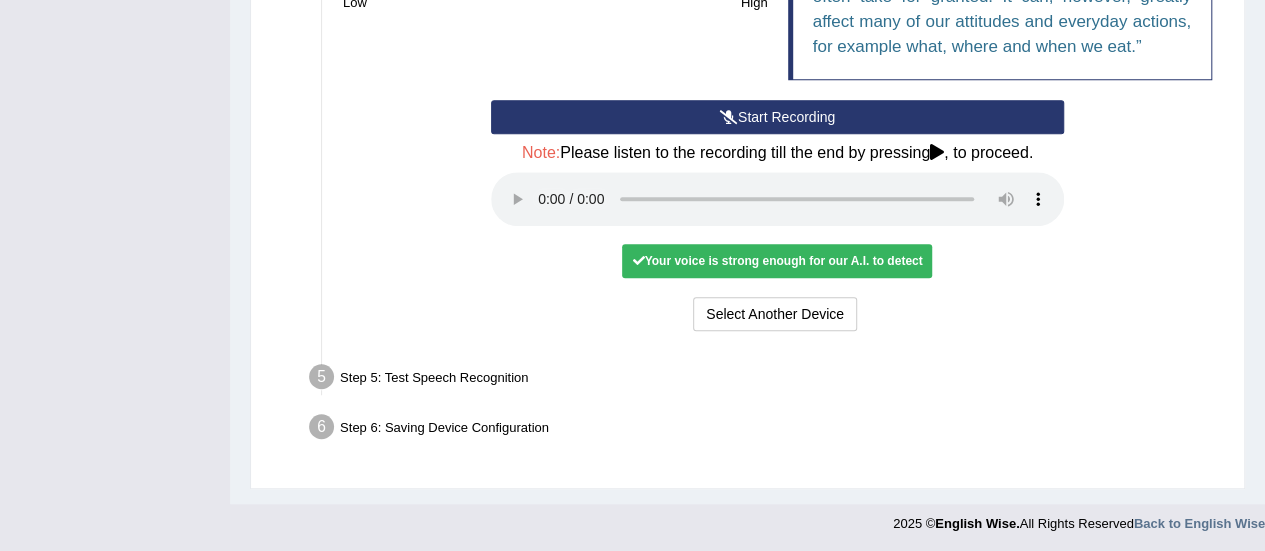 click on "Step 6: Saving Device Configuration" at bounding box center [767, 430] 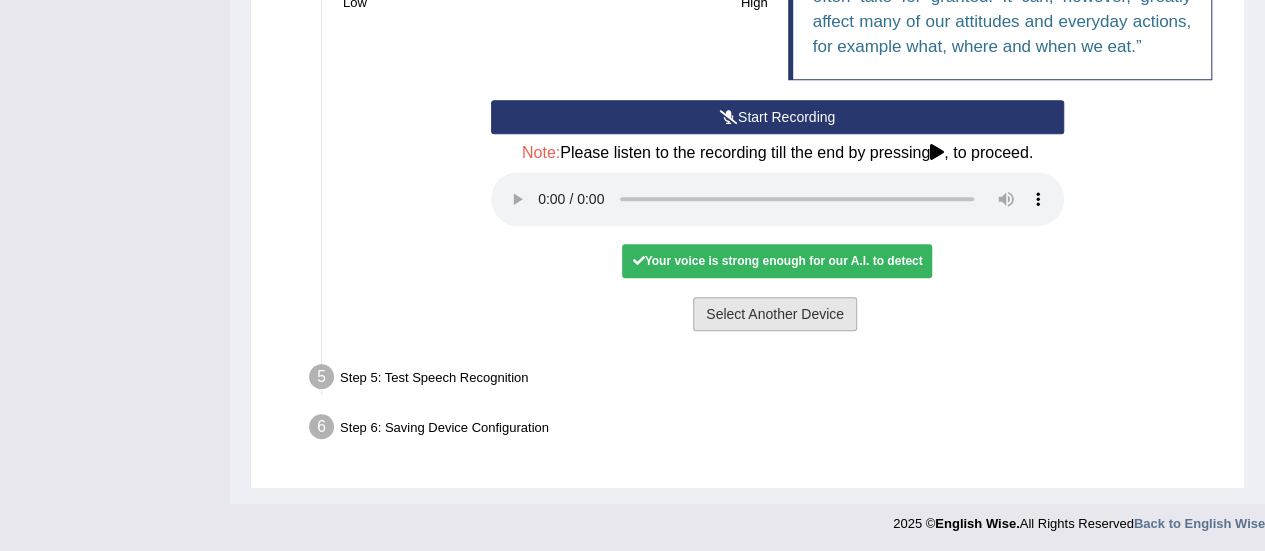 click on "Select Another Device" at bounding box center [775, 314] 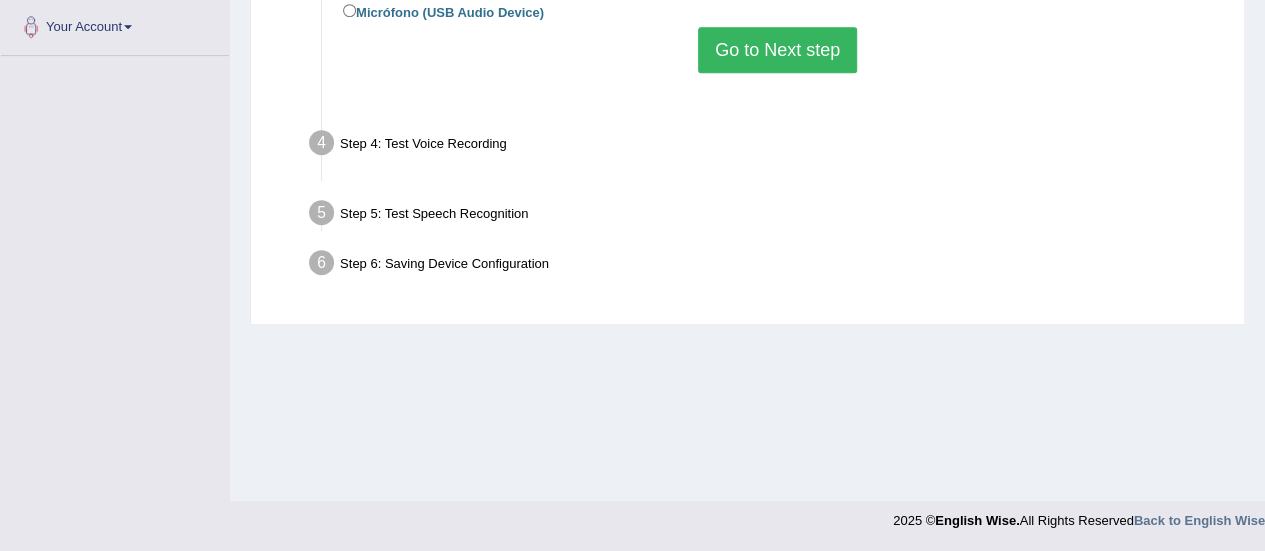 scroll, scrollTop: 498, scrollLeft: 0, axis: vertical 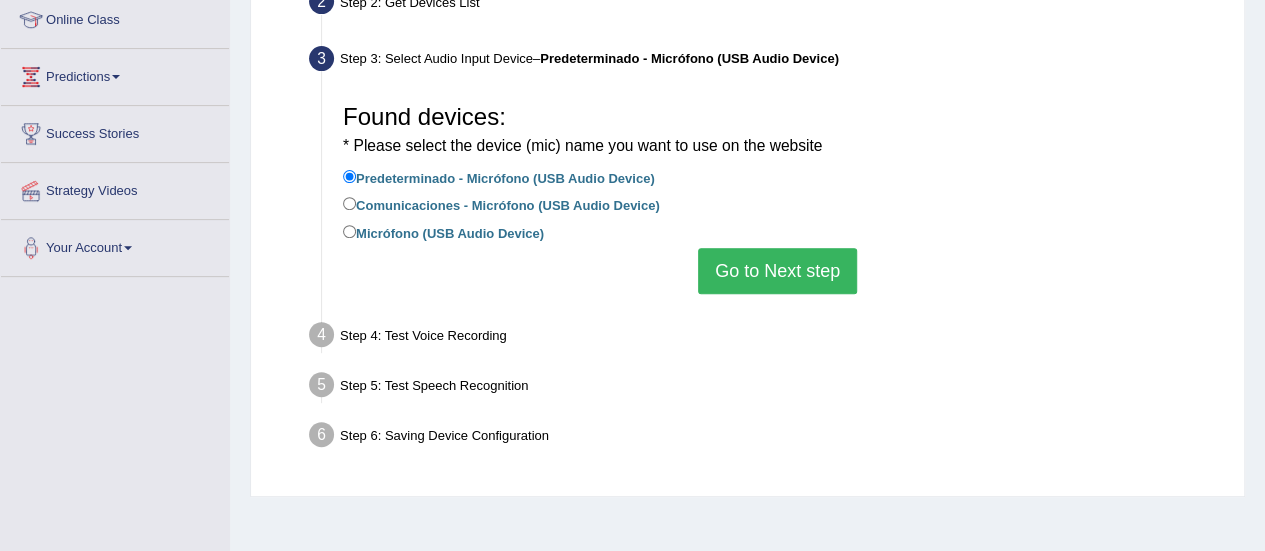 click on "Go to Next step" at bounding box center [777, 271] 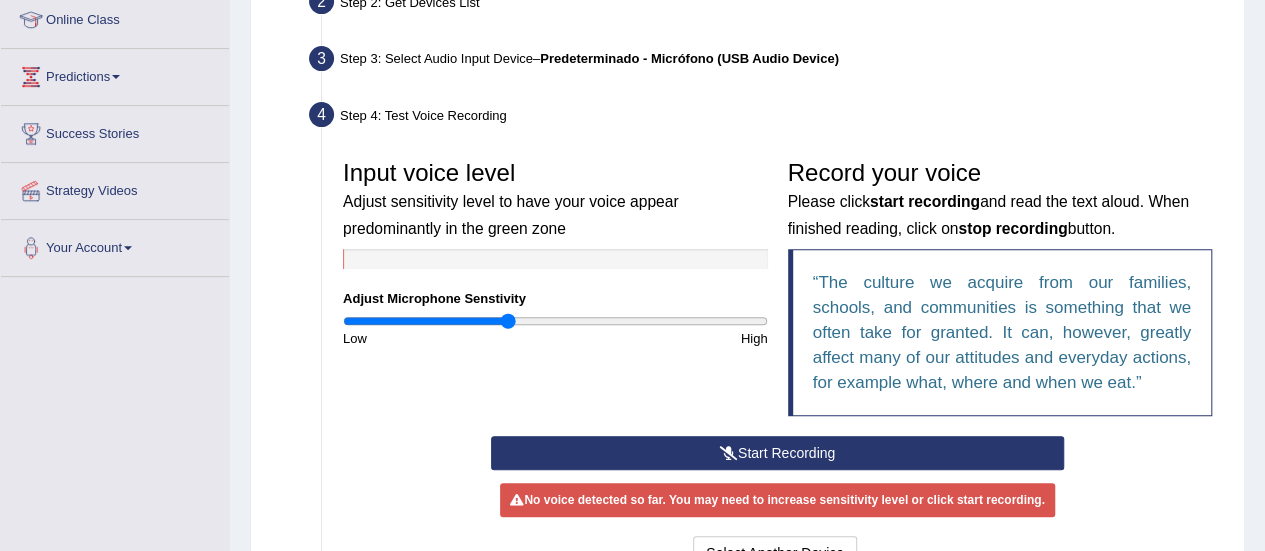 drag, startPoint x: 549, startPoint y: 316, endPoint x: 507, endPoint y: 317, distance: 42.0119 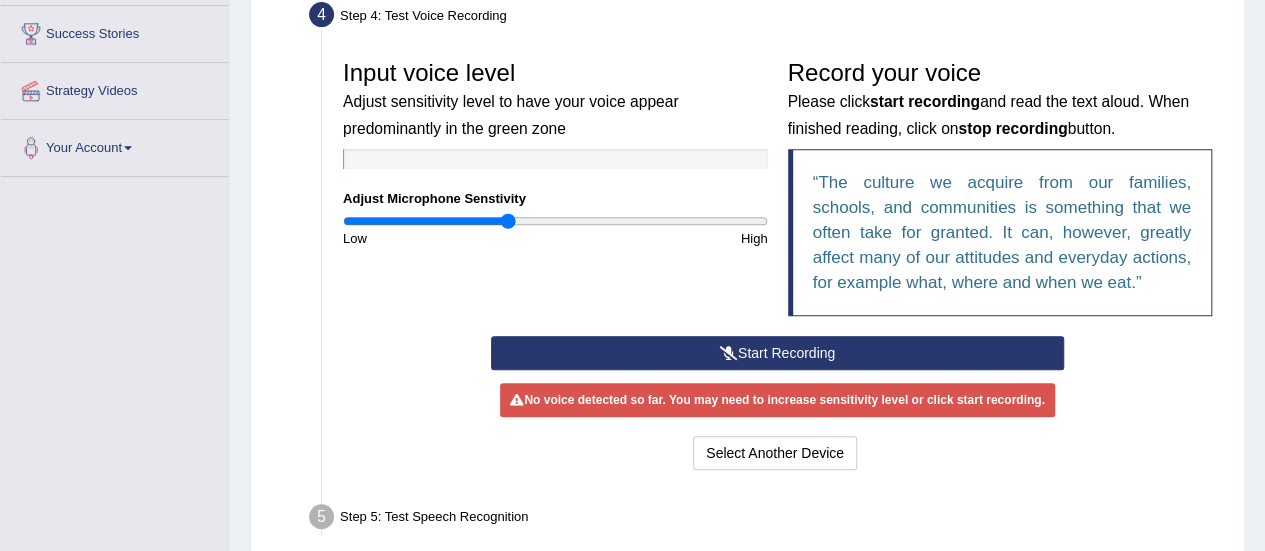 scroll, scrollTop: 388, scrollLeft: 0, axis: vertical 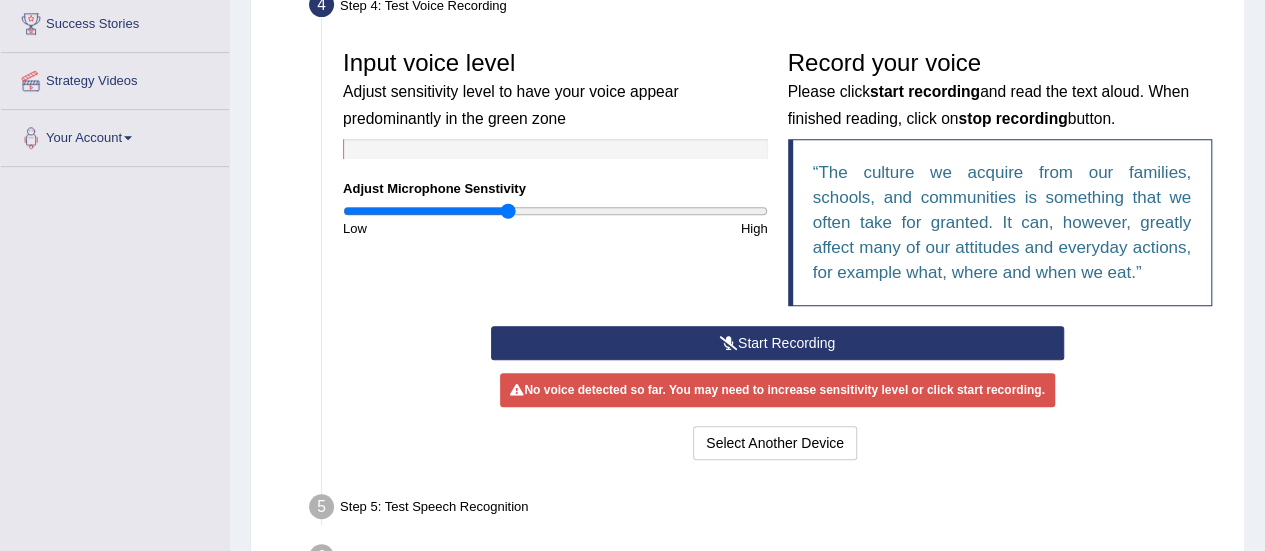 click on "Start Recording" at bounding box center [777, 343] 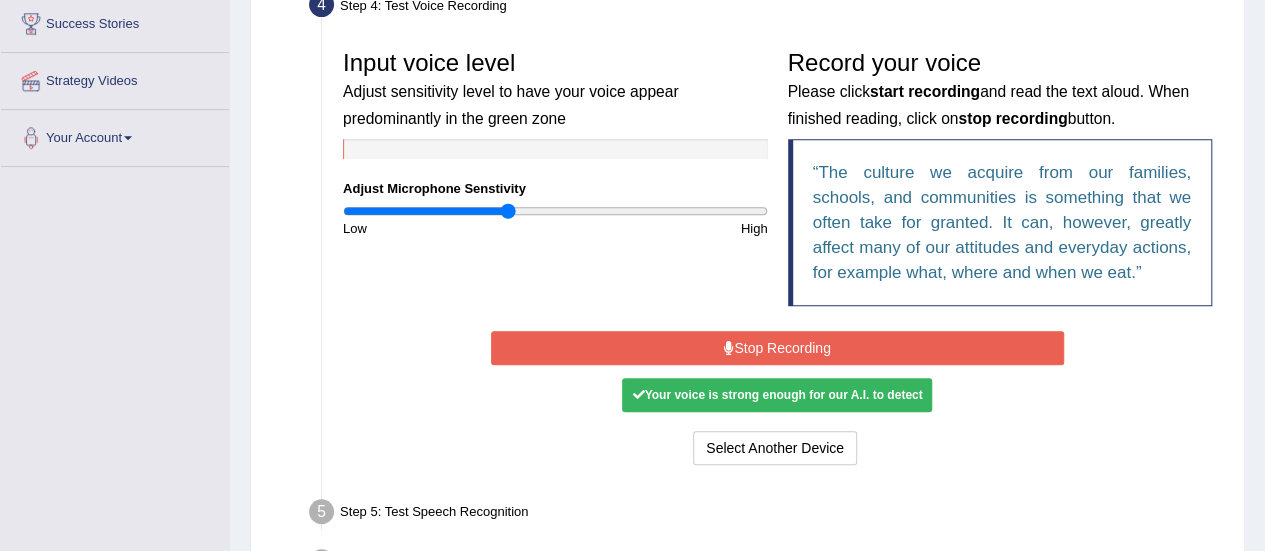 click on "Stop Recording" at bounding box center [777, 348] 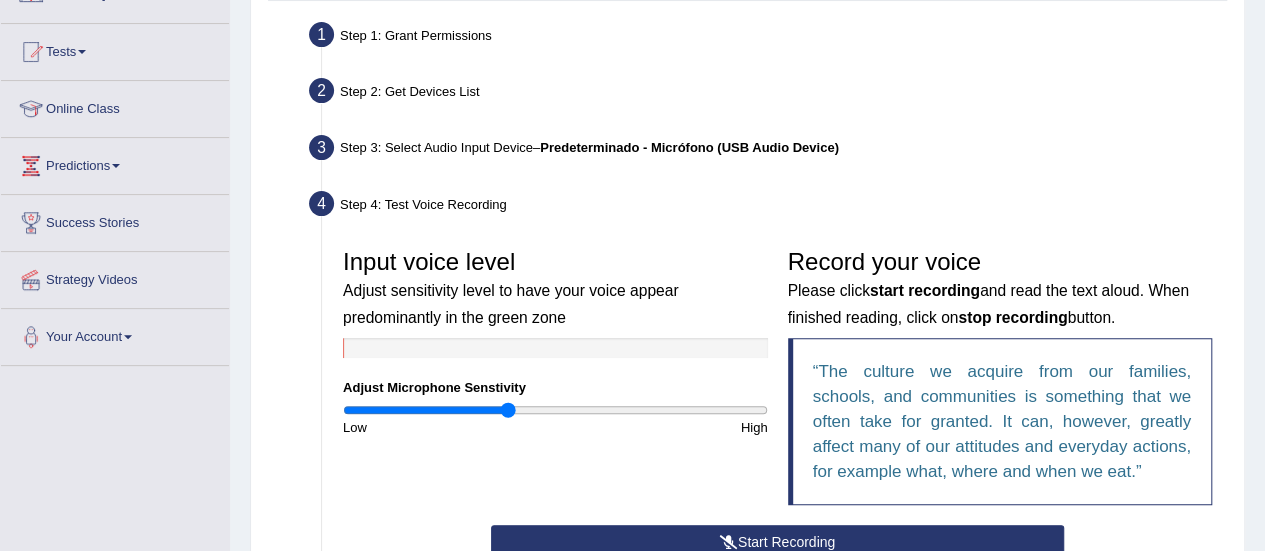 scroll, scrollTop: 195, scrollLeft: 0, axis: vertical 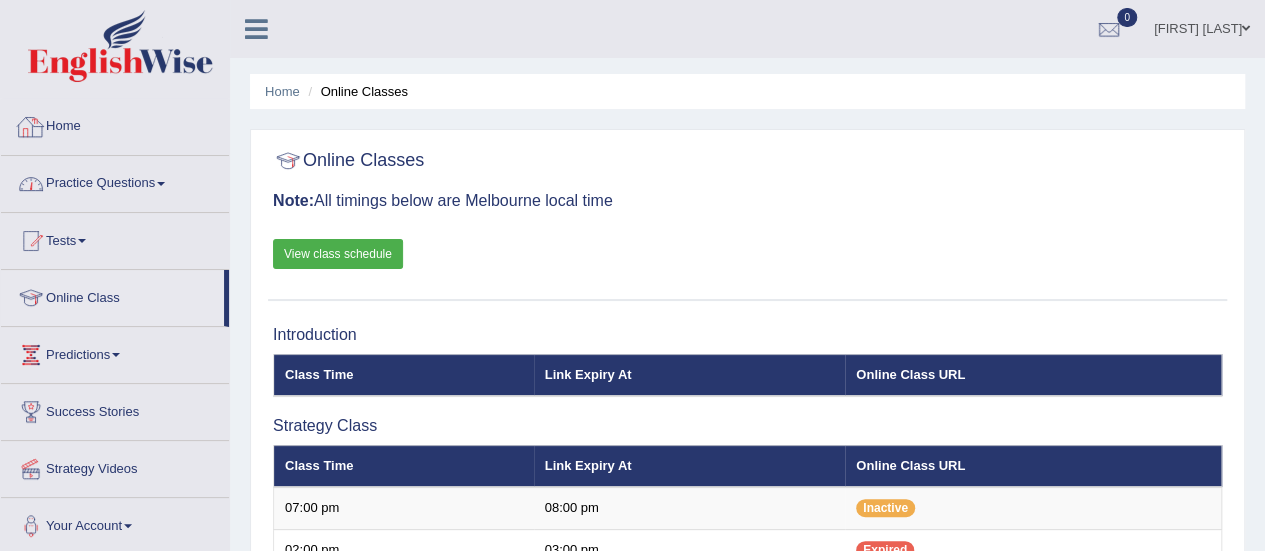 click on "Practice Questions" at bounding box center (115, 181) 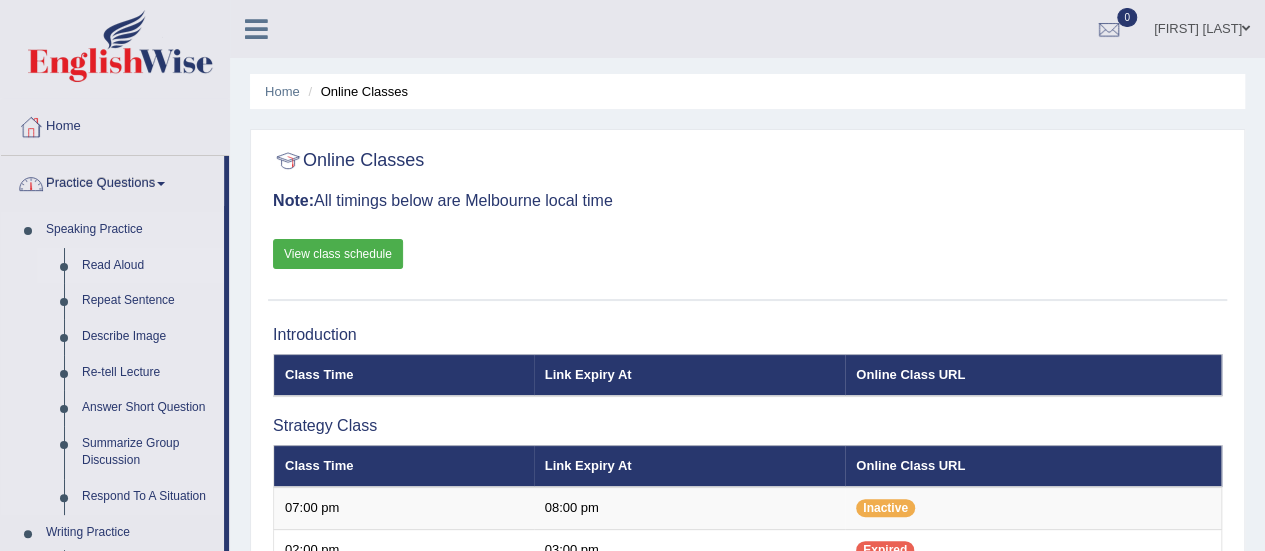 click on "Read Aloud" at bounding box center (148, 266) 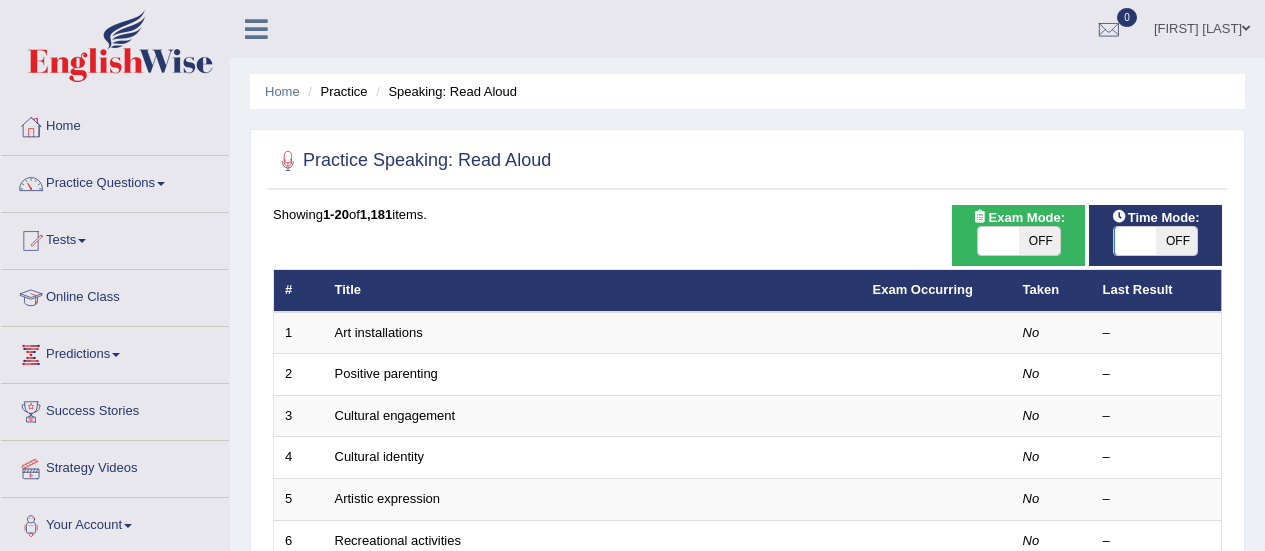 scroll, scrollTop: 0, scrollLeft: 0, axis: both 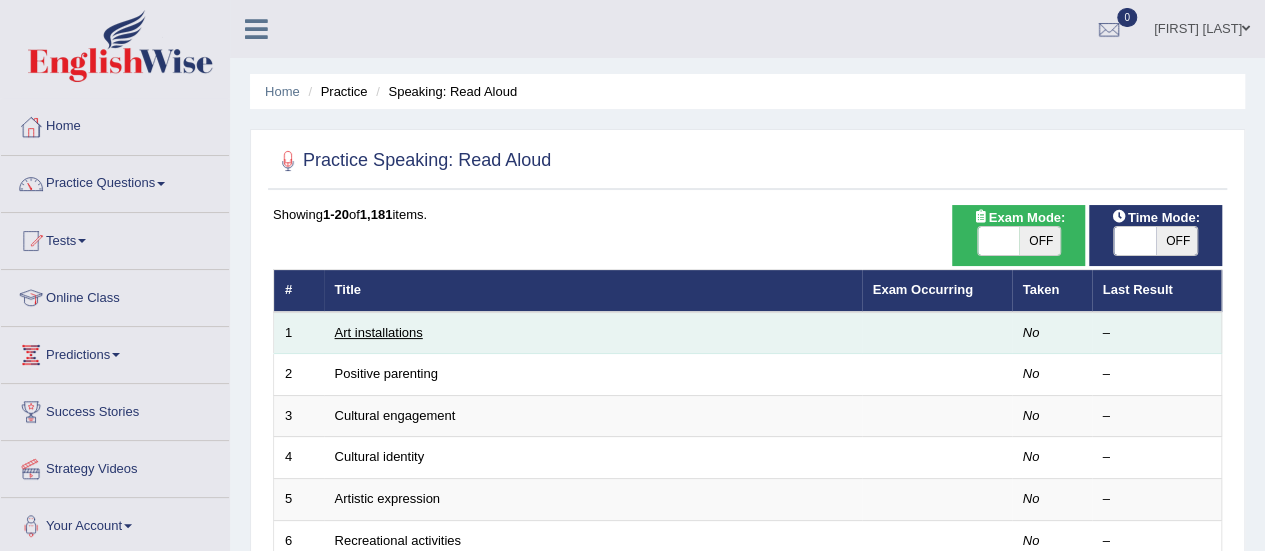 click on "Art installations" at bounding box center [379, 332] 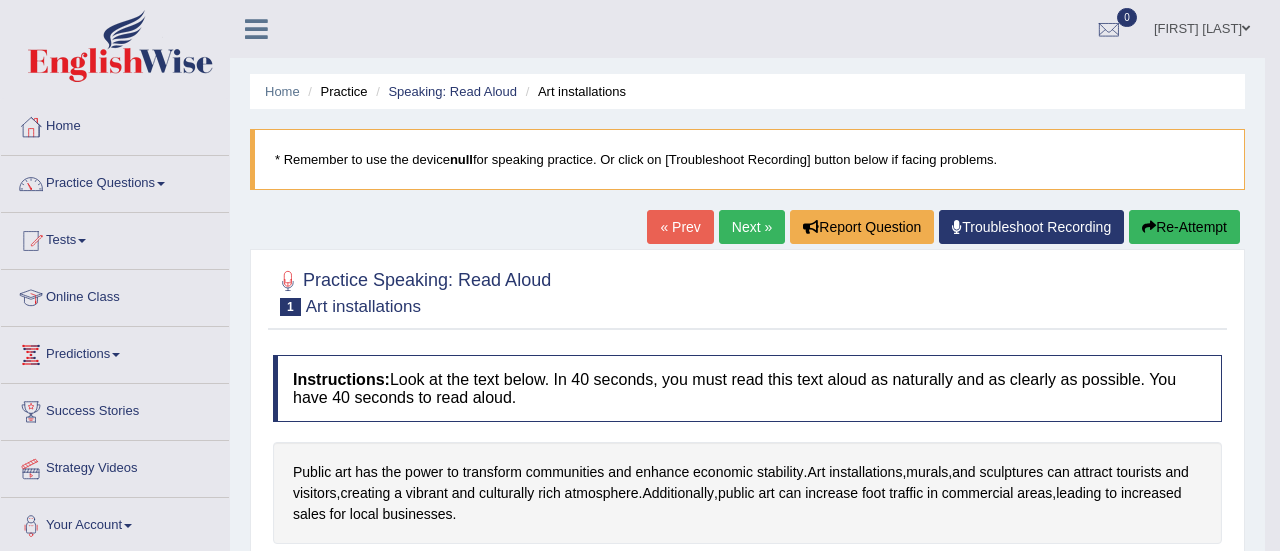 scroll, scrollTop: 0, scrollLeft: 0, axis: both 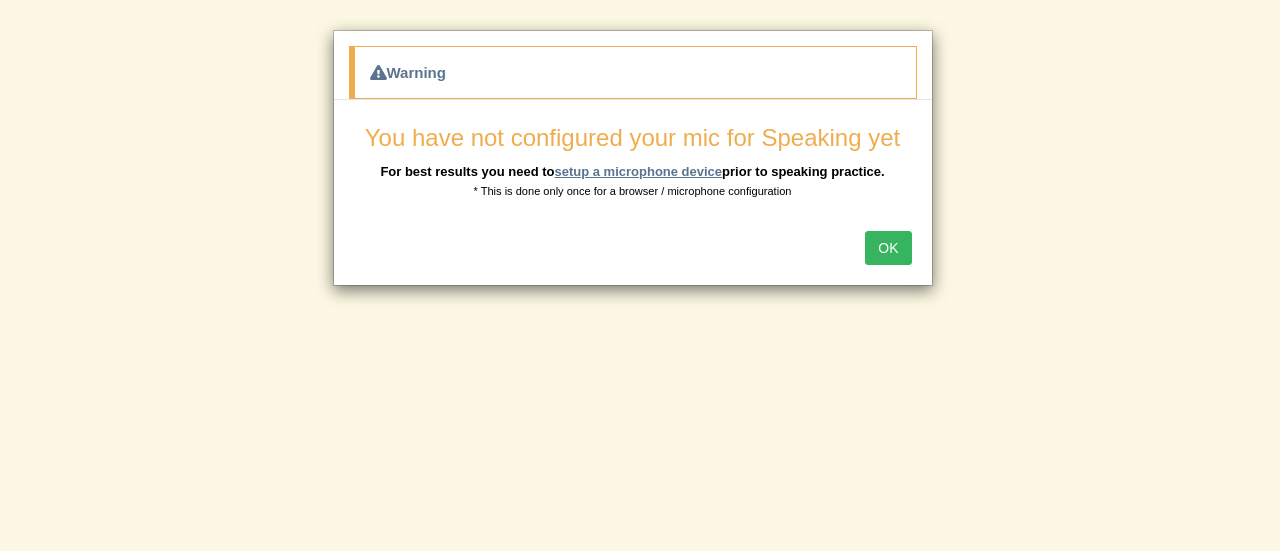 click on "setup a microphone device" at bounding box center [638, 171] 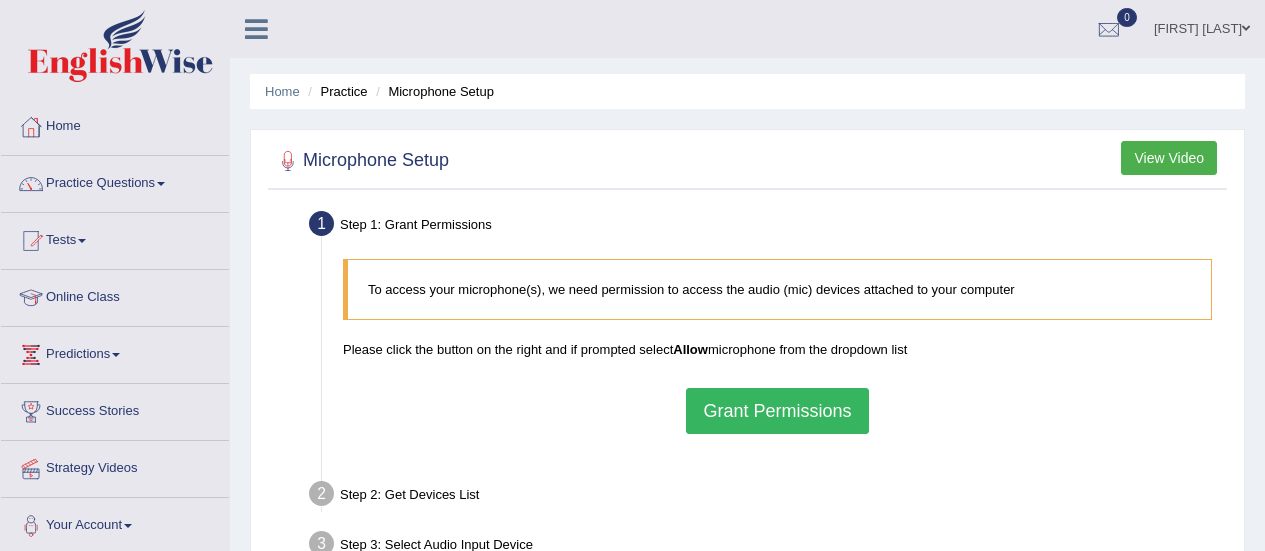 scroll, scrollTop: 0, scrollLeft: 0, axis: both 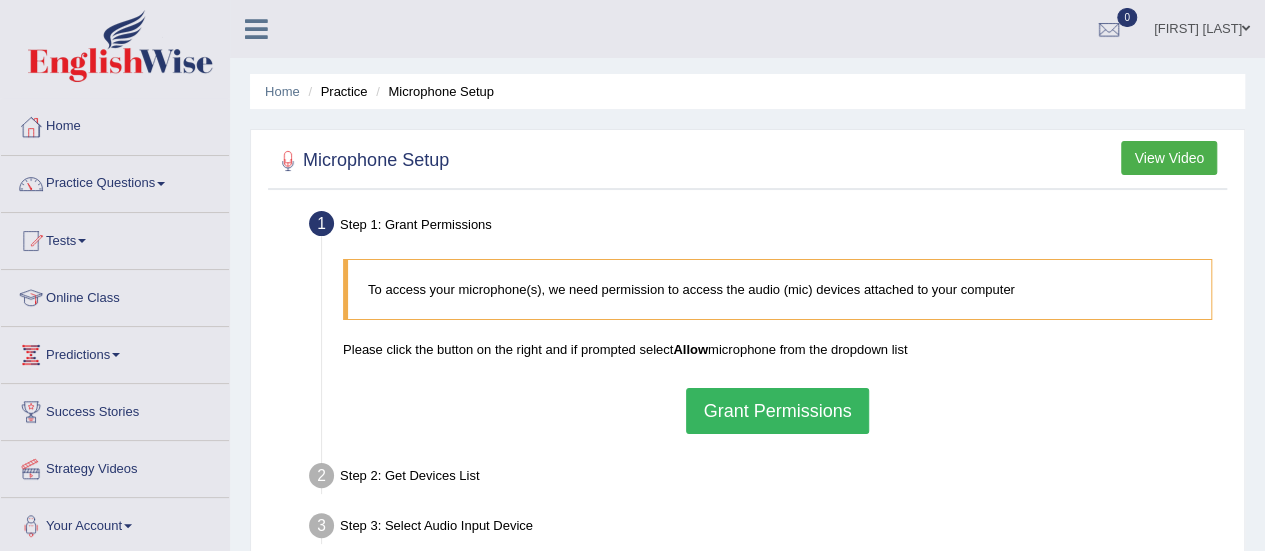 click on "Home
Practice
Microphone Setup" at bounding box center [747, 91] 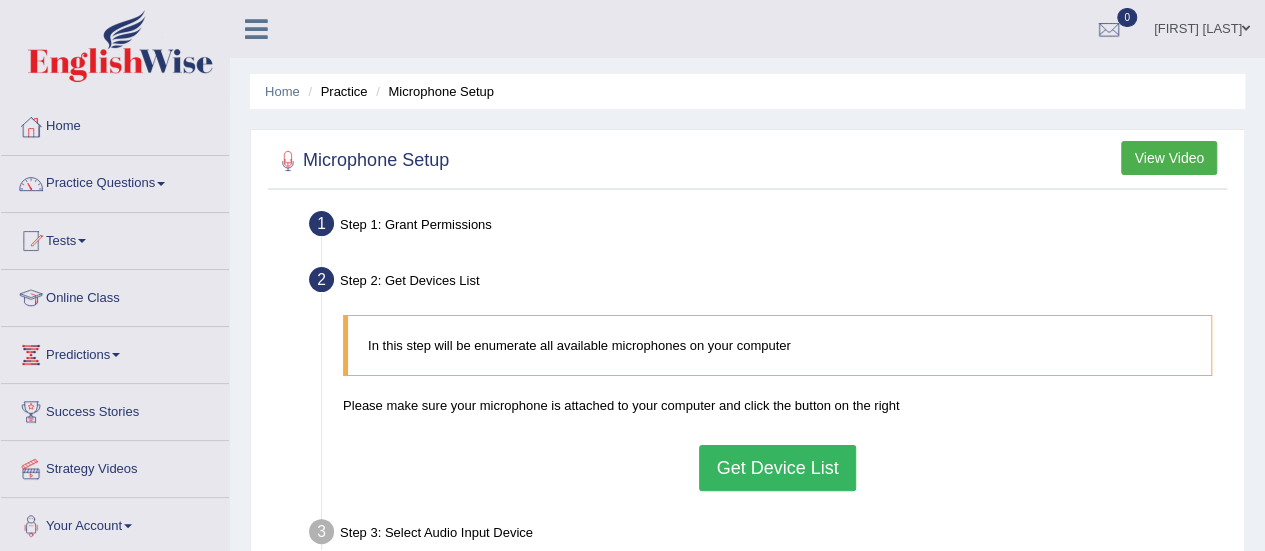 click on "Get Device List" at bounding box center [777, 468] 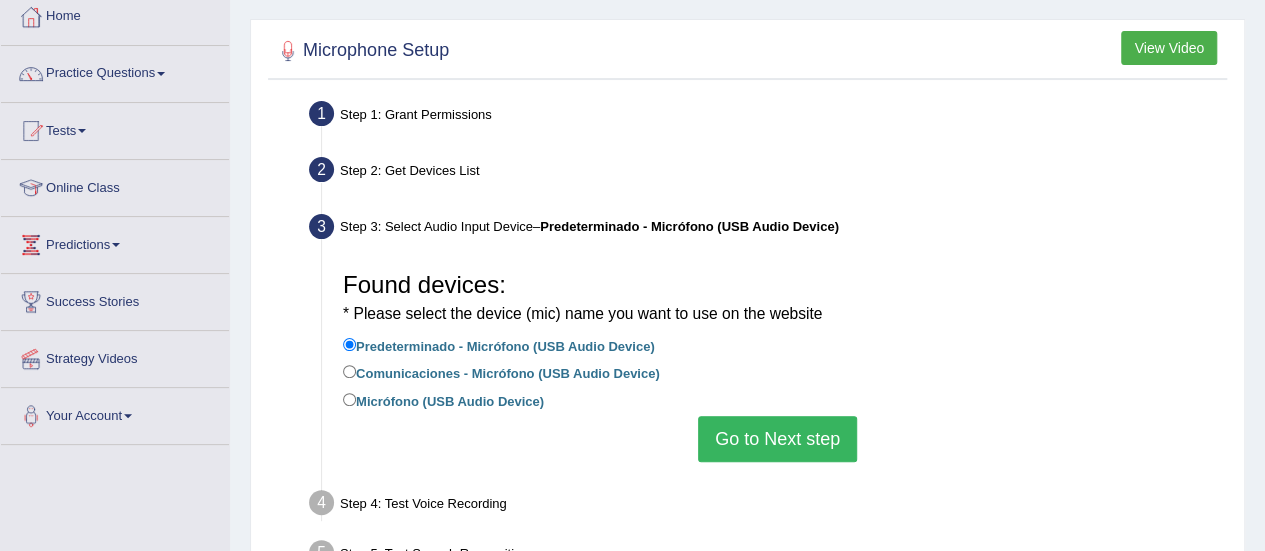 scroll, scrollTop: 122, scrollLeft: 0, axis: vertical 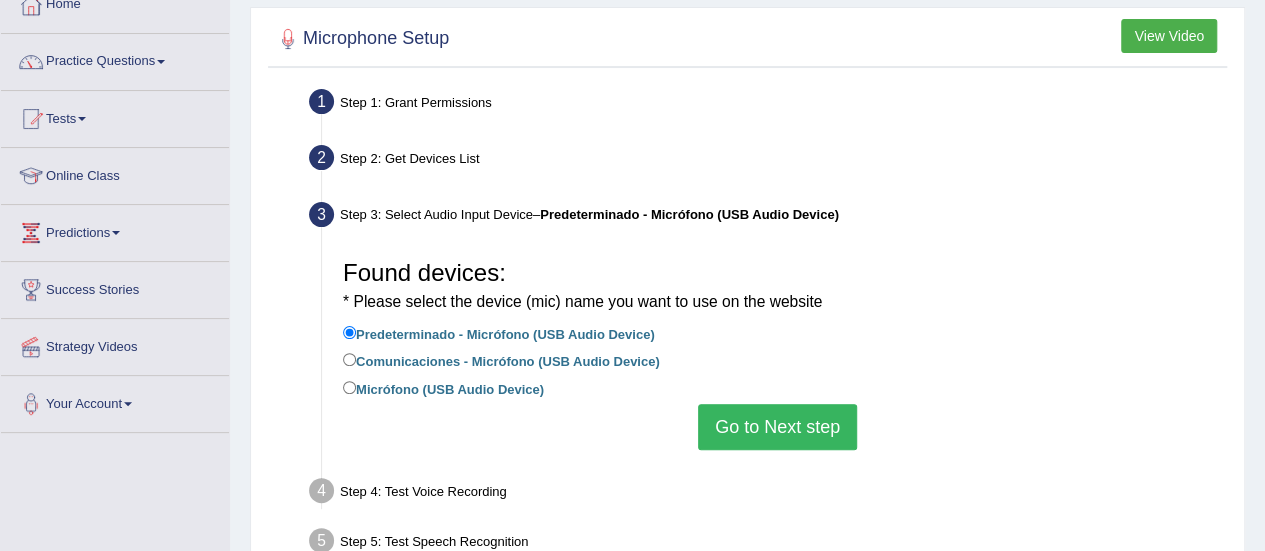 click on "Comunicaciones - Micrófono (USB Audio Device)" at bounding box center (501, 360) 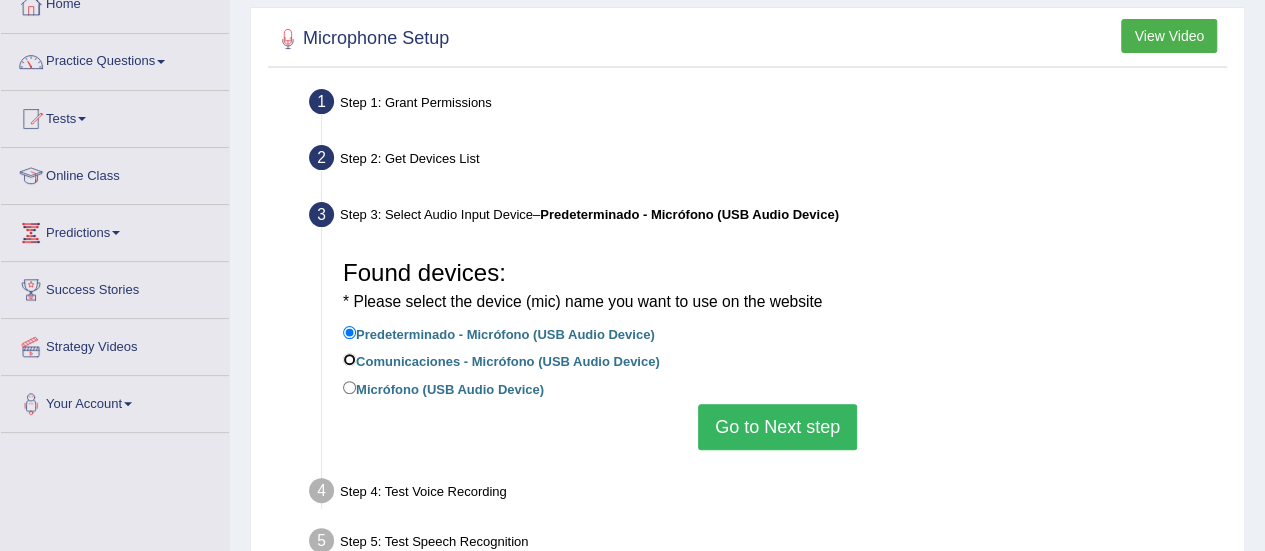 click on "Comunicaciones - Micrófono (USB Audio Device)" at bounding box center [349, 359] 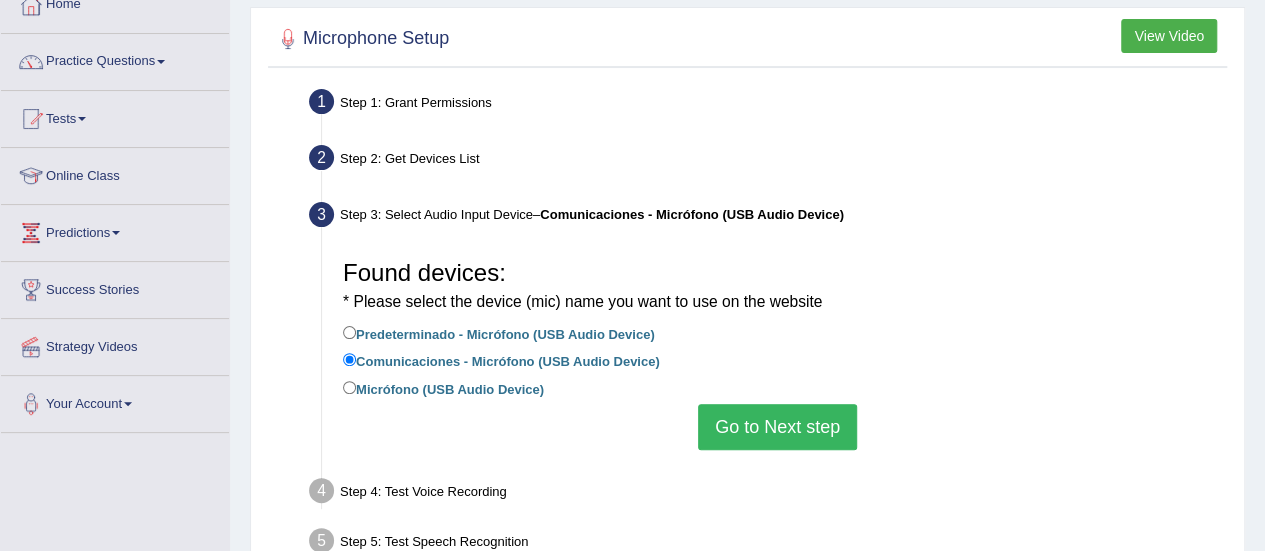 click on "Go to Next step" at bounding box center (777, 427) 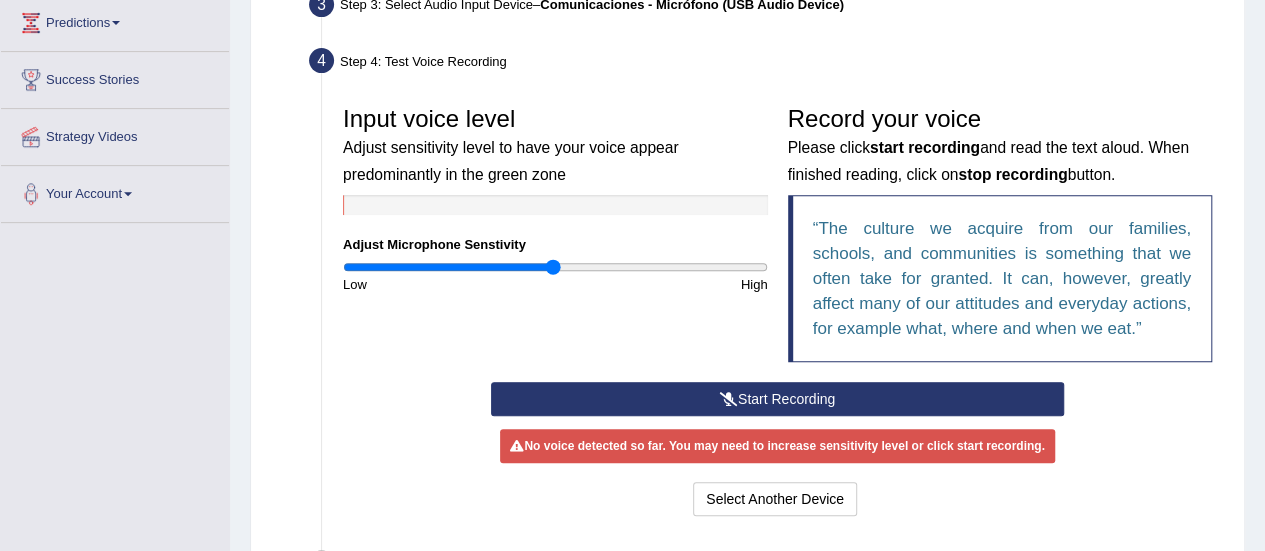 scroll, scrollTop: 368, scrollLeft: 0, axis: vertical 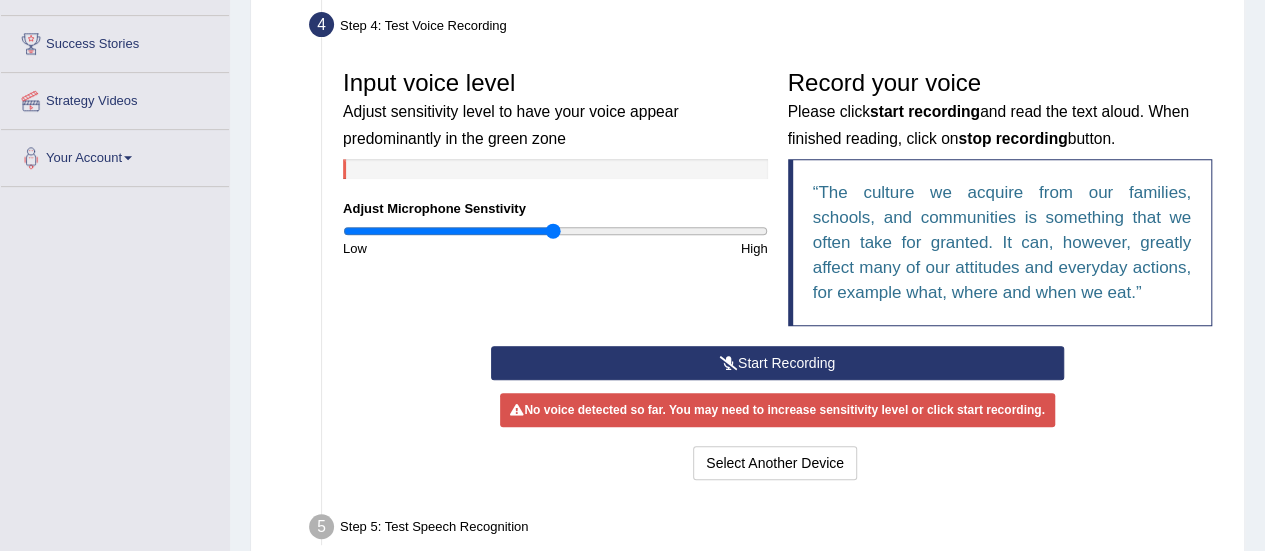 click on "Start Recording" at bounding box center [777, 363] 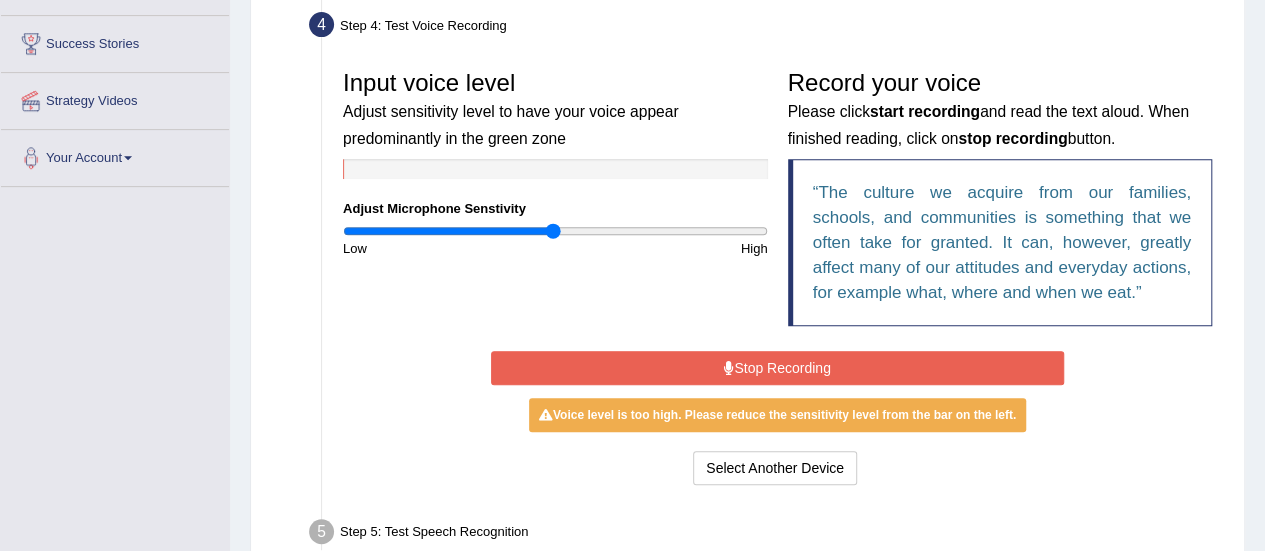 click on "Stop Recording" at bounding box center (777, 368) 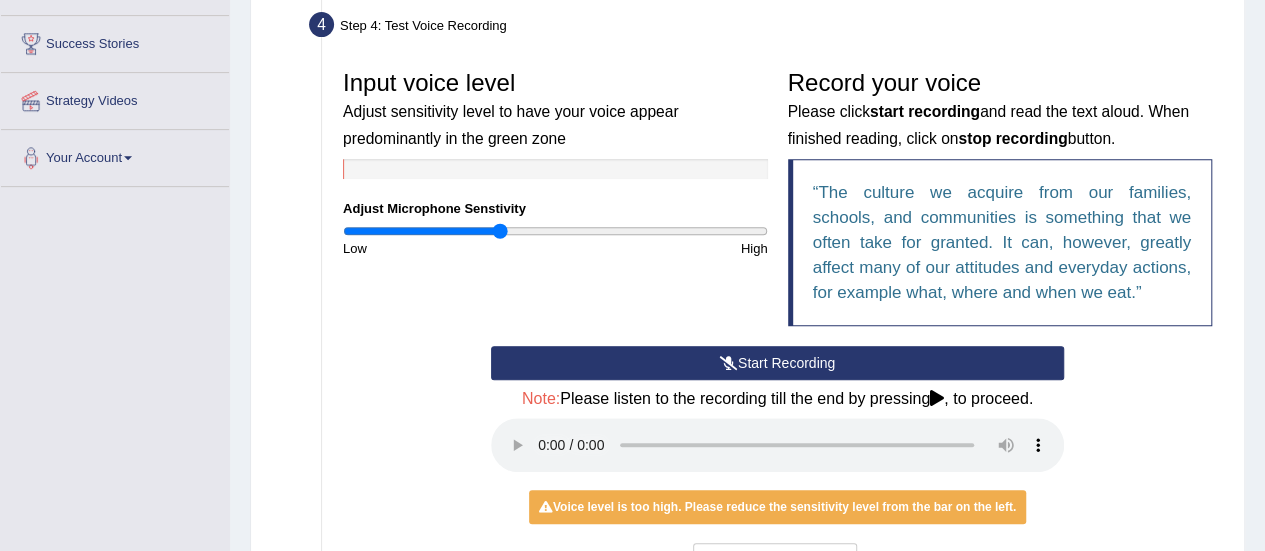 click at bounding box center (555, 231) 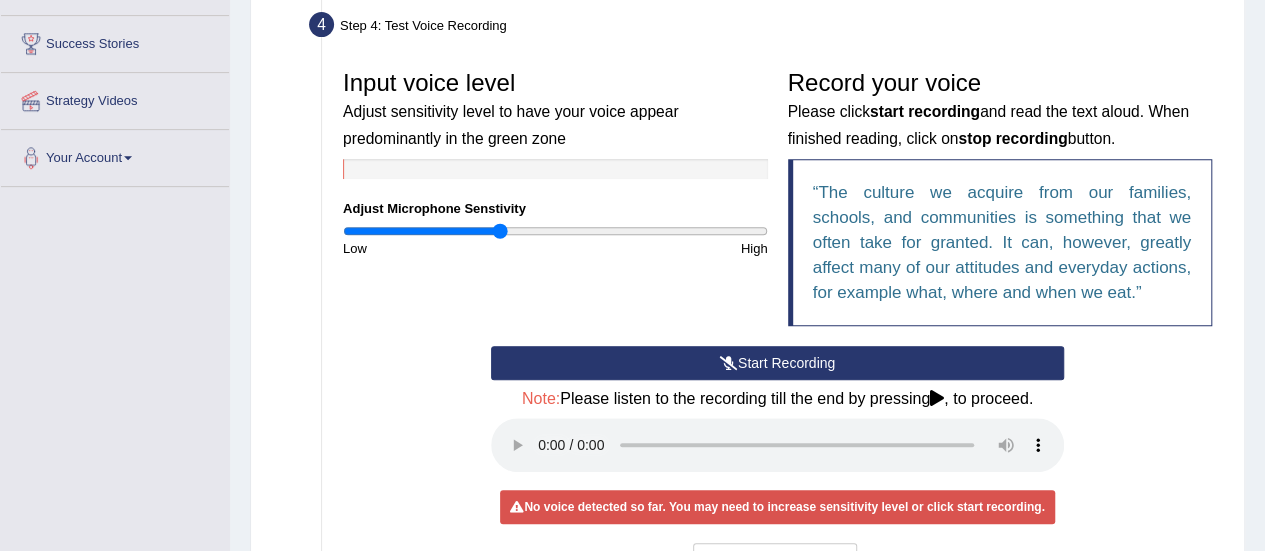 click at bounding box center (555, 231) 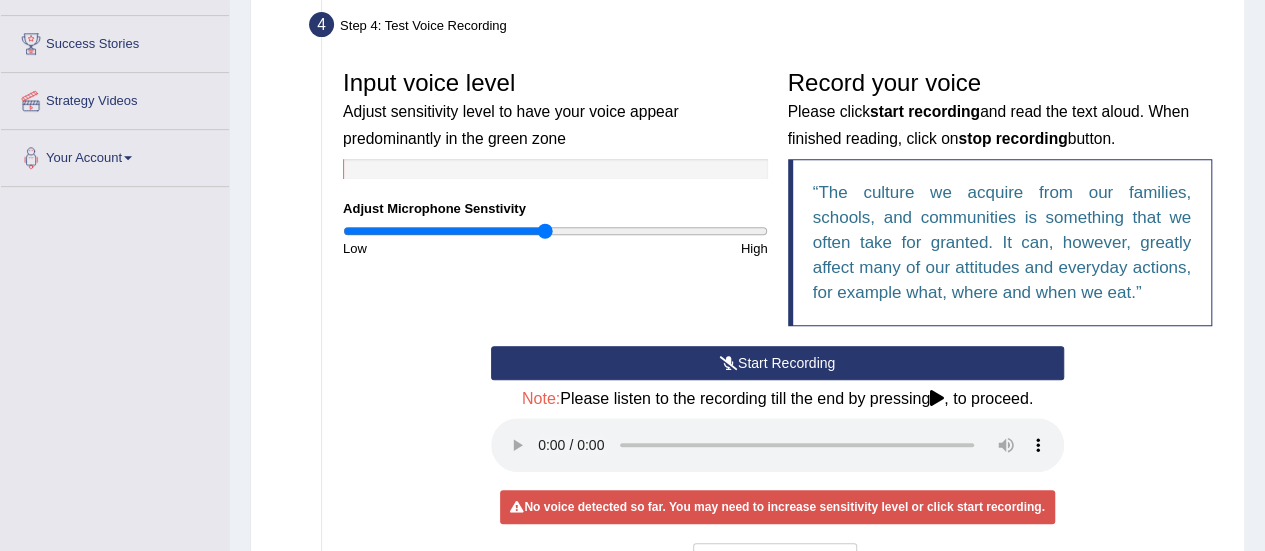 drag, startPoint x: 506, startPoint y: 231, endPoint x: 545, endPoint y: 269, distance: 54.451813 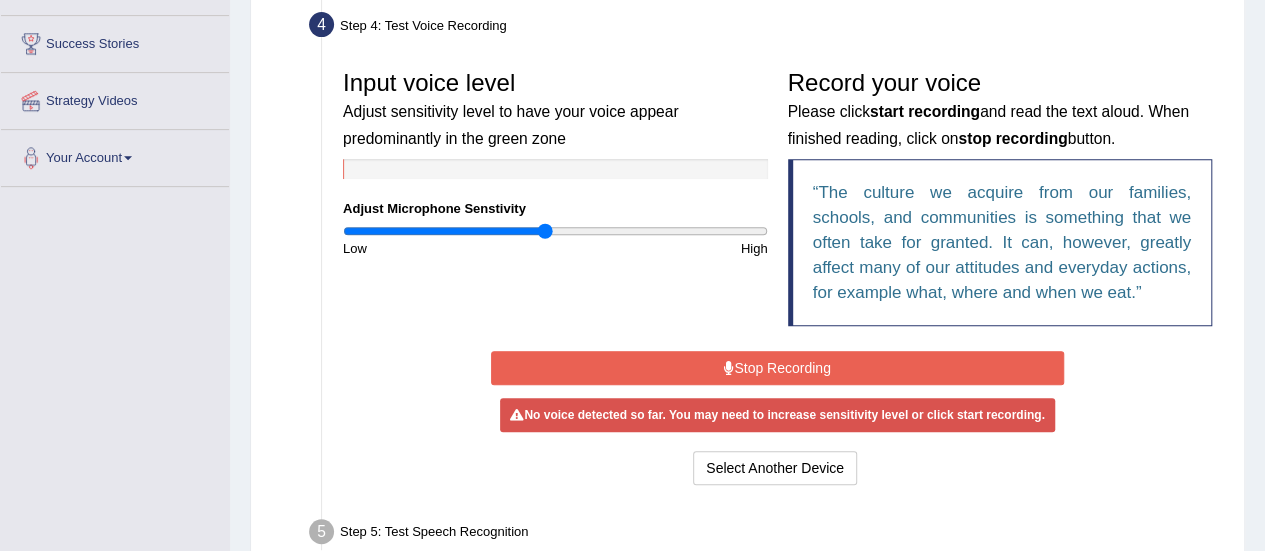 click at bounding box center [729, 368] 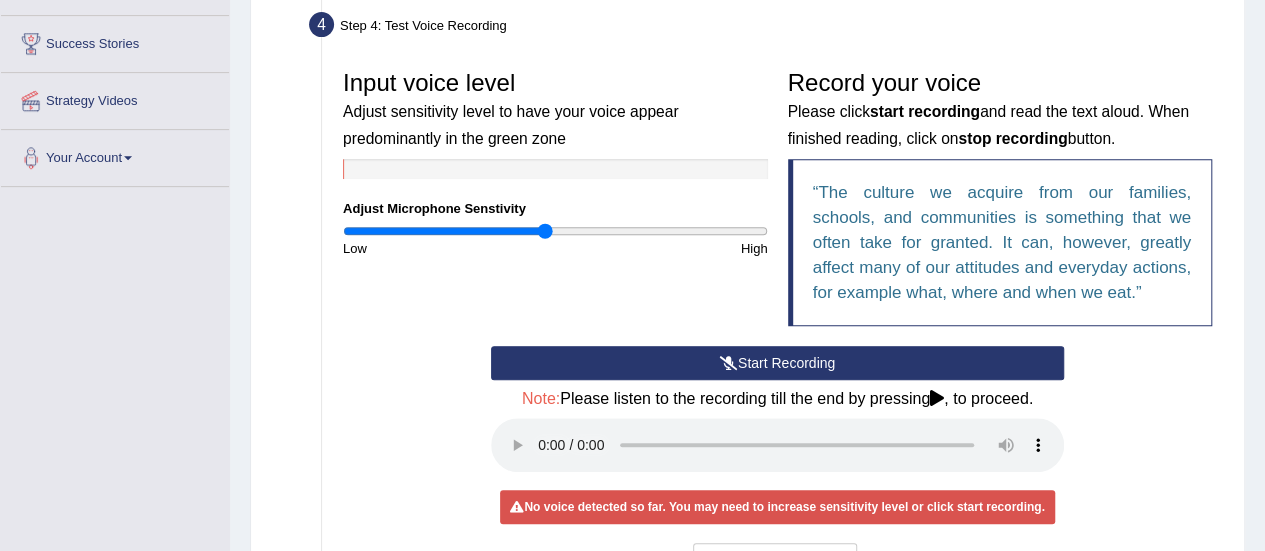 click on "Start Recording" at bounding box center [777, 363] 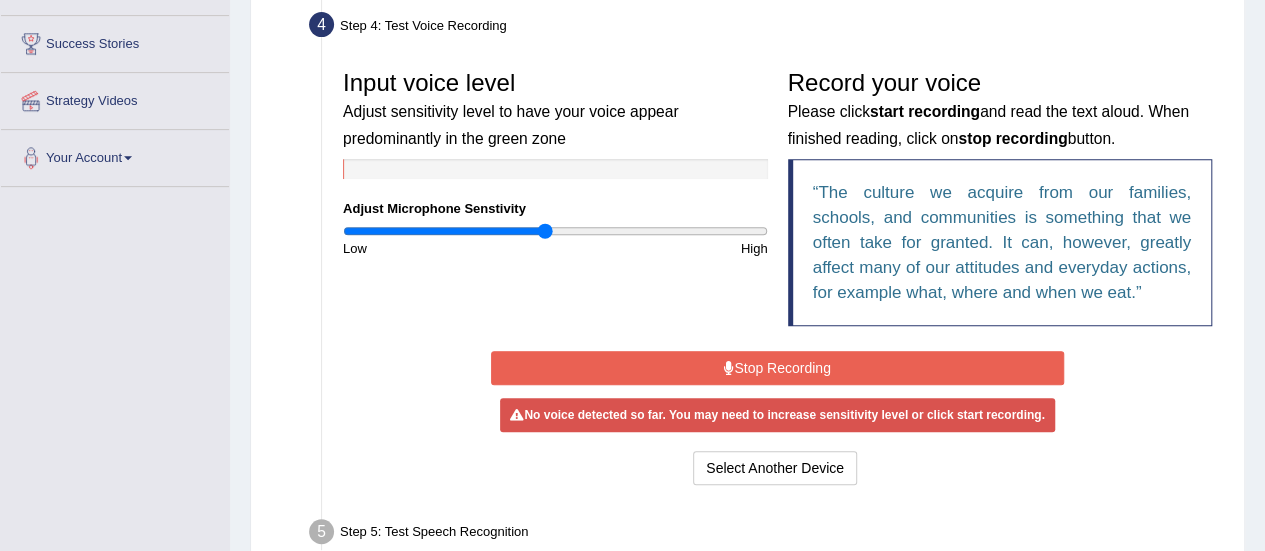 click on "Input voice level   Adjust sensitivity level to have your voice appear predominantly in the green zone     Adjust Microphone Senstivity     Low   High" at bounding box center (555, 159) 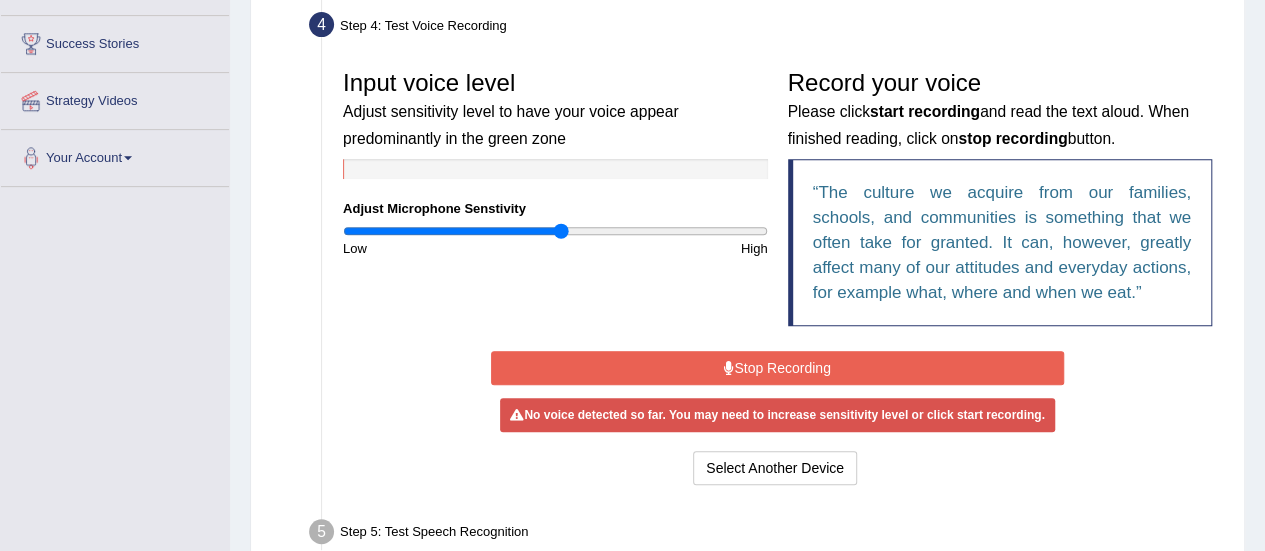 drag, startPoint x: 550, startPoint y: 230, endPoint x: 562, endPoint y: 234, distance: 12.649111 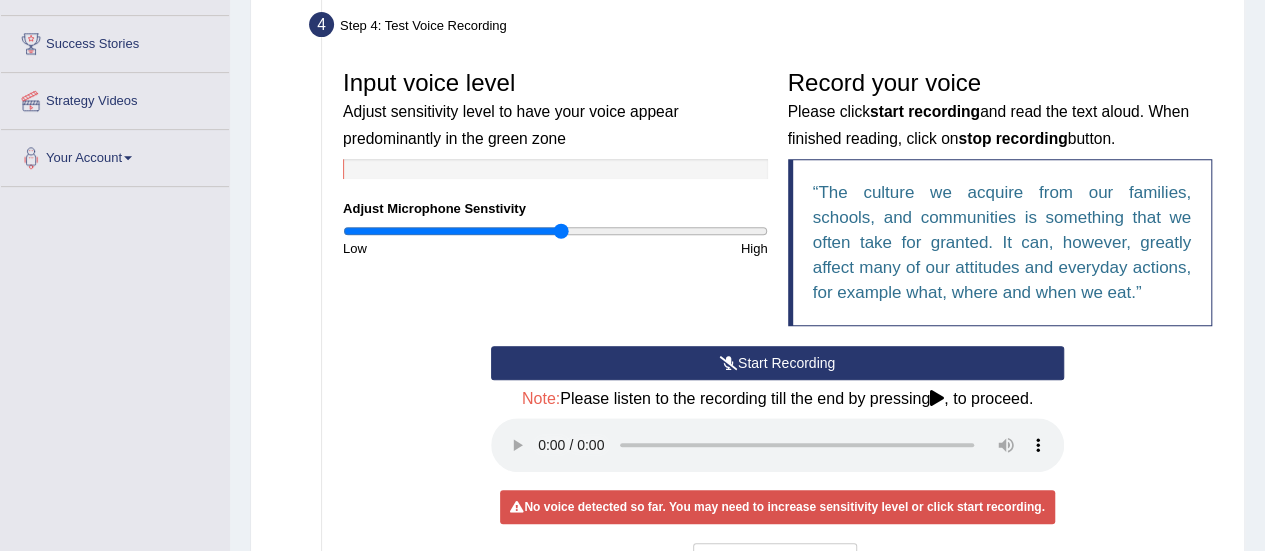 click on "Start Recording" at bounding box center (777, 363) 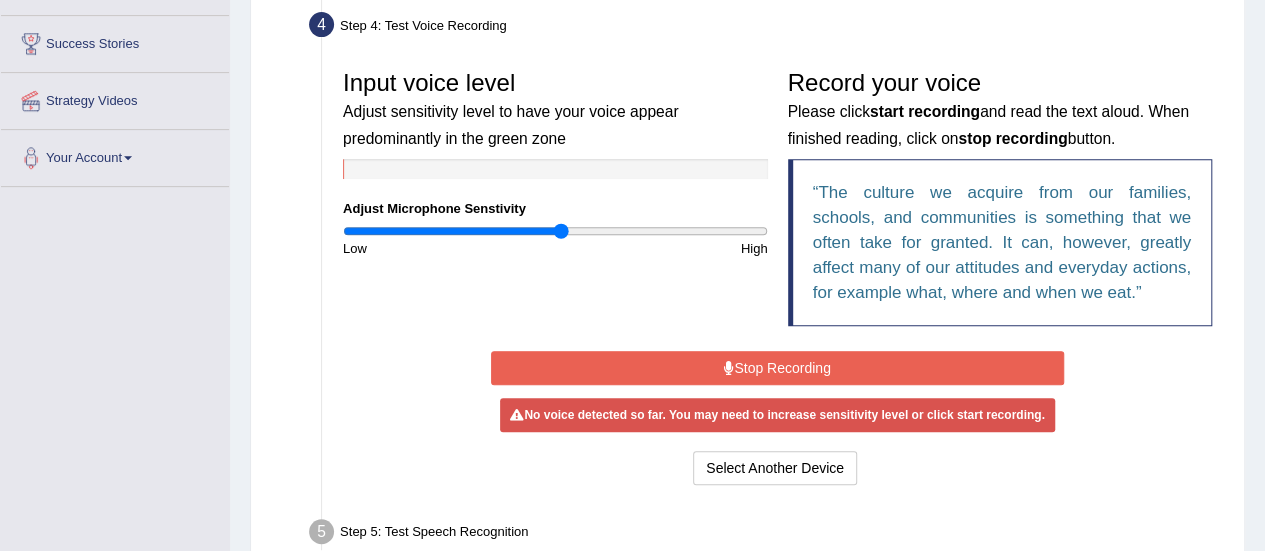 click on "No voice detected so far. You may need to increase sensitivity level or click start recording." at bounding box center (777, 415) 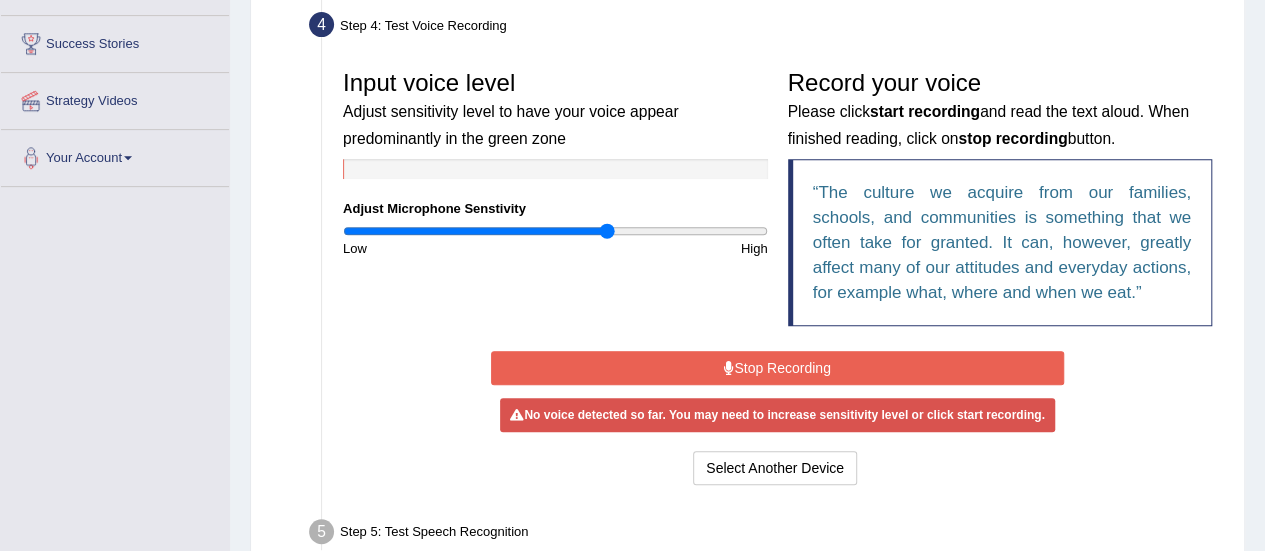 drag, startPoint x: 577, startPoint y: 224, endPoint x: 609, endPoint y: 224, distance: 32 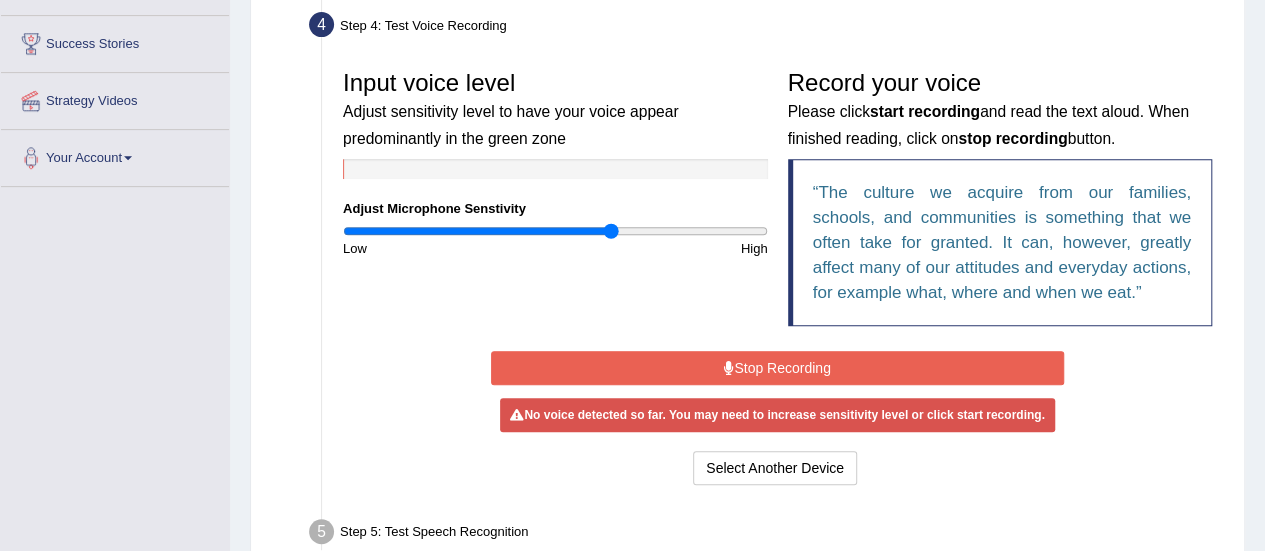 click at bounding box center [555, 231] 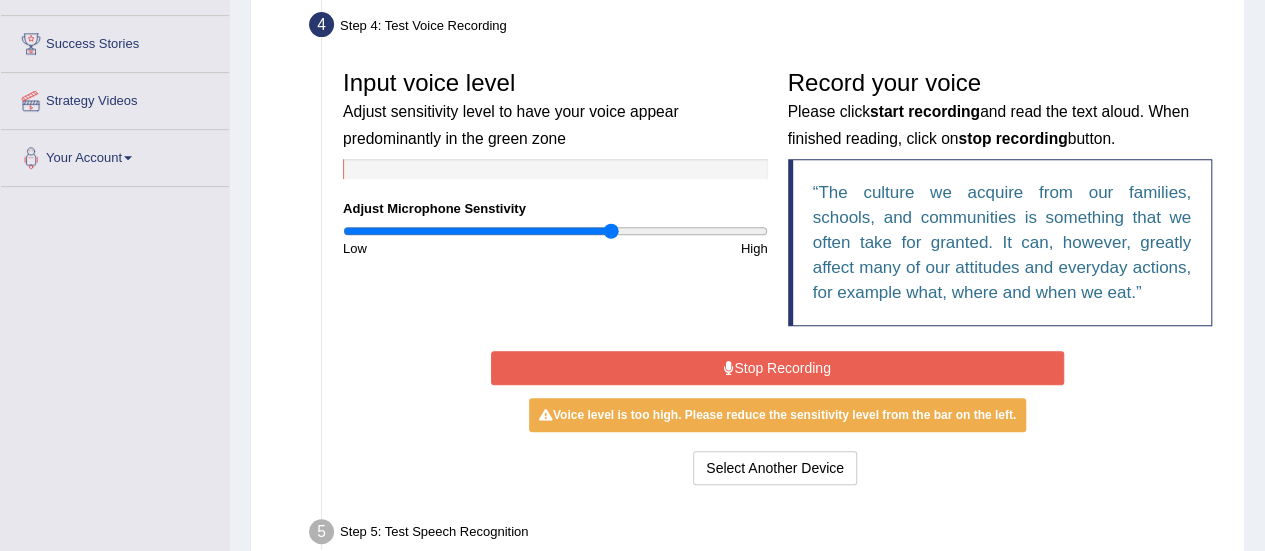 click on "Stop Recording" at bounding box center (777, 368) 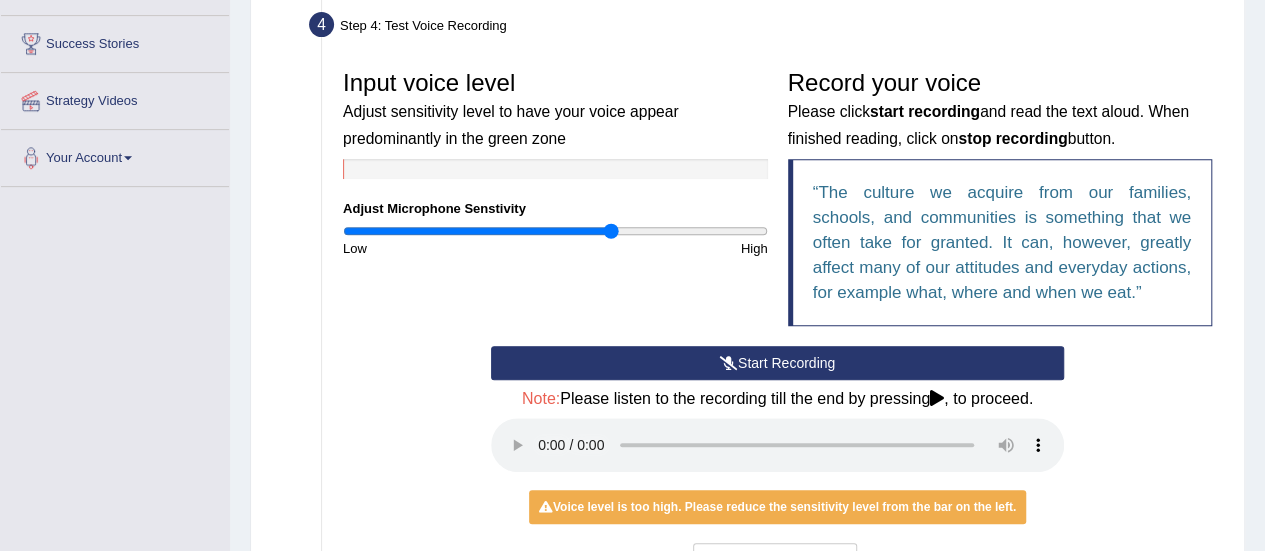 click at bounding box center [555, 231] 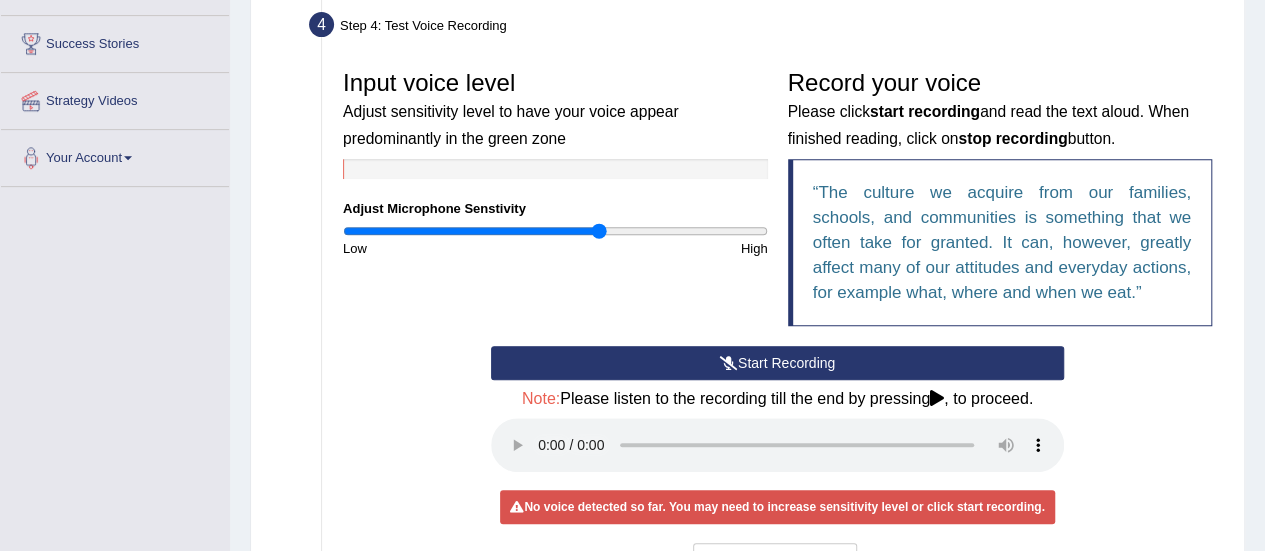 click at bounding box center (555, 231) 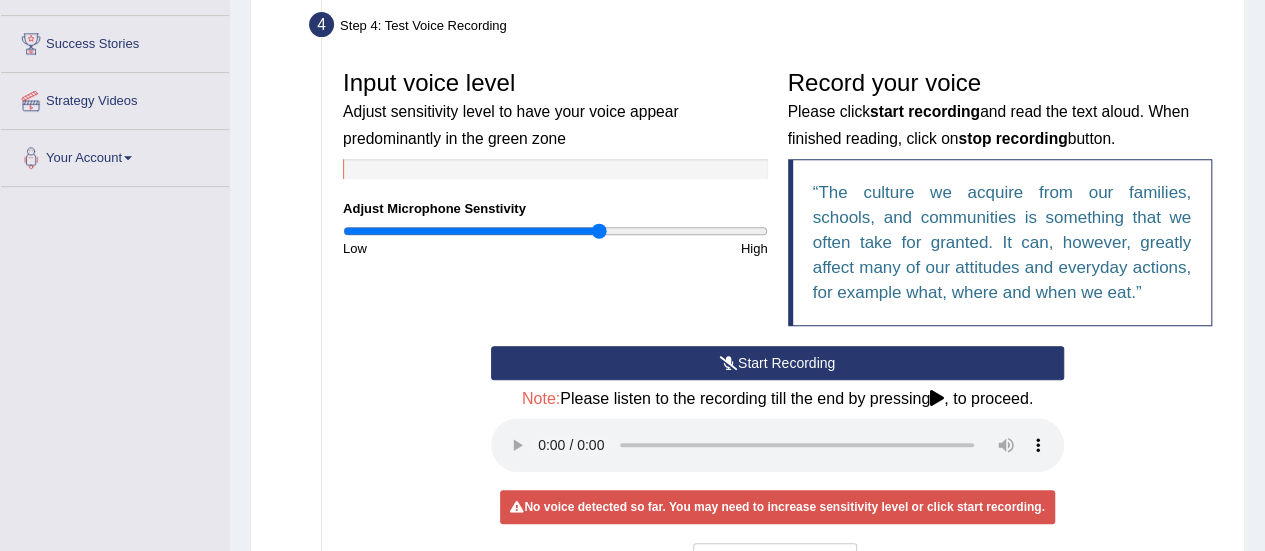 click on "Start Recording" at bounding box center [777, 363] 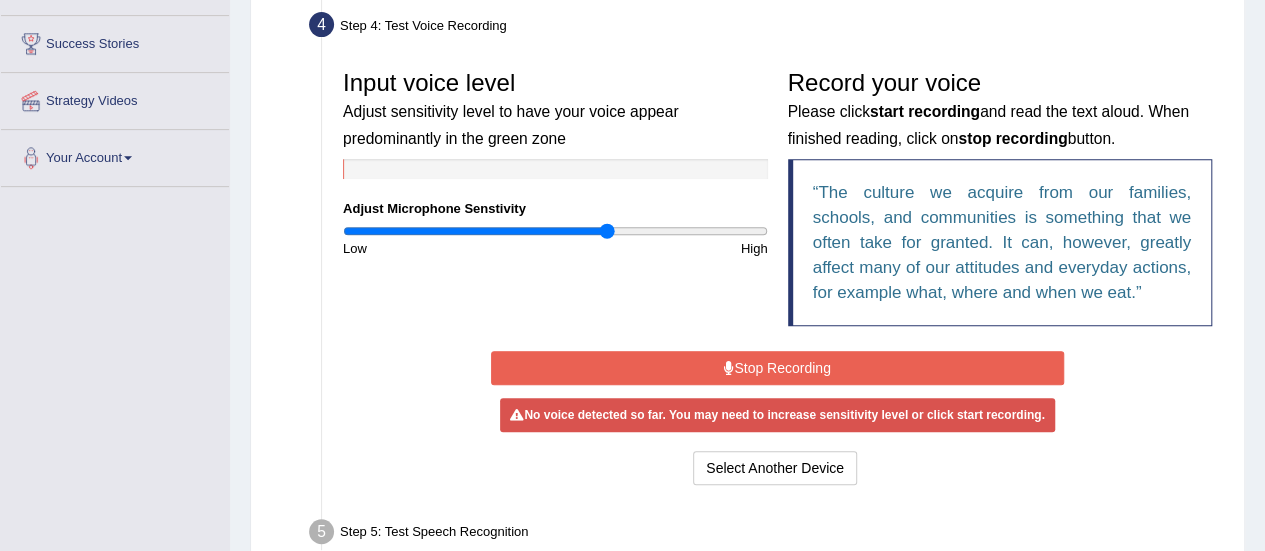 click at bounding box center (555, 231) 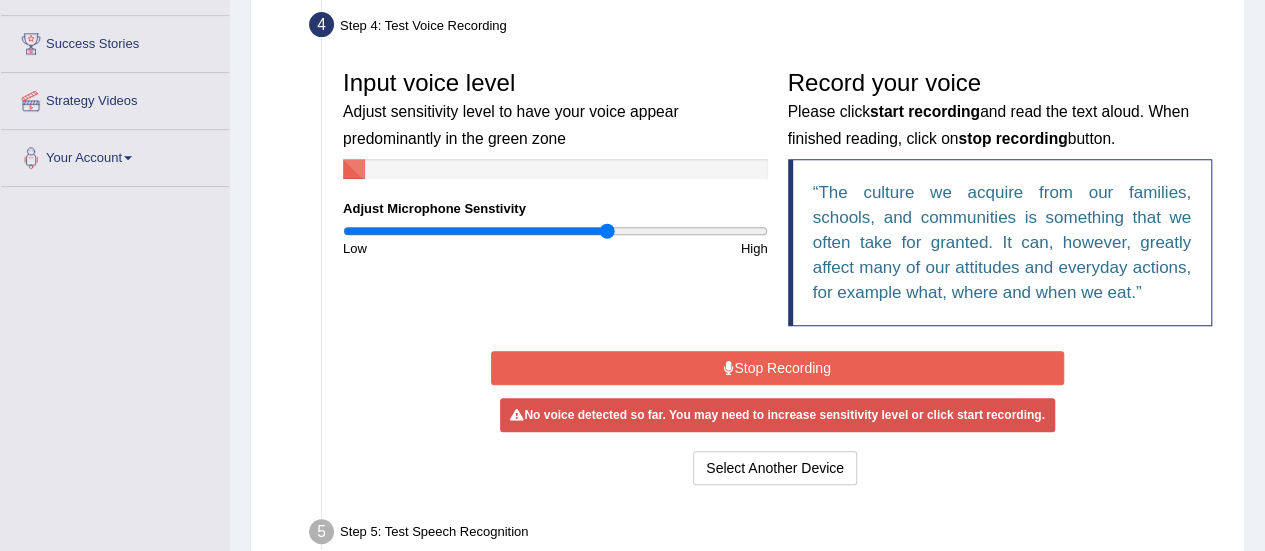 click on "Stop Recording" at bounding box center (777, 368) 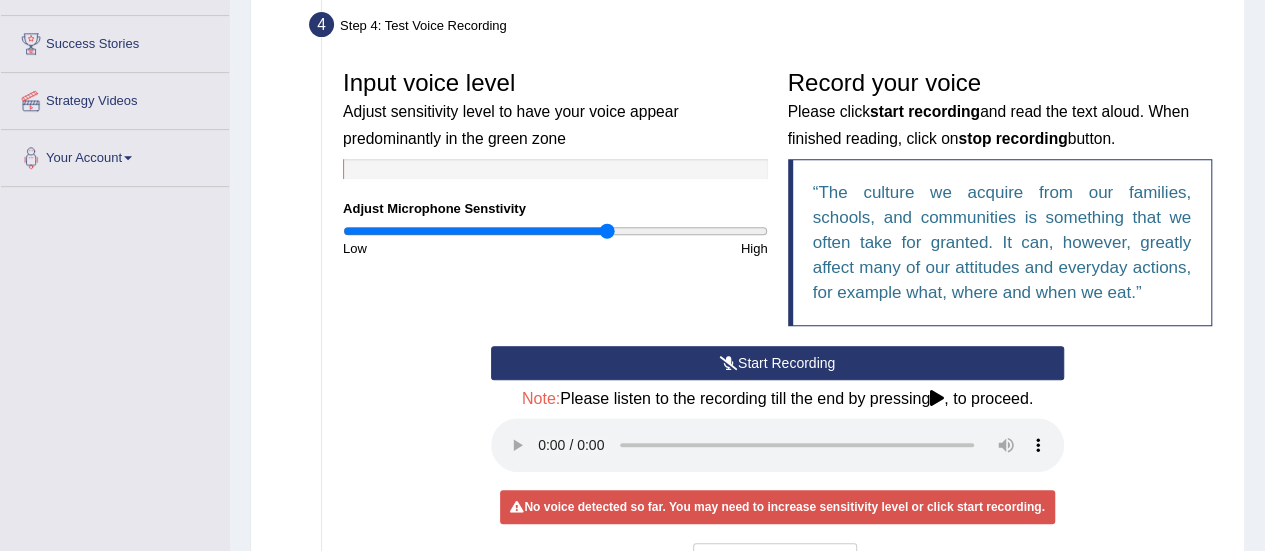 click on "Start Recording" at bounding box center [777, 363] 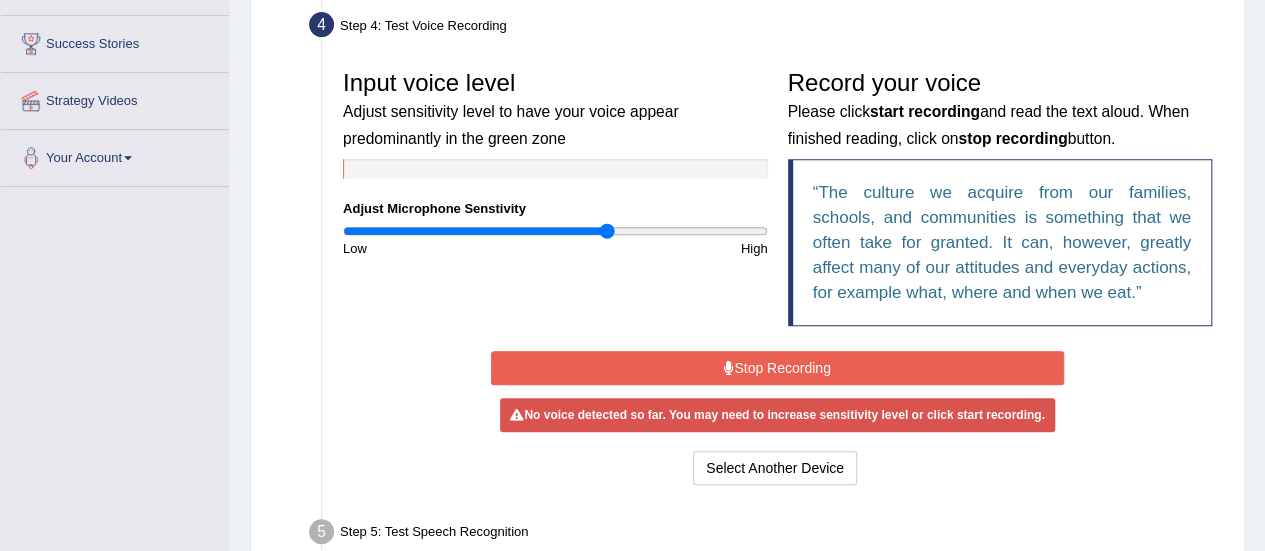 click on "Stop Recording" at bounding box center (777, 368) 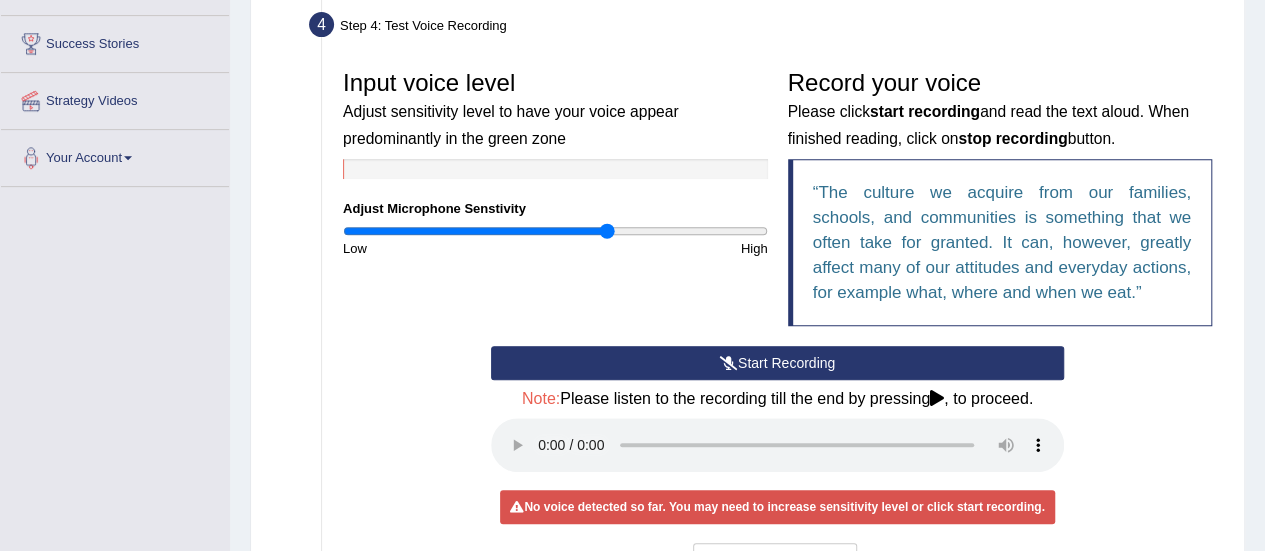 click on "Start Recording" at bounding box center [777, 363] 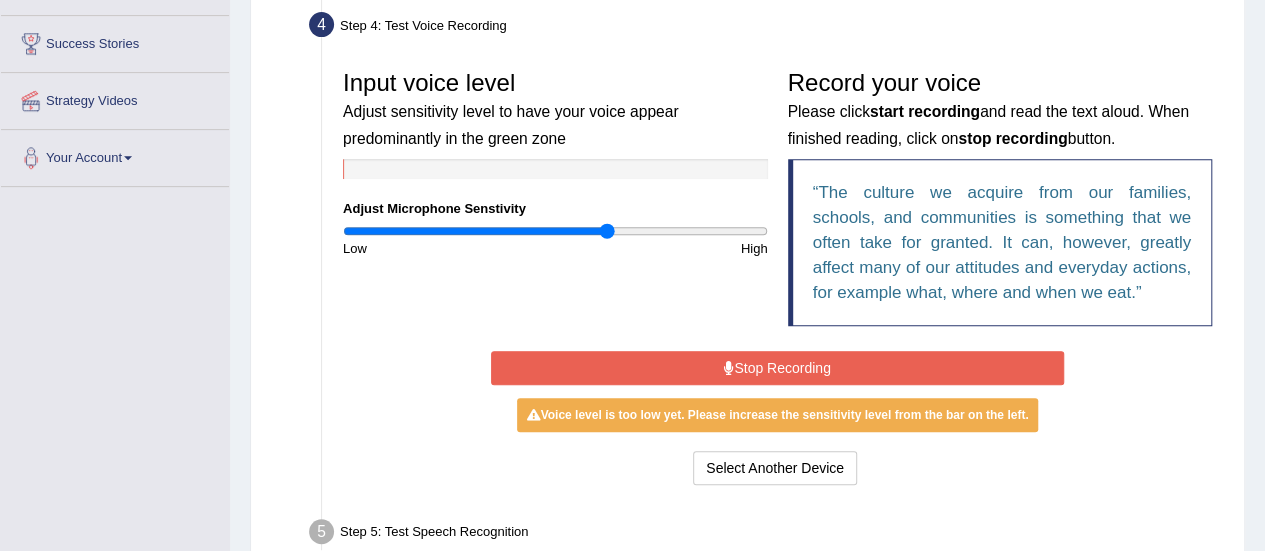 click at bounding box center (555, 231) 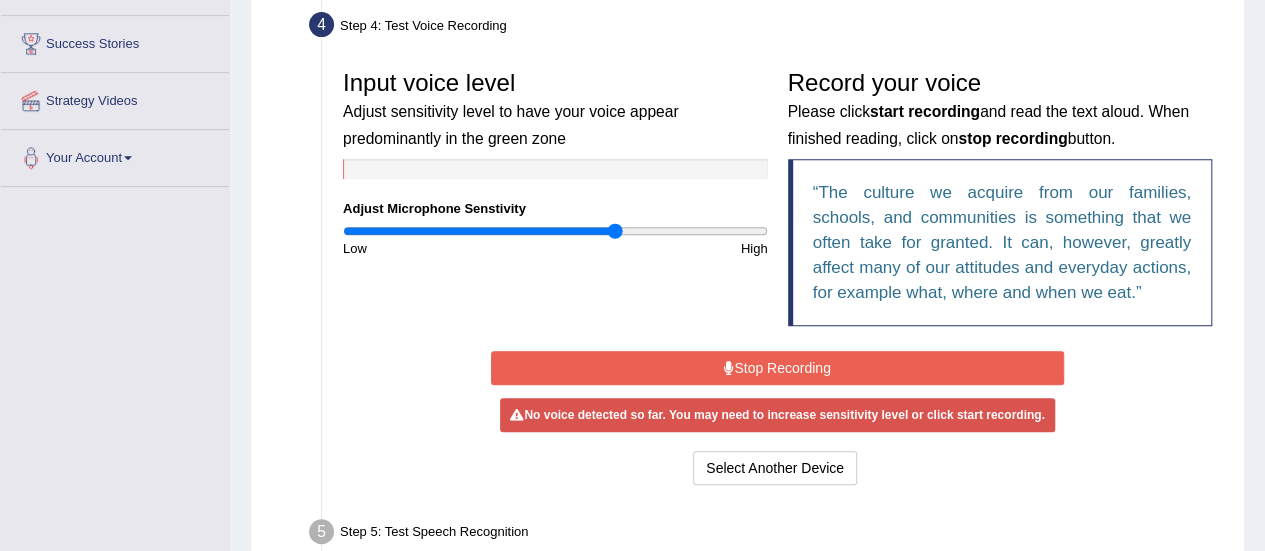 click at bounding box center (555, 231) 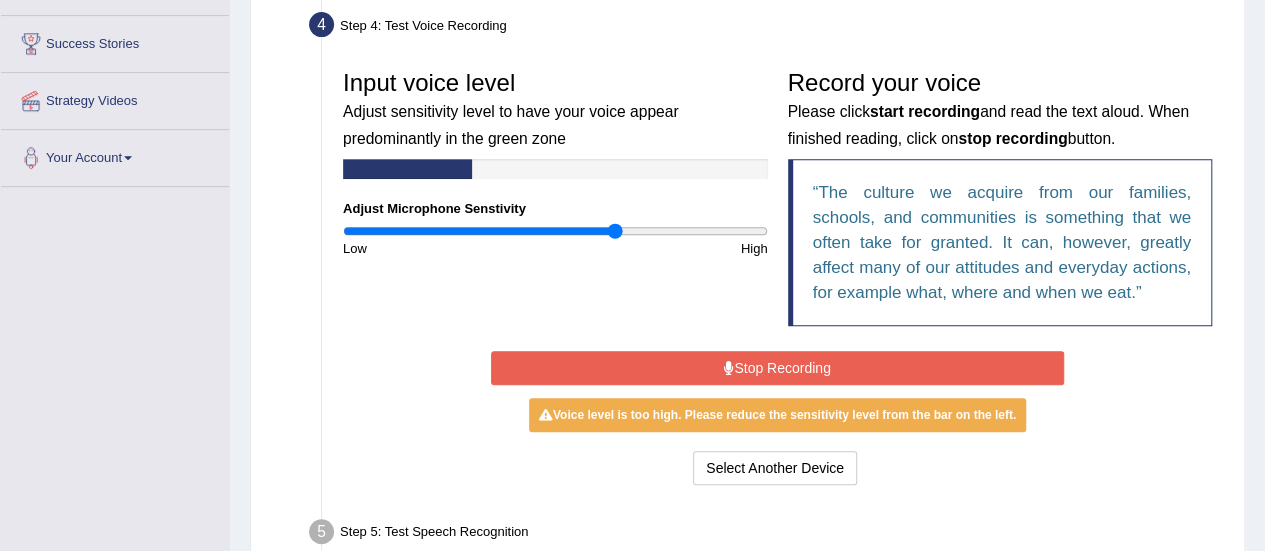 click on "Stop Recording" at bounding box center (777, 368) 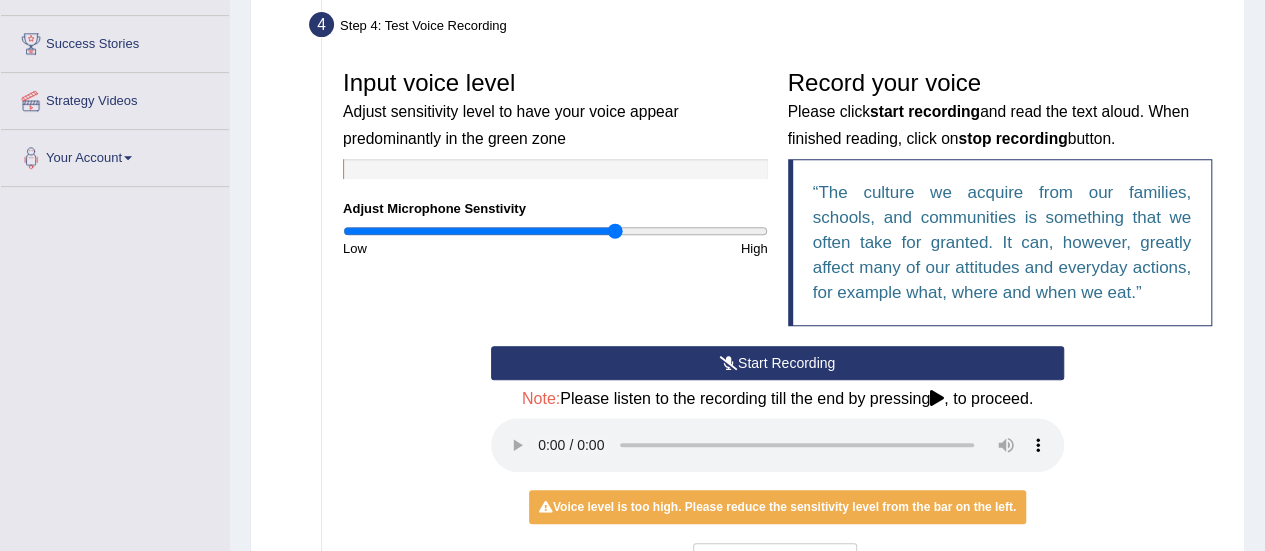 click at bounding box center [555, 231] 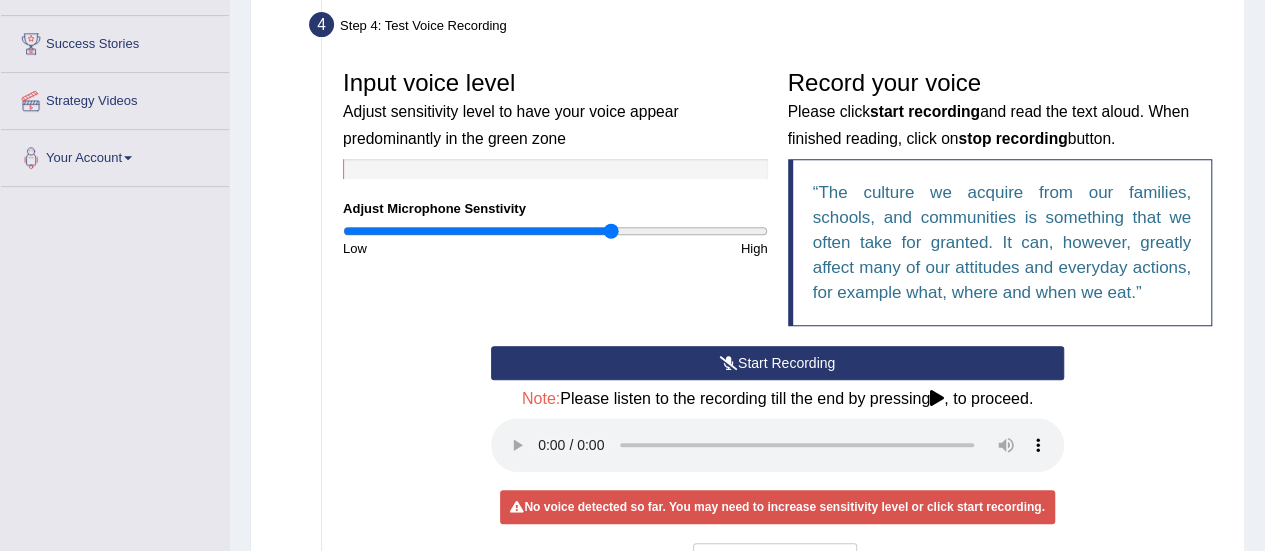 click at bounding box center [555, 231] 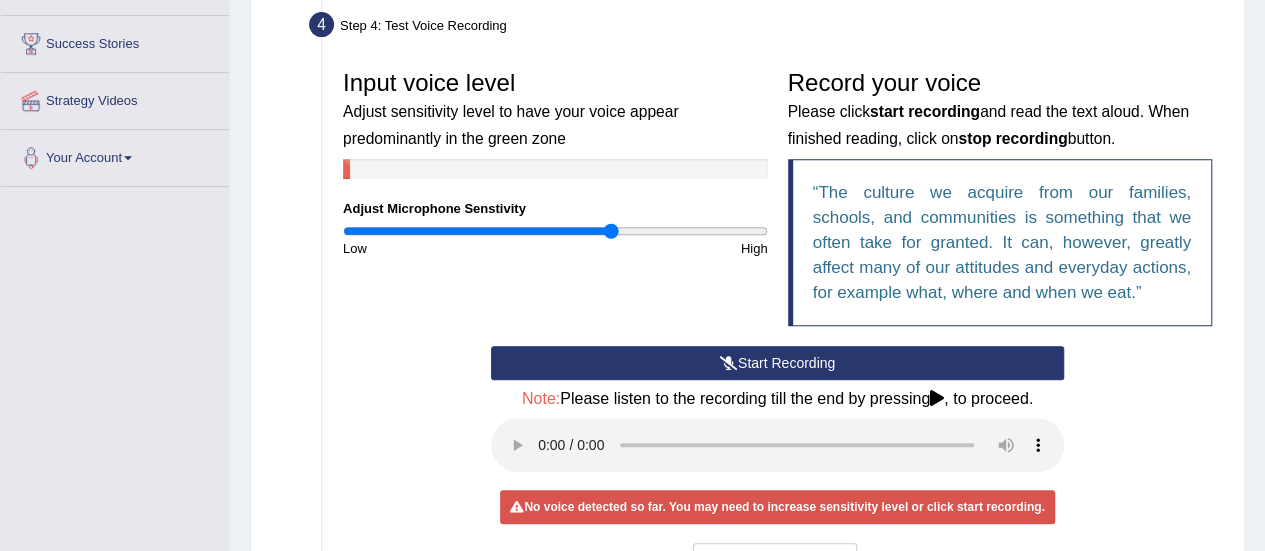 click on "Start Recording" at bounding box center (777, 363) 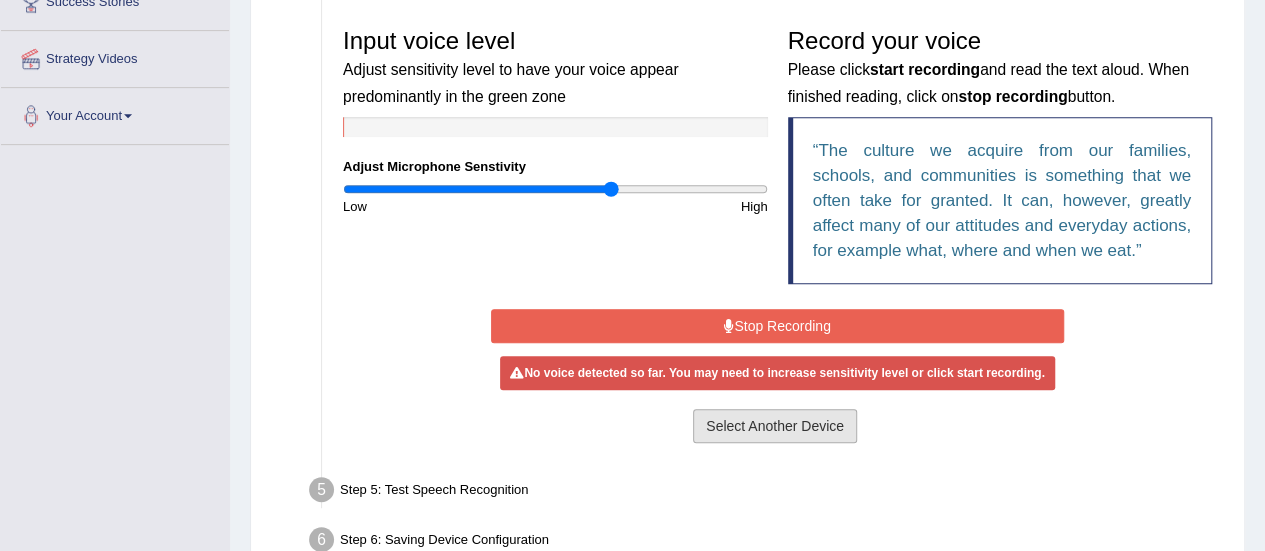 scroll, scrollTop: 414, scrollLeft: 0, axis: vertical 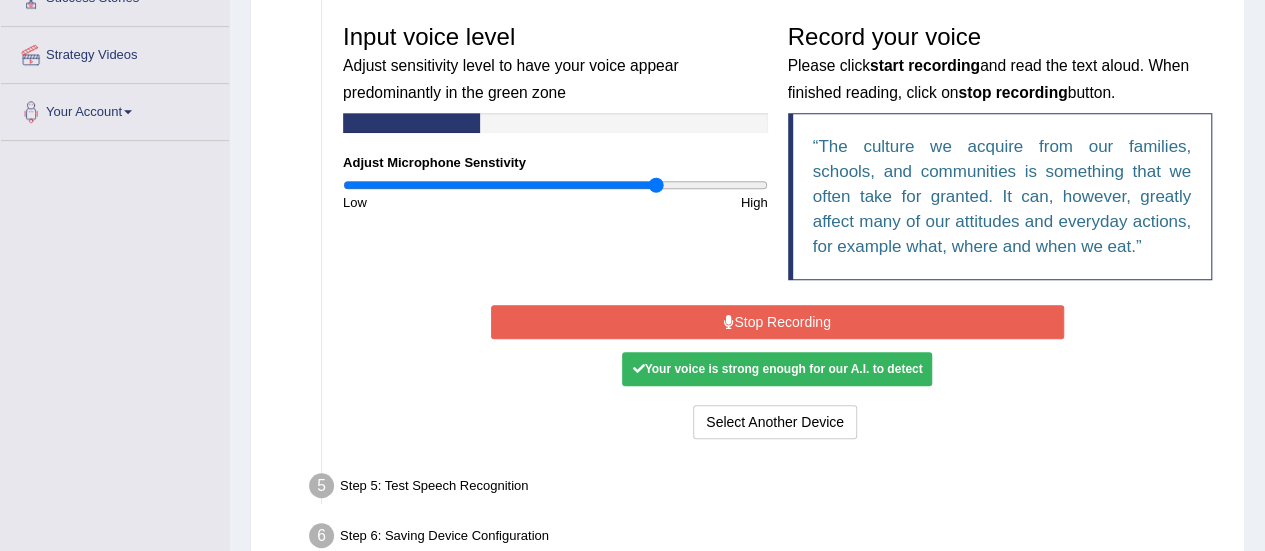 drag, startPoint x: 616, startPoint y: 188, endPoint x: 658, endPoint y: 227, distance: 57.31492 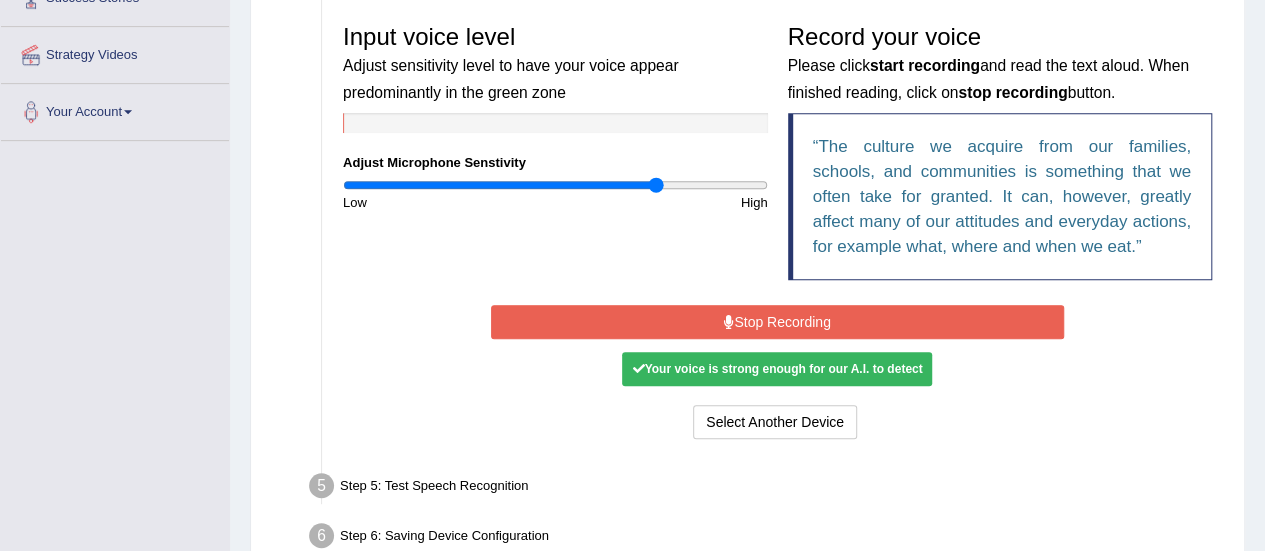 click on "Your voice is strong enough for our A.I. to detect" at bounding box center (777, 369) 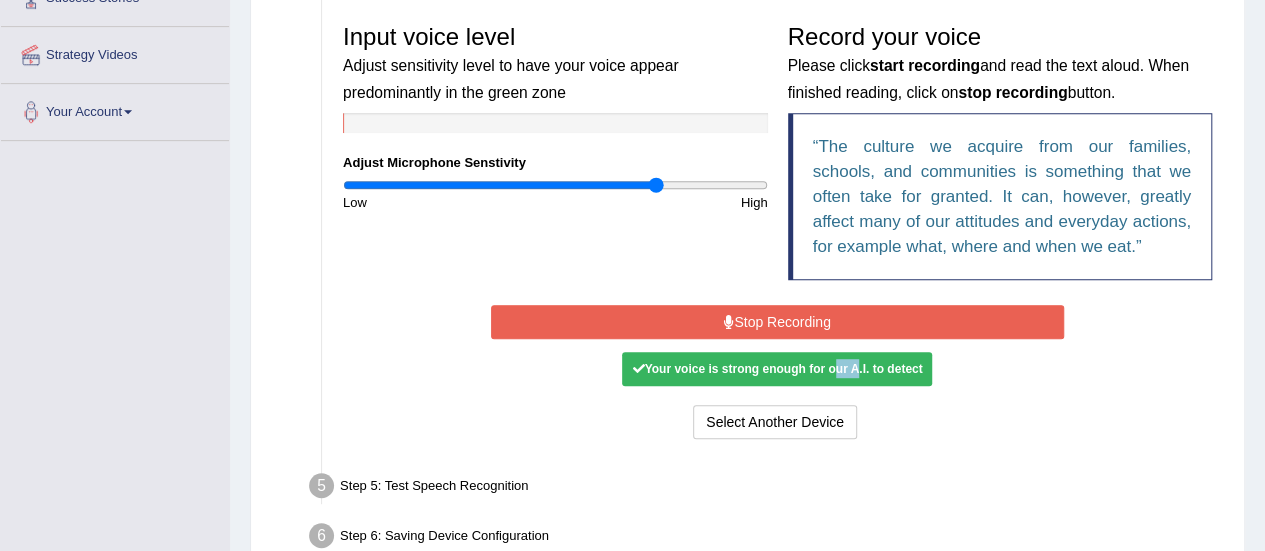 click on "Your voice is strong enough for our A.I. to detect" at bounding box center [777, 369] 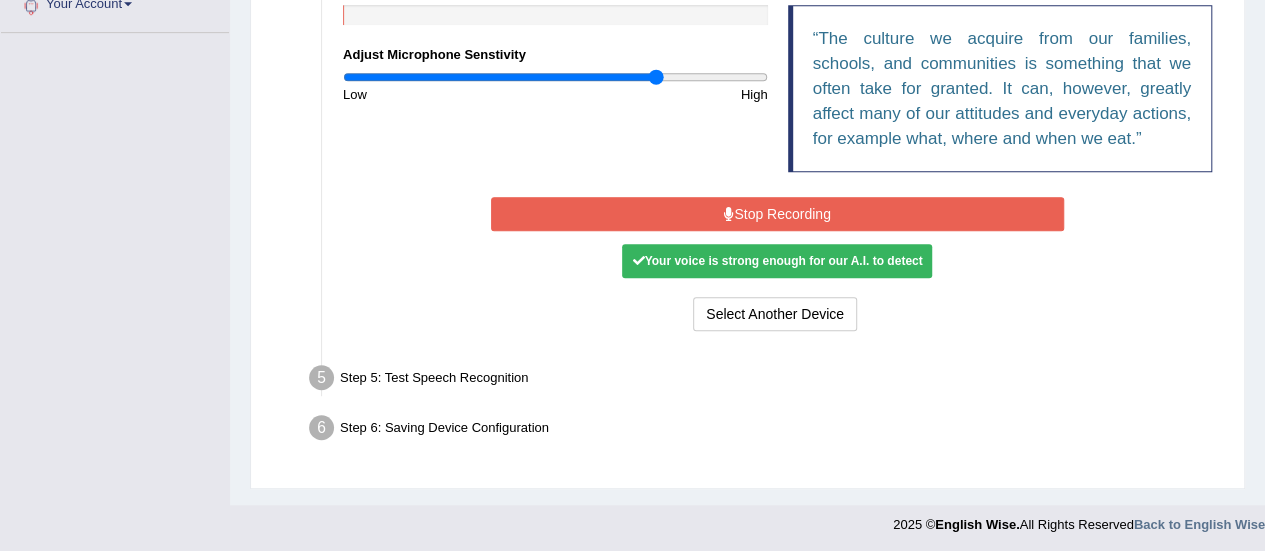 click on "Your voice is strong enough for our A.I. to detect" at bounding box center [777, 261] 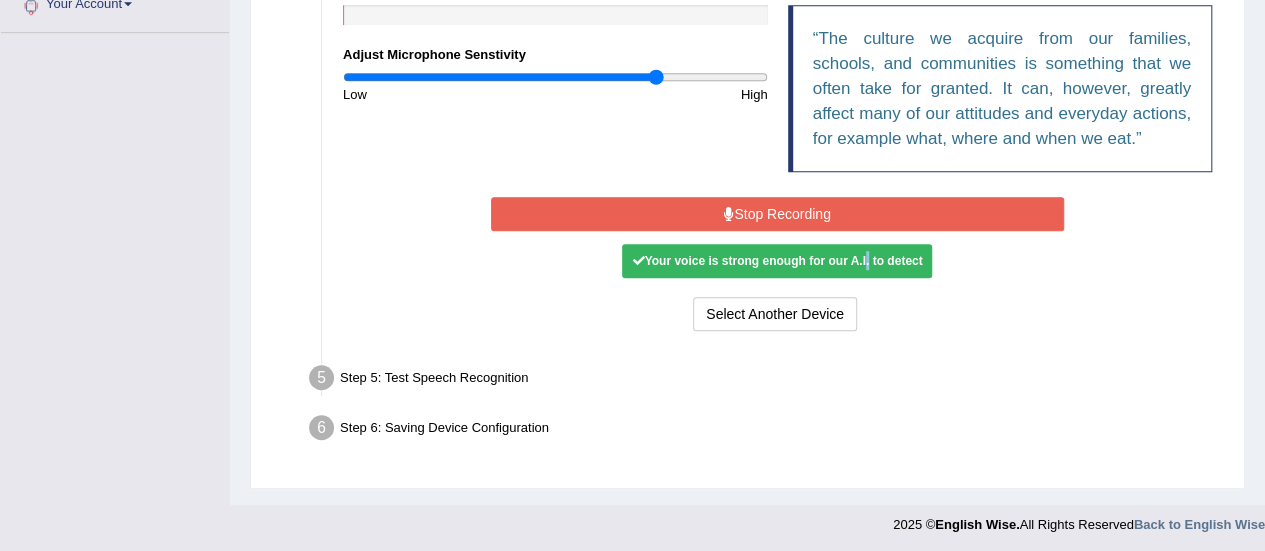 click on "Your voice is strong enough for our A.I. to detect" at bounding box center [777, 261] 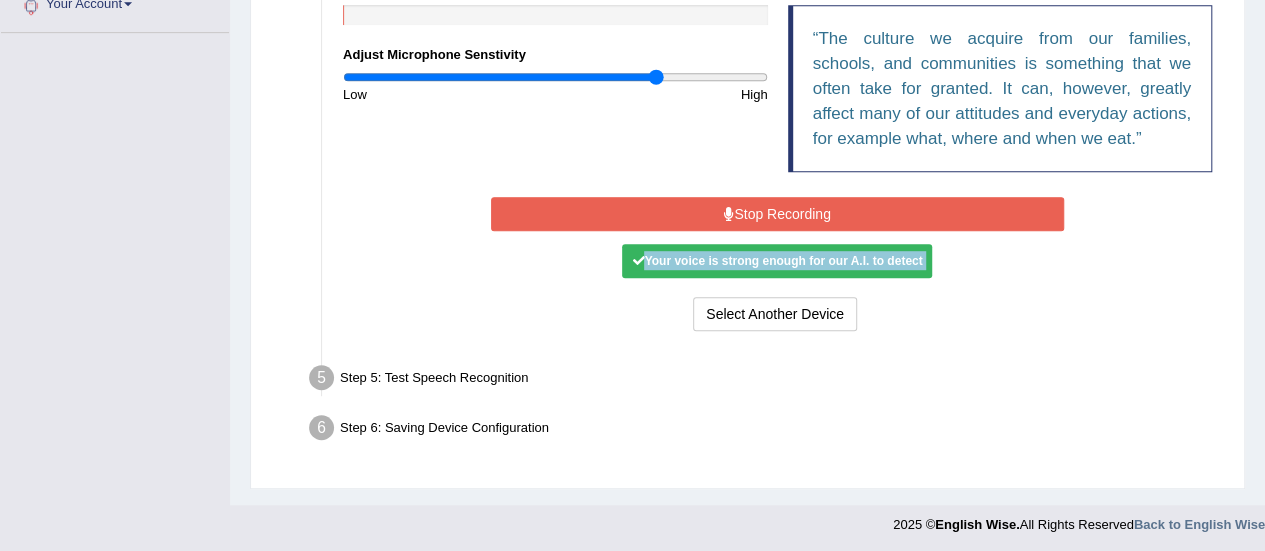 click on "Your voice is strong enough for our A.I. to detect" at bounding box center [777, 261] 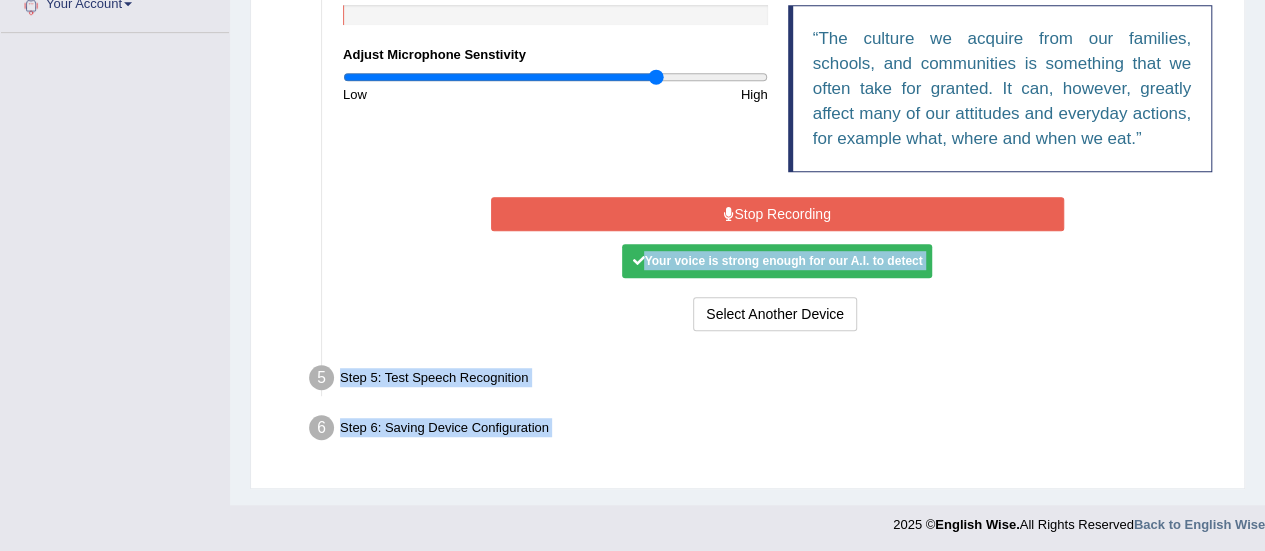 drag, startPoint x: 859, startPoint y: 270, endPoint x: 796, endPoint y: 448, distance: 188.82002 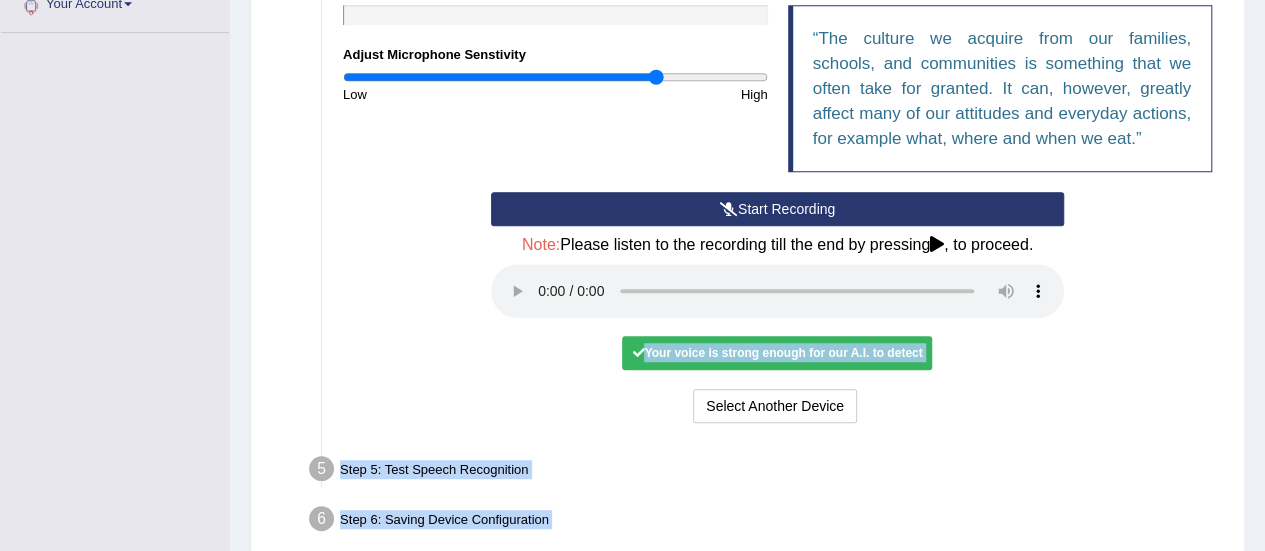 click on "Start Recording" at bounding box center (777, 209) 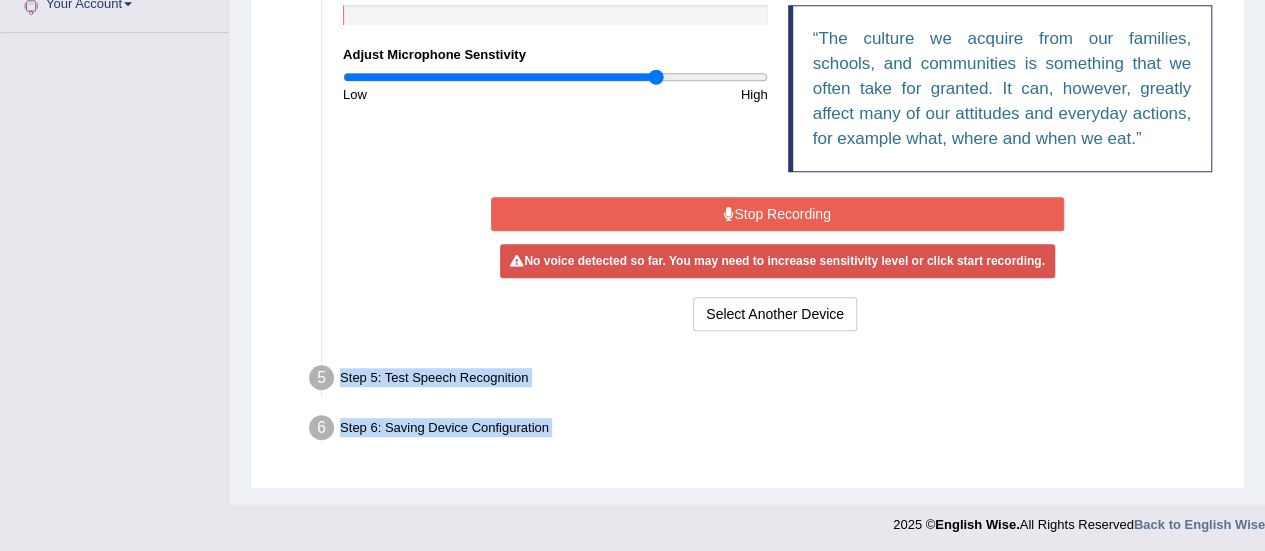 click on "Stop Recording" at bounding box center (777, 214) 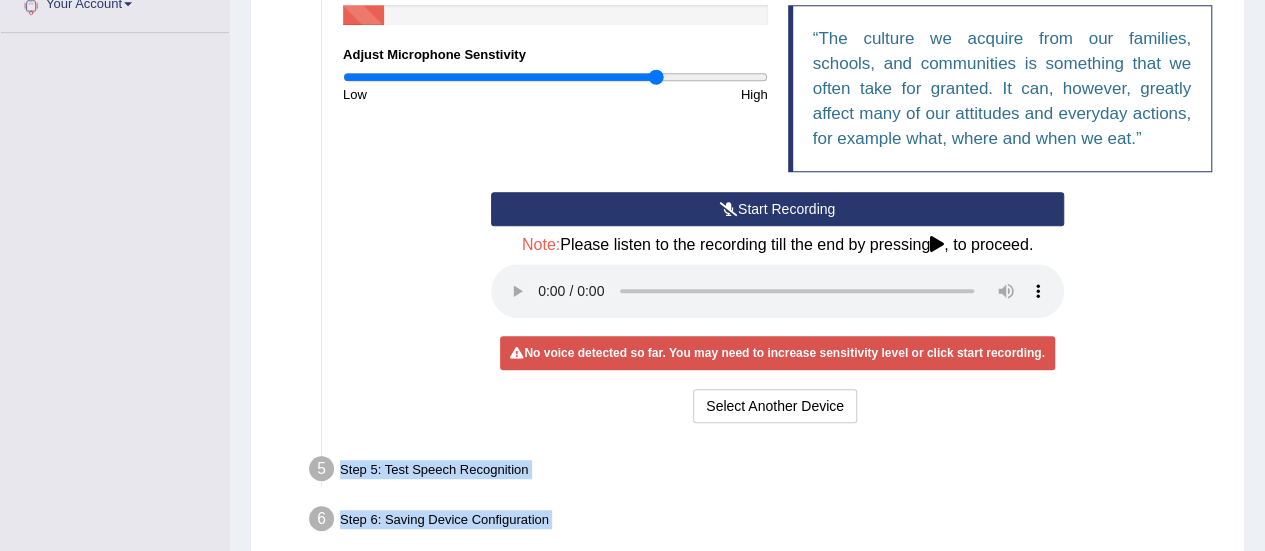 click on "Start Recording" at bounding box center (777, 209) 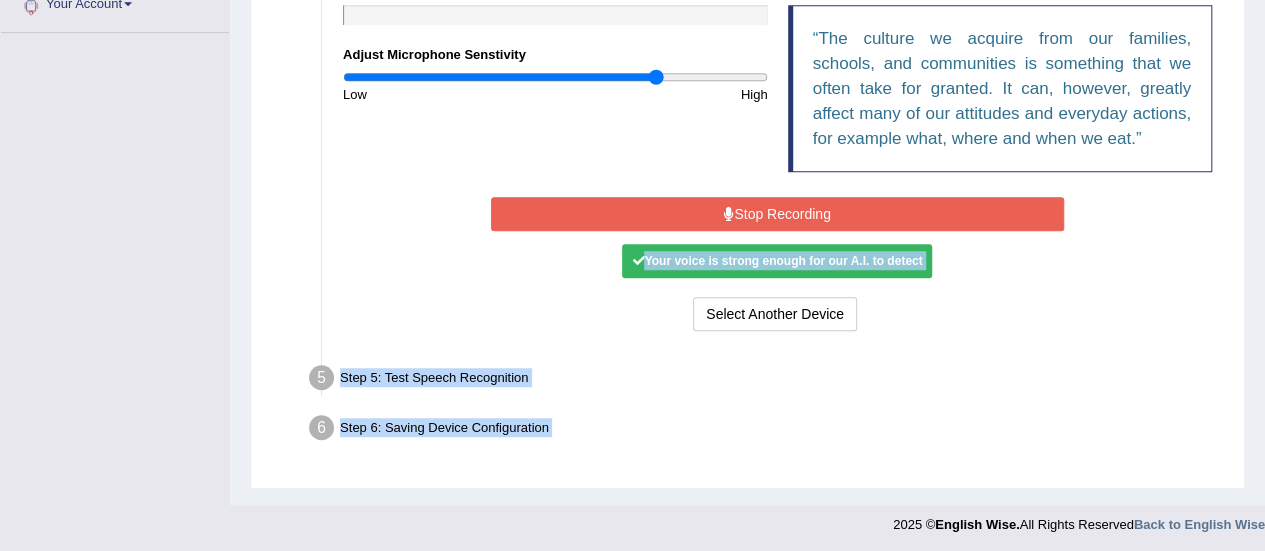 click on "Step 5: Test Speech Recognition" at bounding box center (767, 381) 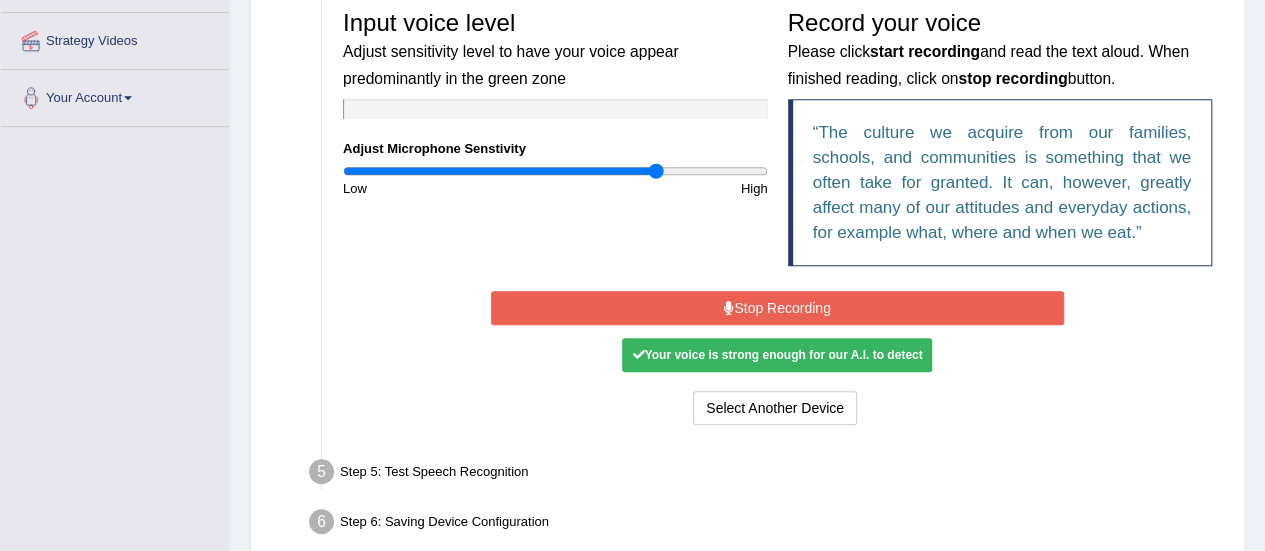 scroll, scrollTop: 522, scrollLeft: 0, axis: vertical 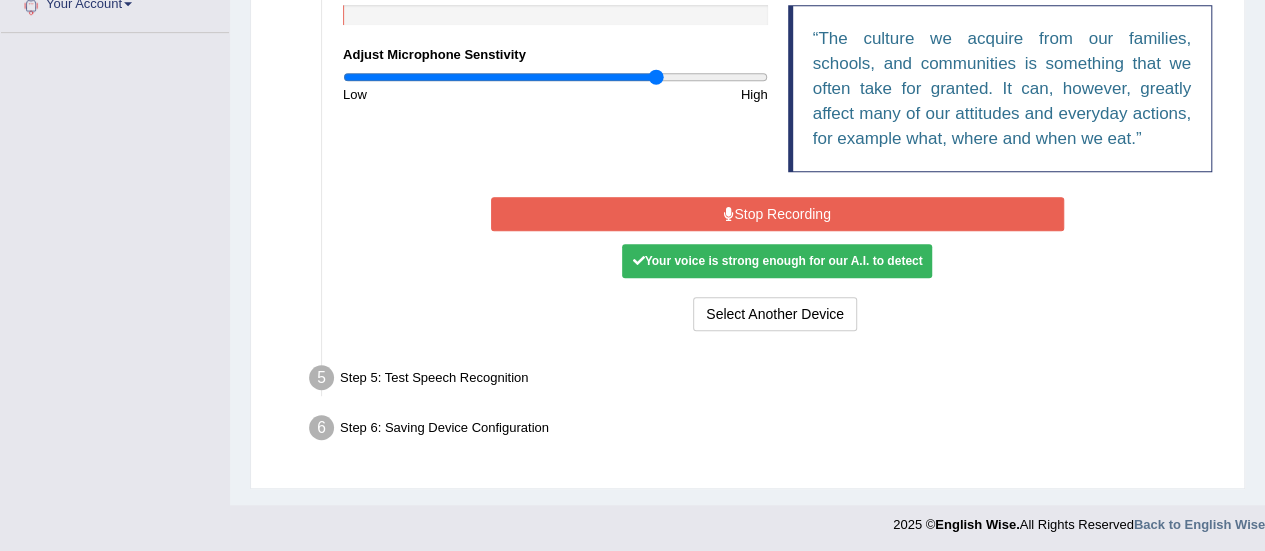 click on "Step 5: Test Speech Recognition" at bounding box center [767, 381] 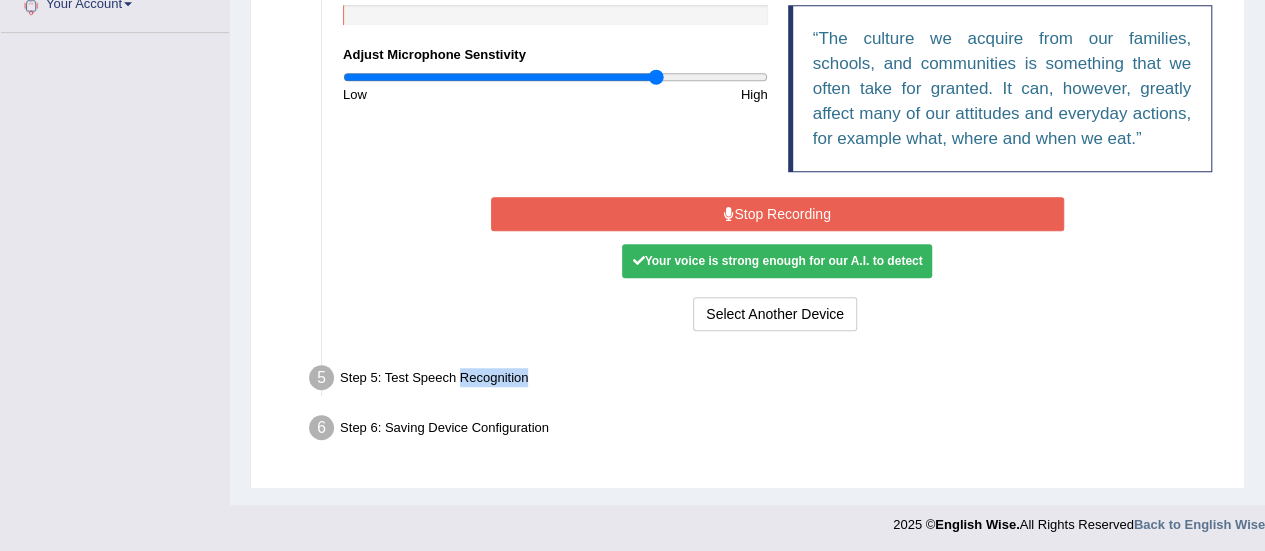 click on "Step 5: Test Speech Recognition" at bounding box center [767, 381] 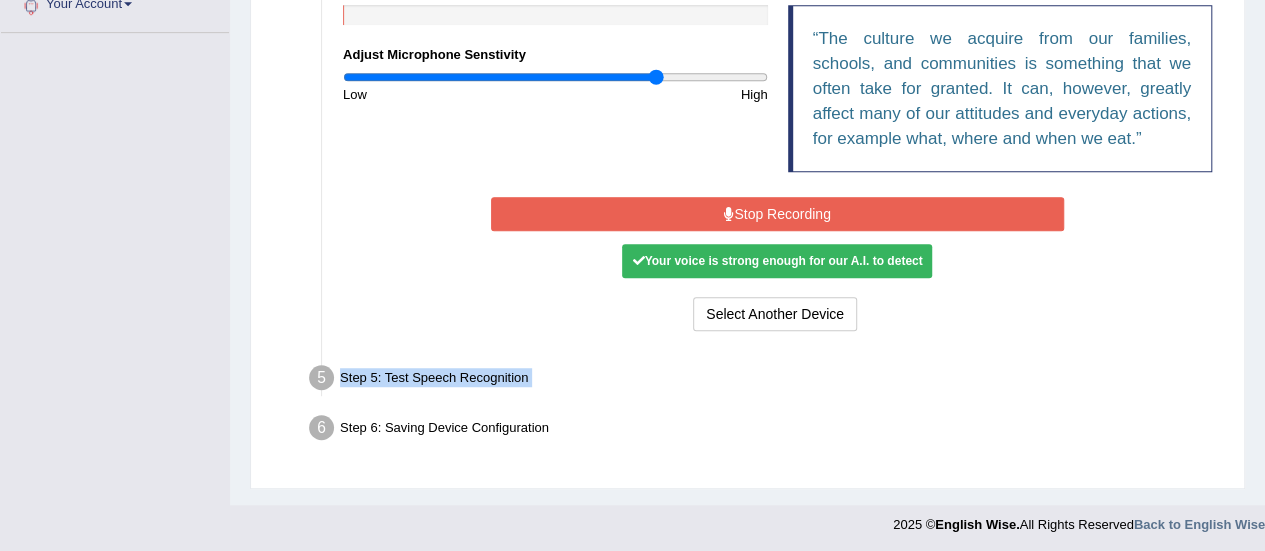 click on "Step 5: Test Speech Recognition" at bounding box center (767, 381) 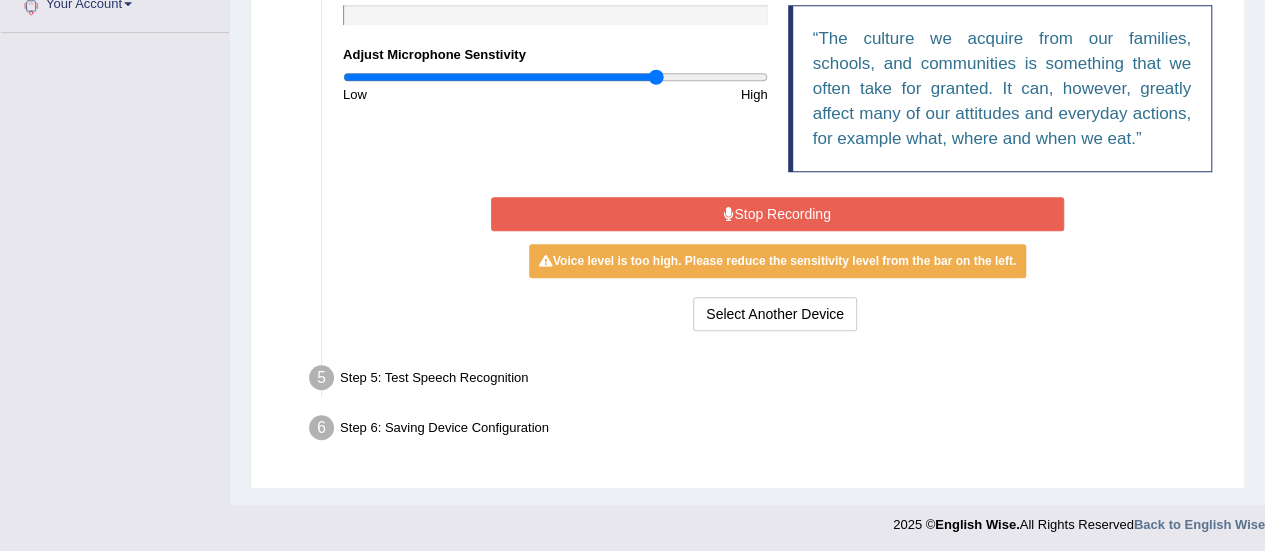 click on "Select Another Device   Voice is ok. Go to Next step" at bounding box center [777, 316] 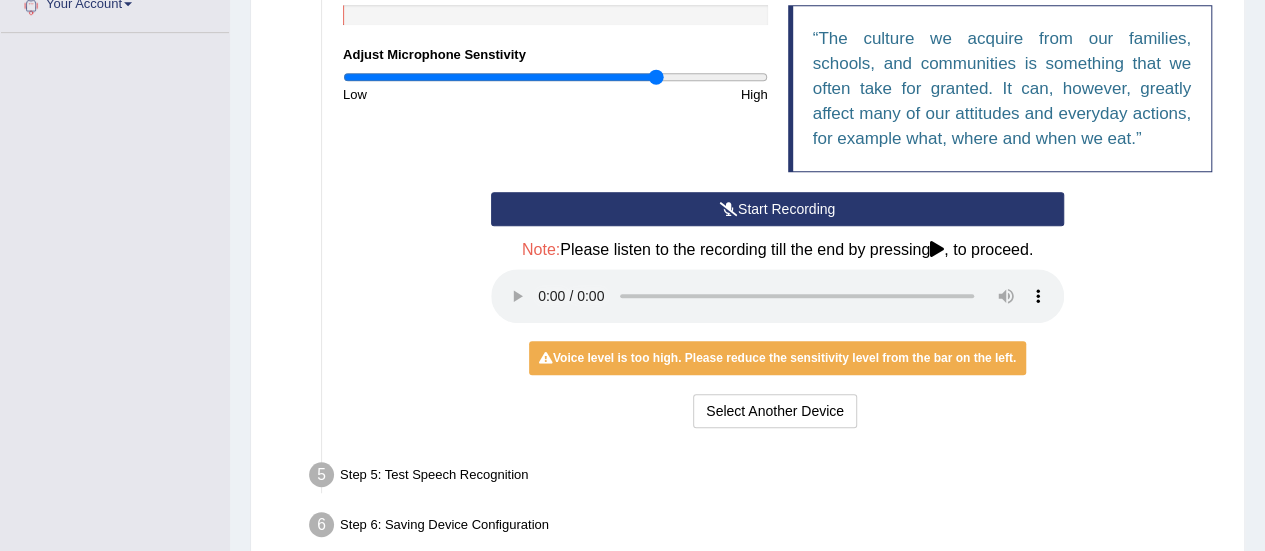 click on "Home
Practice
Microphone Setup
You have already completed the setup earlier with the following configuration:
Device Name:
null
Input Gain Level:
null
Speech Recognition:
No
However, you can configure it again by following the steps below if you have changed mic recently or facing problems.
Microphone Setup
View Video
Step 1: Grant Permissions   To access your microphone(s), we need permission to access the audio (mic) devices attached to your computer   Please click the button on the right and if prompted select  Allow  microphone from the dropdown list     Grant Permissions   Step 2: Get Devices List   In this step will be enumerate all available microphones on your computer       Get Device List" at bounding box center [747, 40] 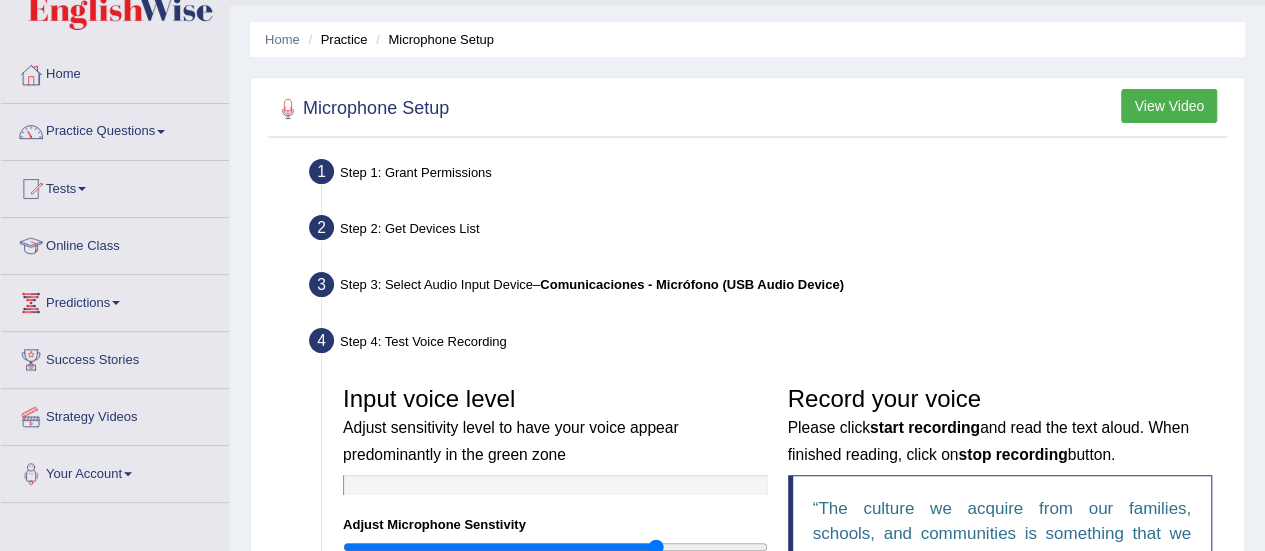 scroll, scrollTop: 51, scrollLeft: 0, axis: vertical 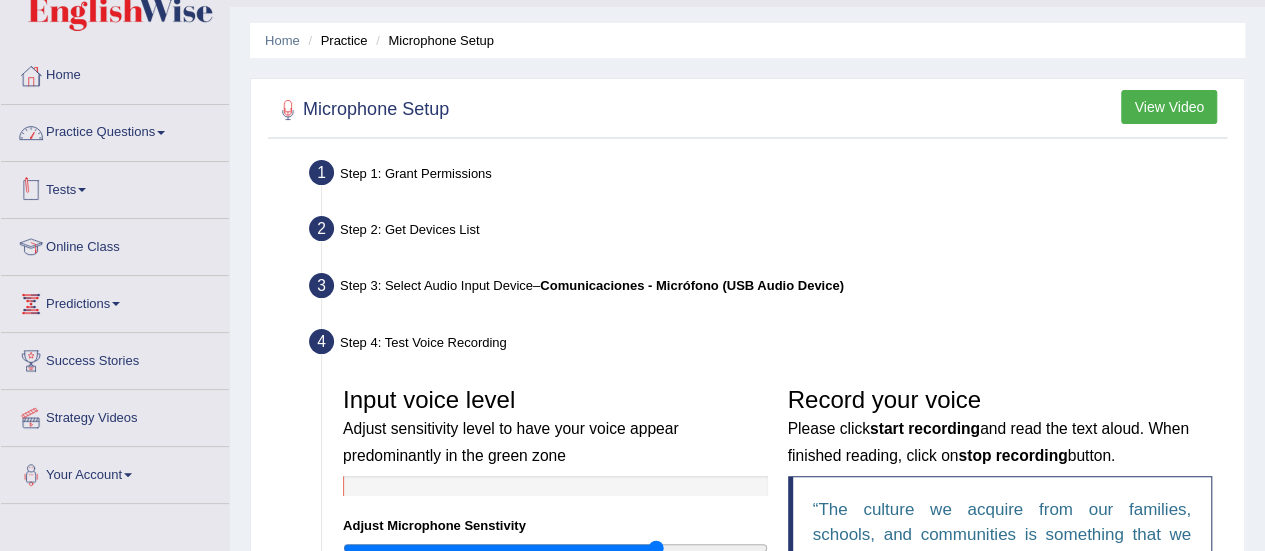 click on "Practice Questions" at bounding box center (115, 130) 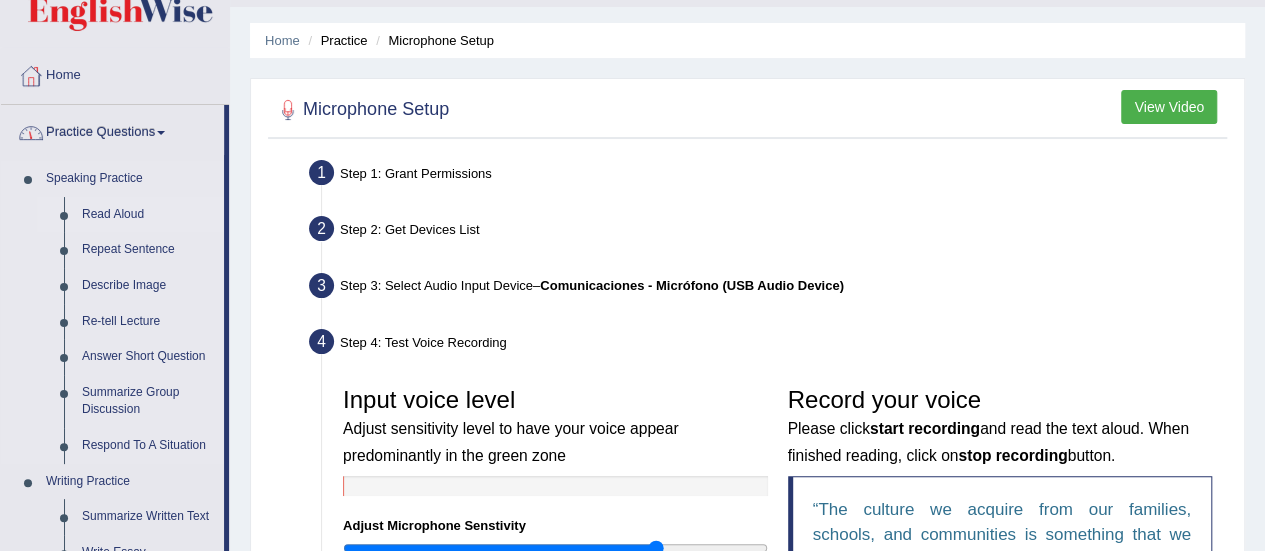 click on "Read Aloud" at bounding box center (148, 215) 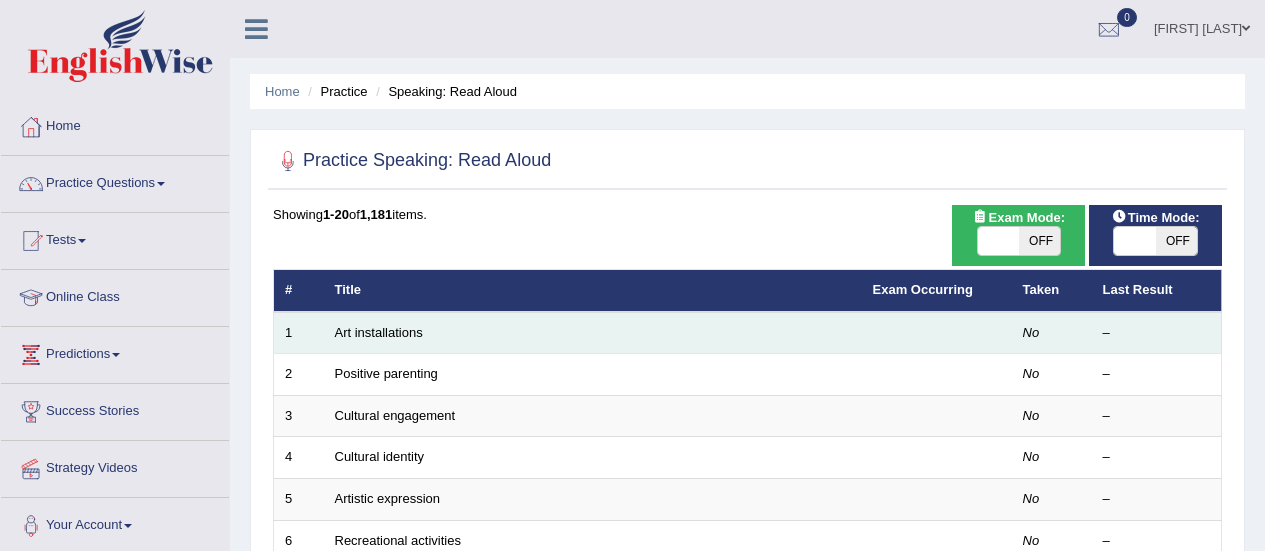 scroll, scrollTop: 0, scrollLeft: 0, axis: both 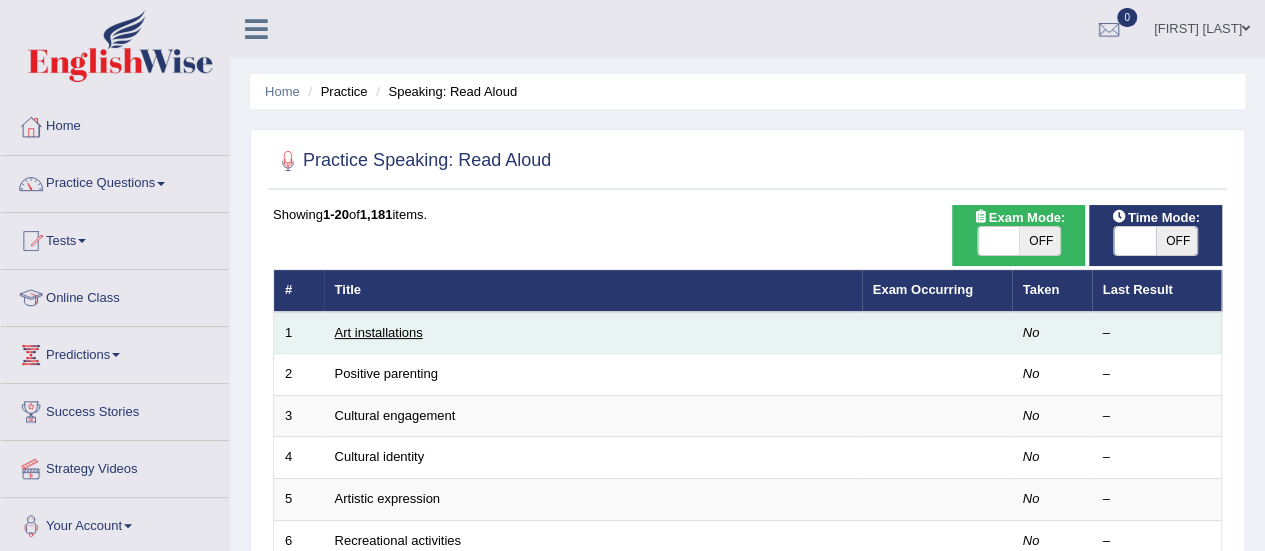 click on "Art installations" at bounding box center [379, 332] 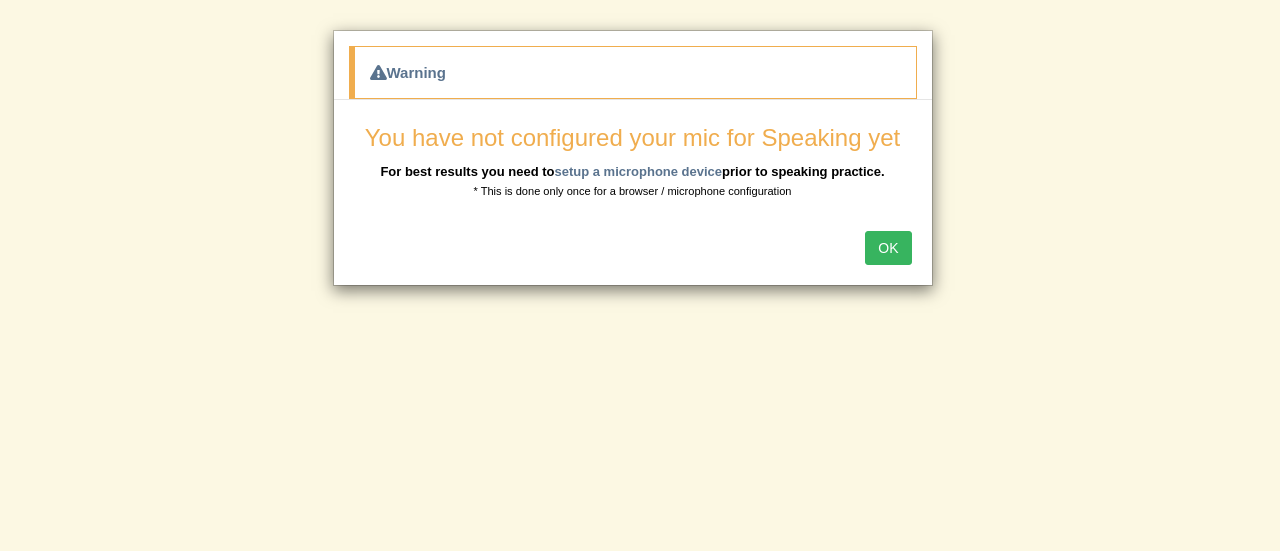 scroll, scrollTop: 0, scrollLeft: 0, axis: both 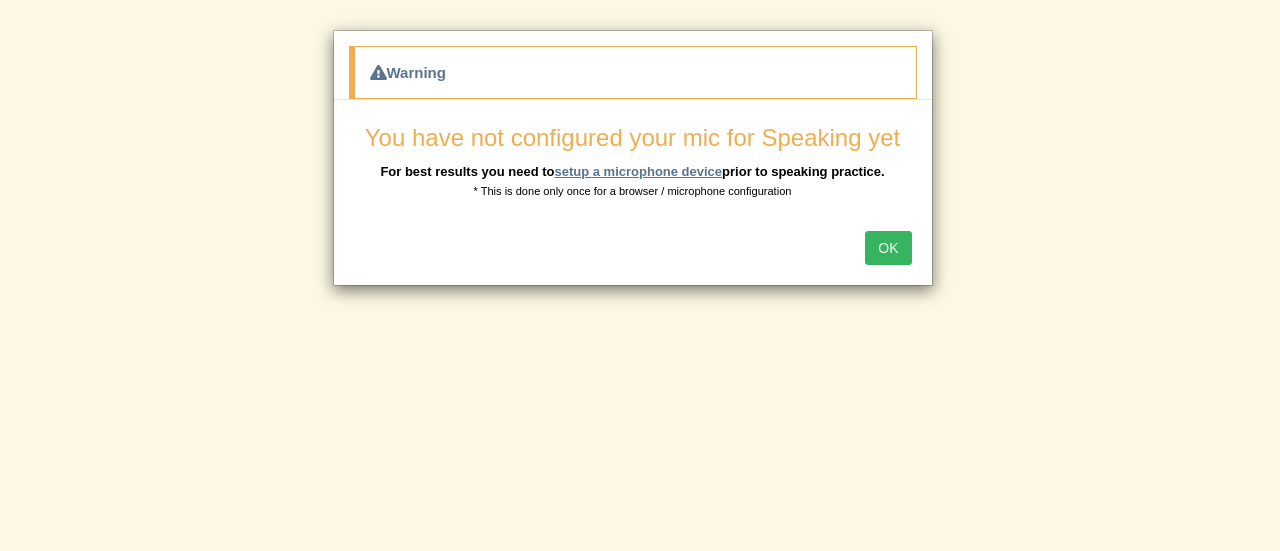 click on "setup a microphone device" at bounding box center (638, 171) 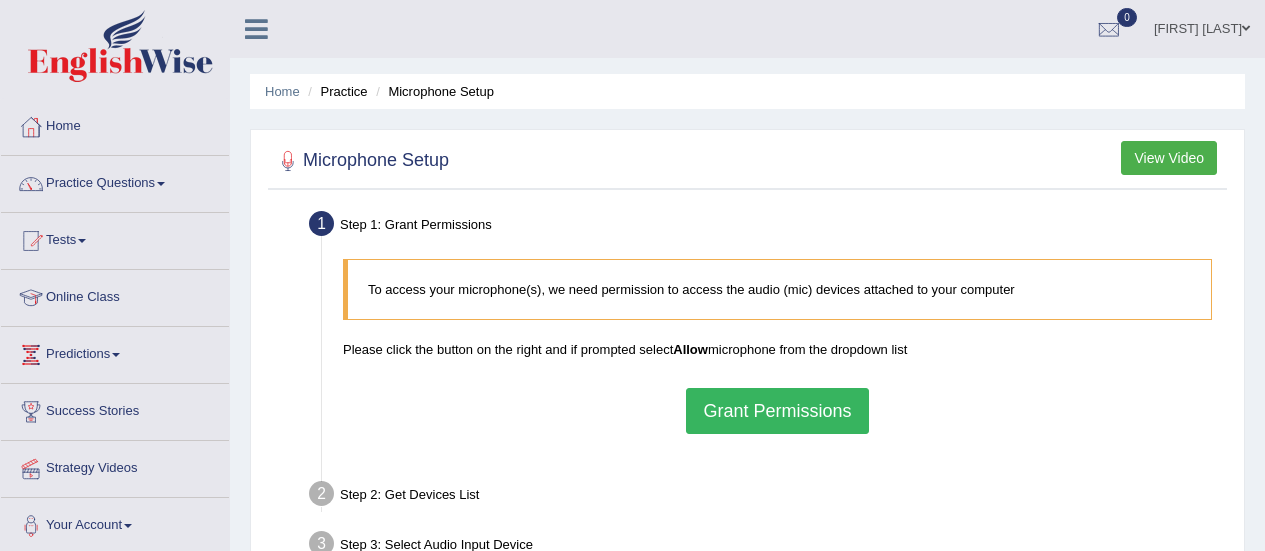 scroll, scrollTop: 0, scrollLeft: 0, axis: both 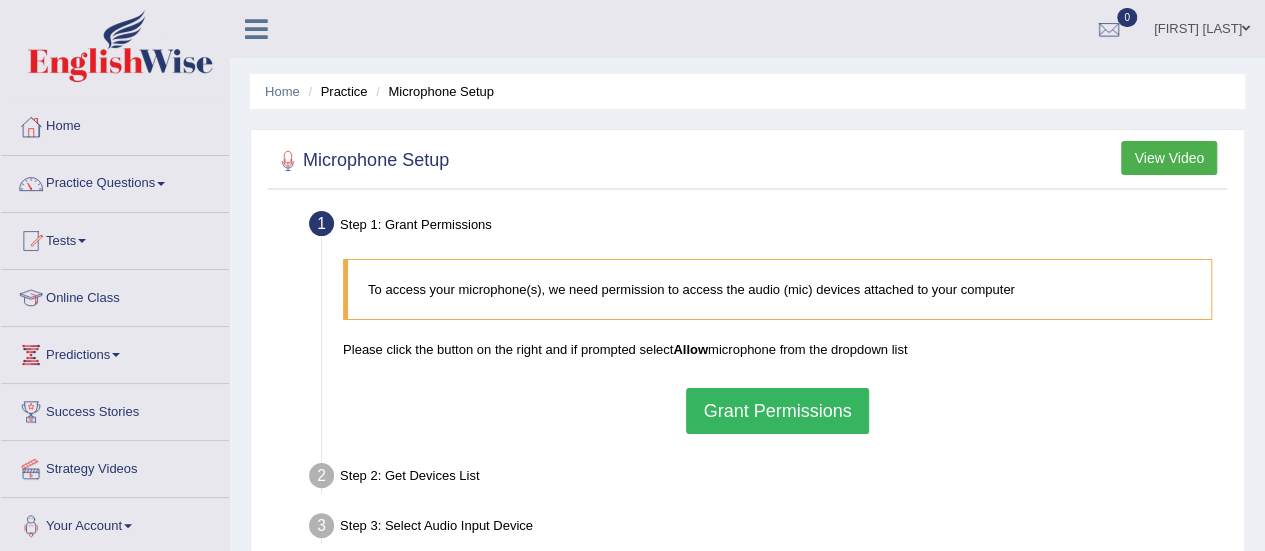 click on "Grant Permissions" at bounding box center [777, 411] 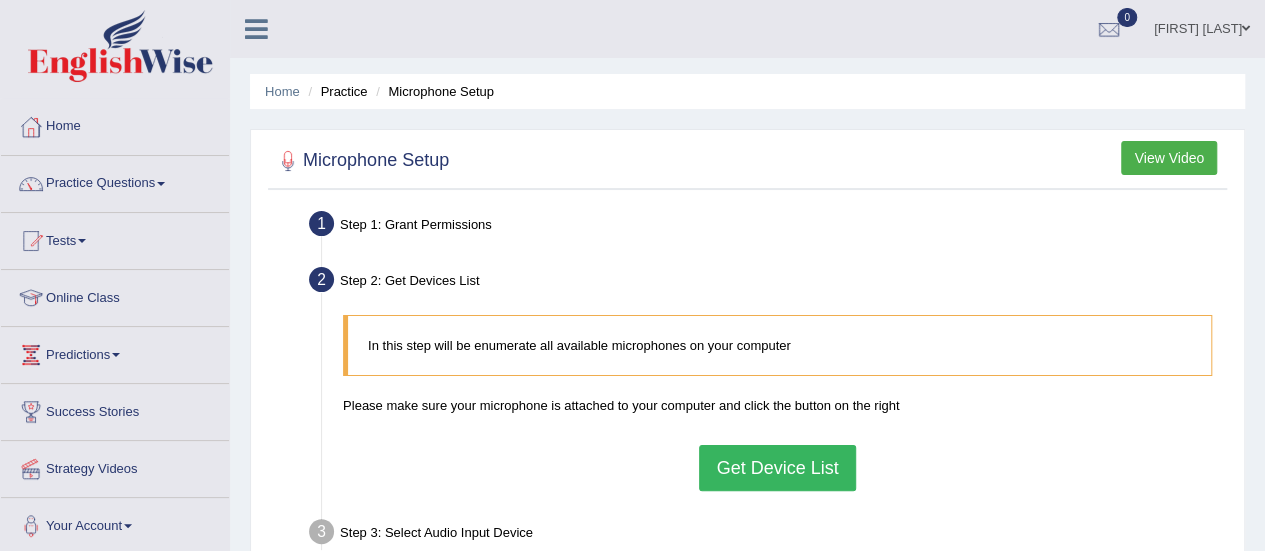 click on "Get Device List" at bounding box center [777, 468] 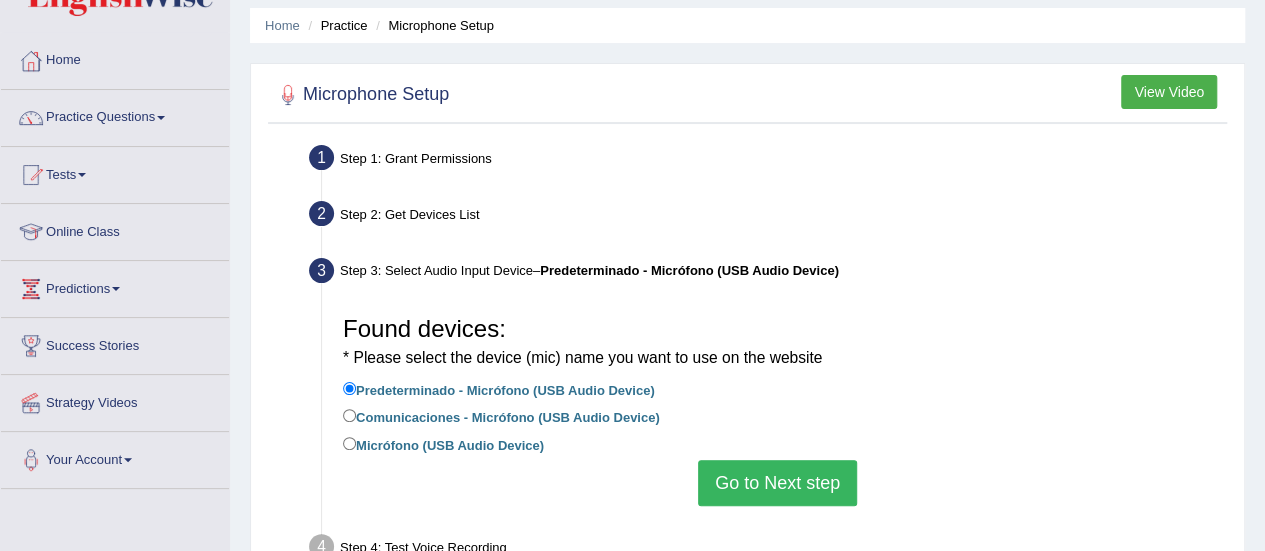 scroll, scrollTop: 102, scrollLeft: 0, axis: vertical 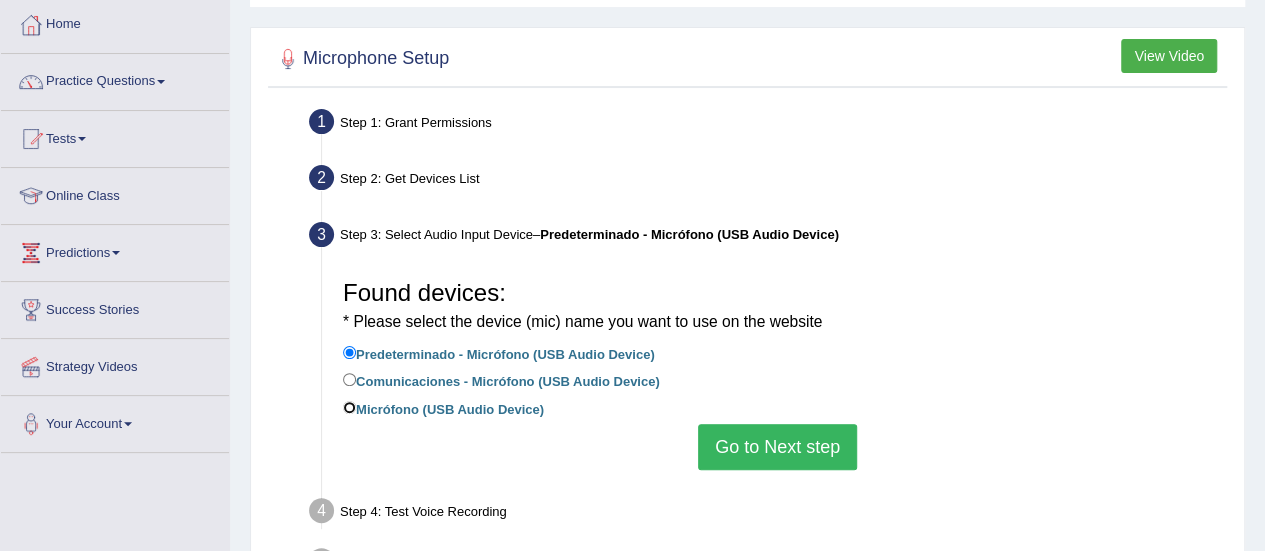 click on "Micrófono (USB Audio Device)" at bounding box center (349, 407) 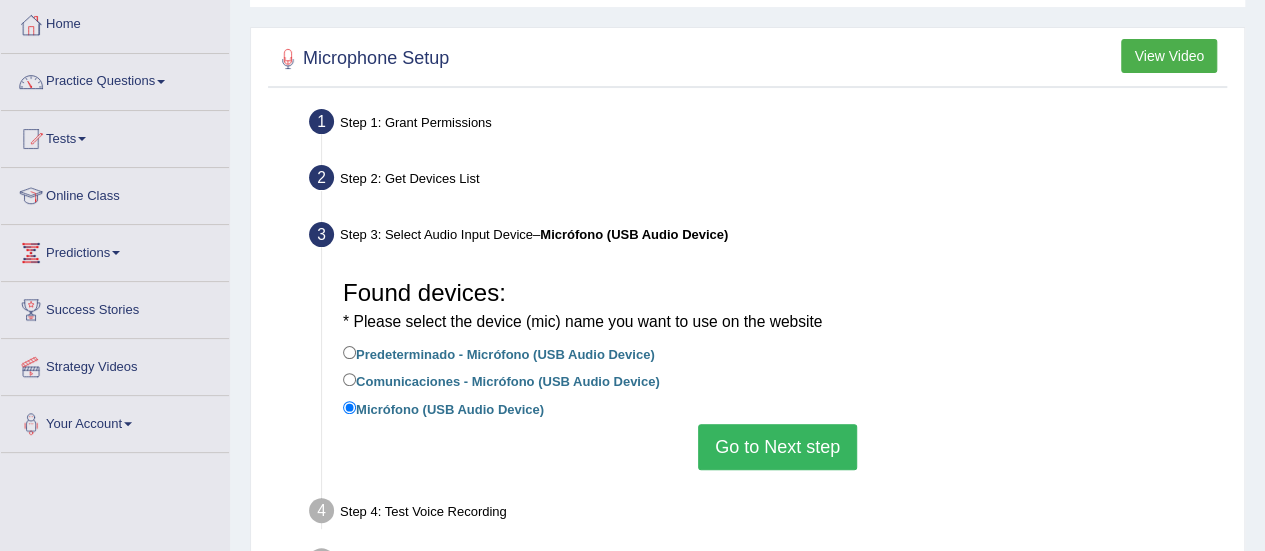 click on "Go to Next step" at bounding box center (777, 447) 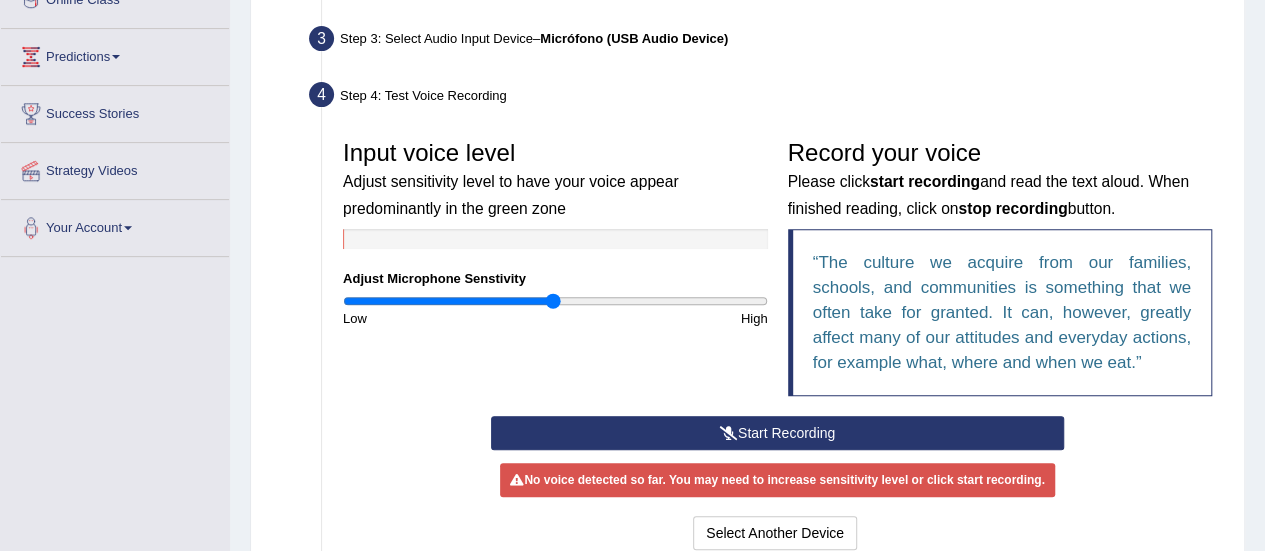 scroll, scrollTop: 292, scrollLeft: 0, axis: vertical 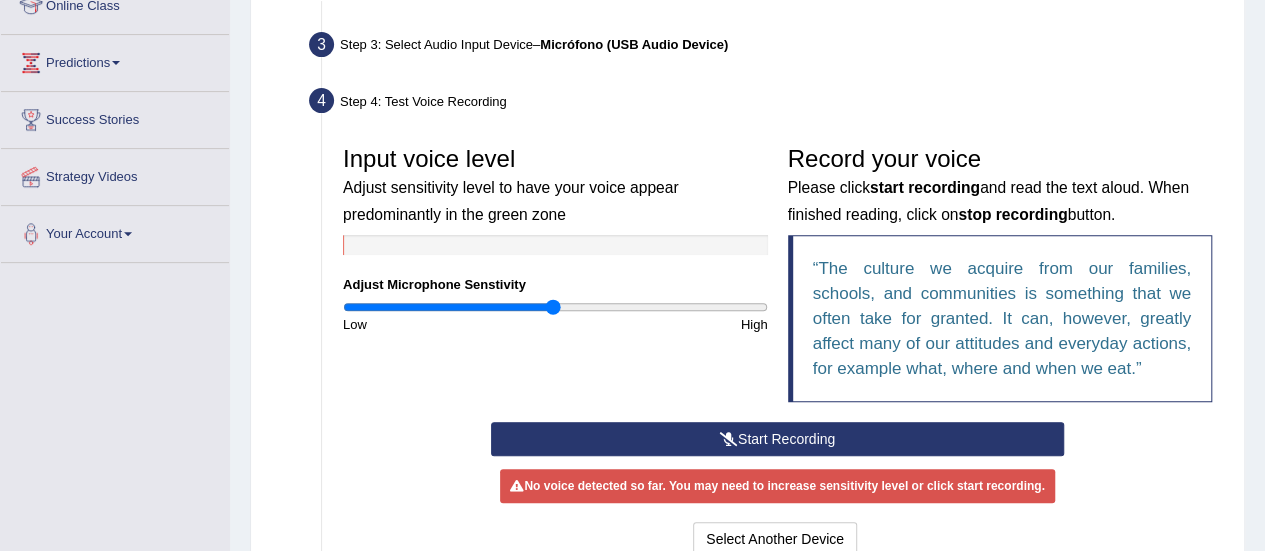click on "Start Recording" at bounding box center (777, 439) 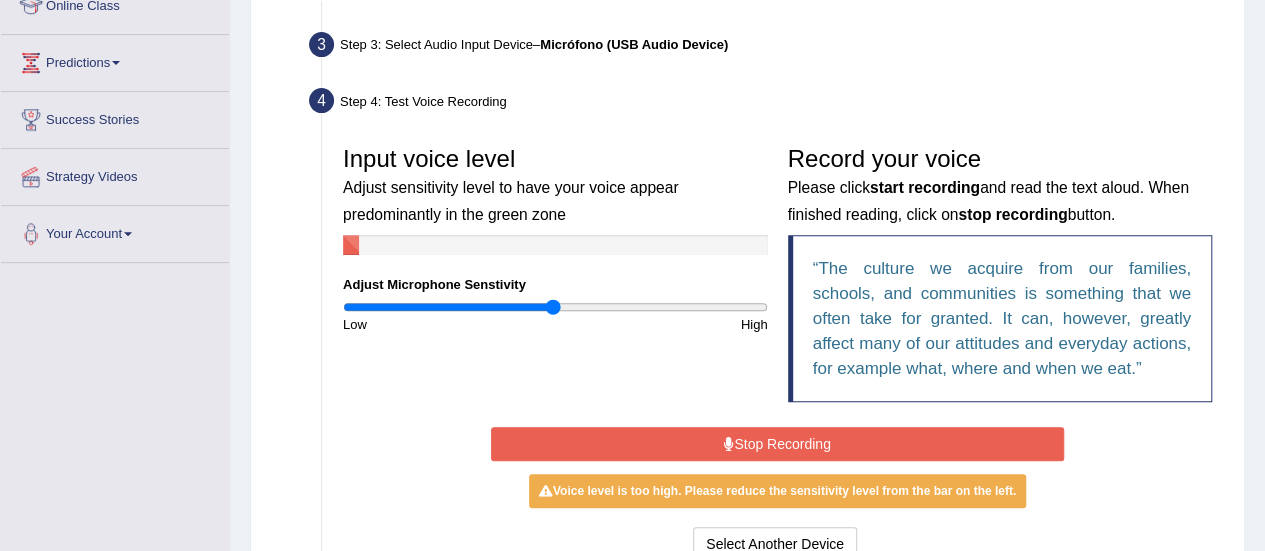 click on "Stop Recording" at bounding box center (777, 444) 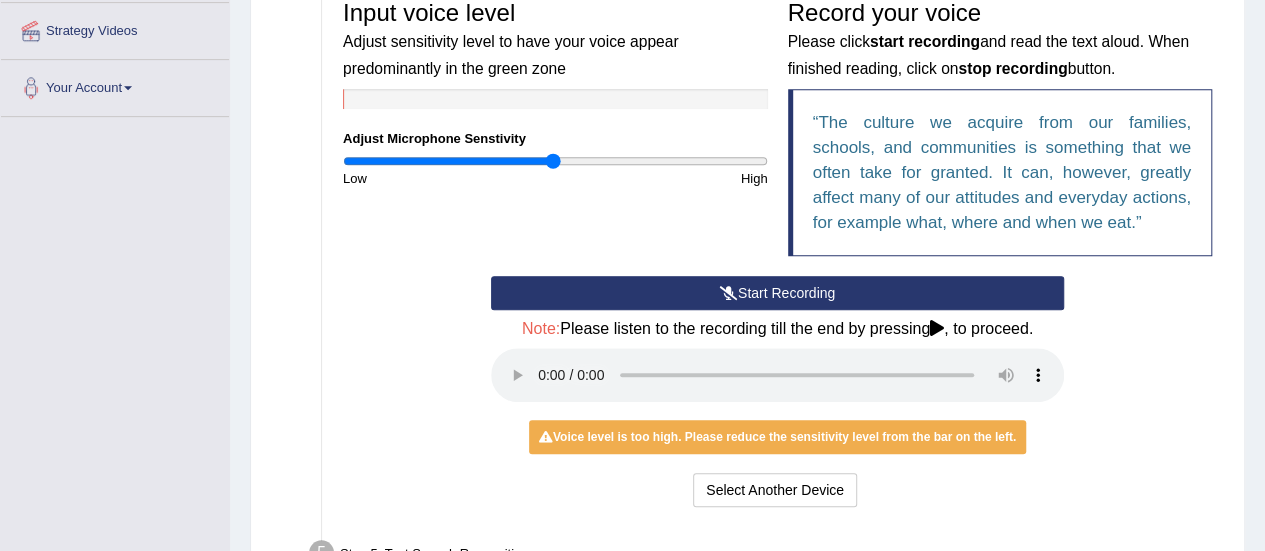 scroll, scrollTop: 448, scrollLeft: 0, axis: vertical 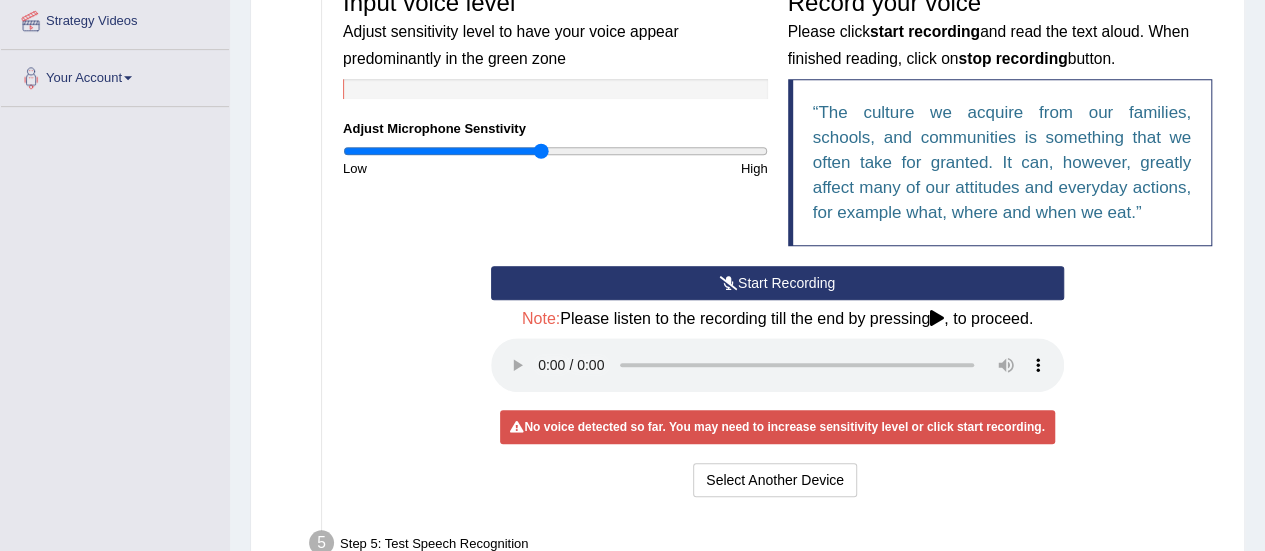 click at bounding box center (555, 151) 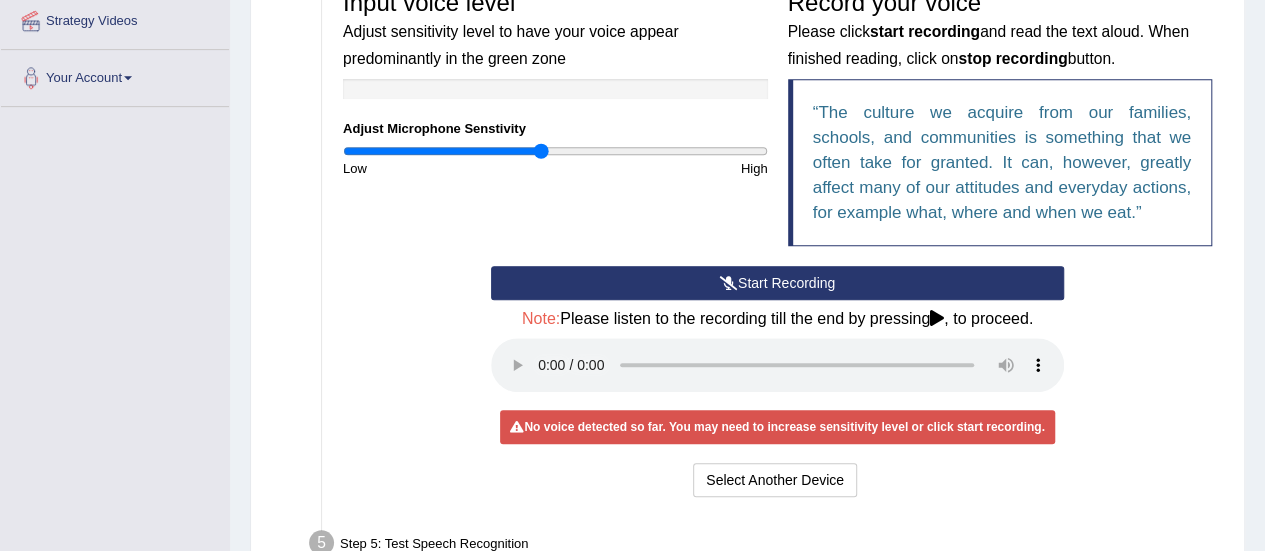 click on "Start Recording" at bounding box center (777, 283) 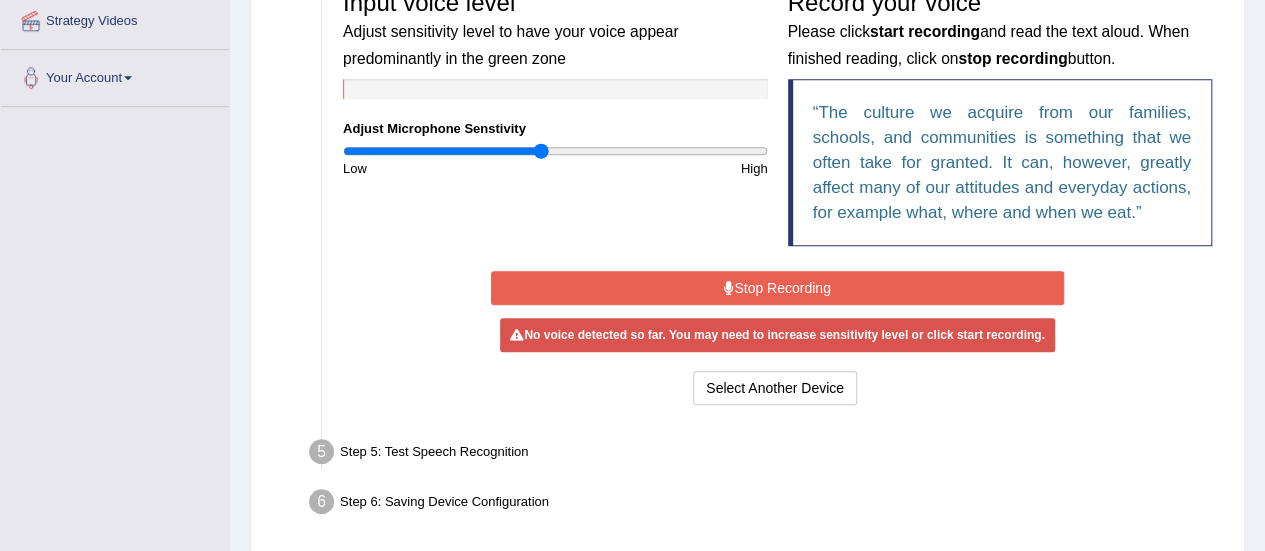 click on "Stop Recording" at bounding box center (777, 288) 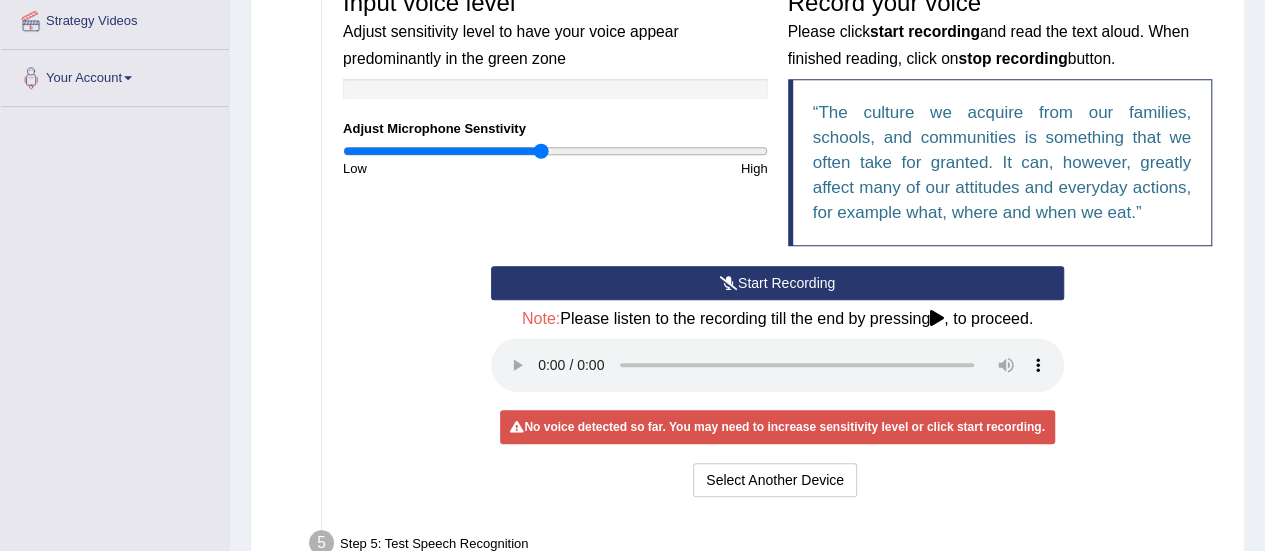 click on "Start Recording" at bounding box center (777, 283) 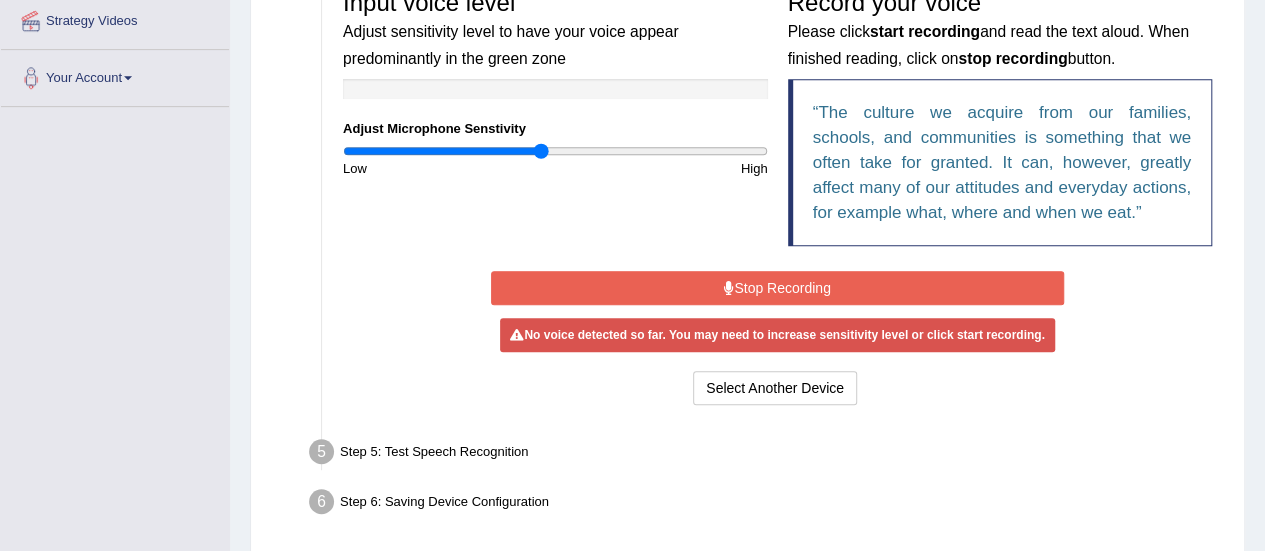 click on "Stop Recording" at bounding box center (777, 288) 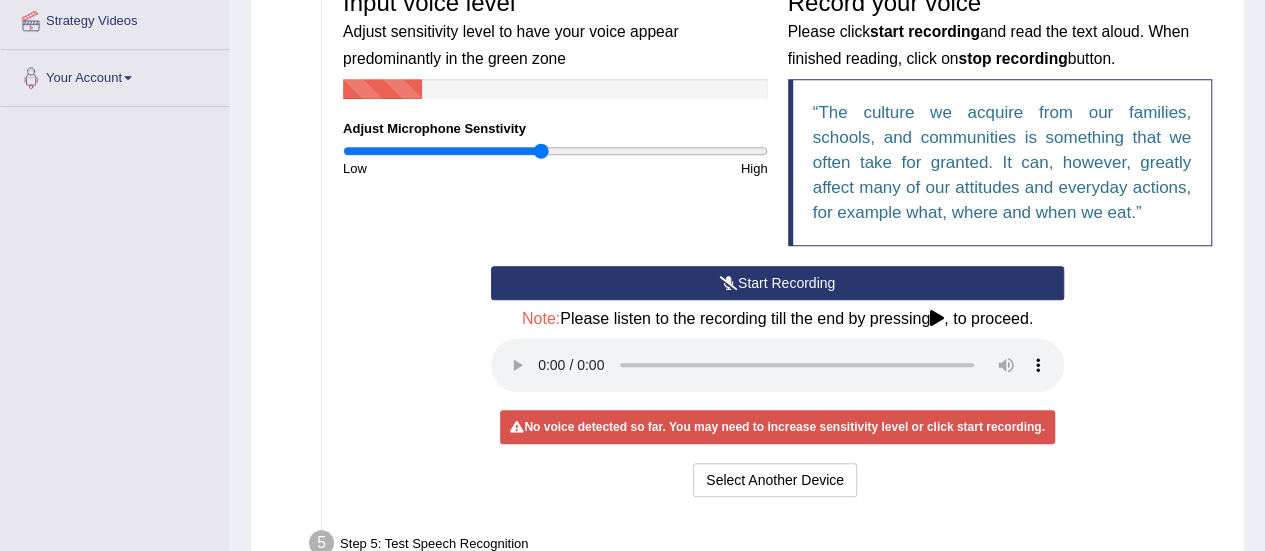 click on "Start Recording" at bounding box center (777, 283) 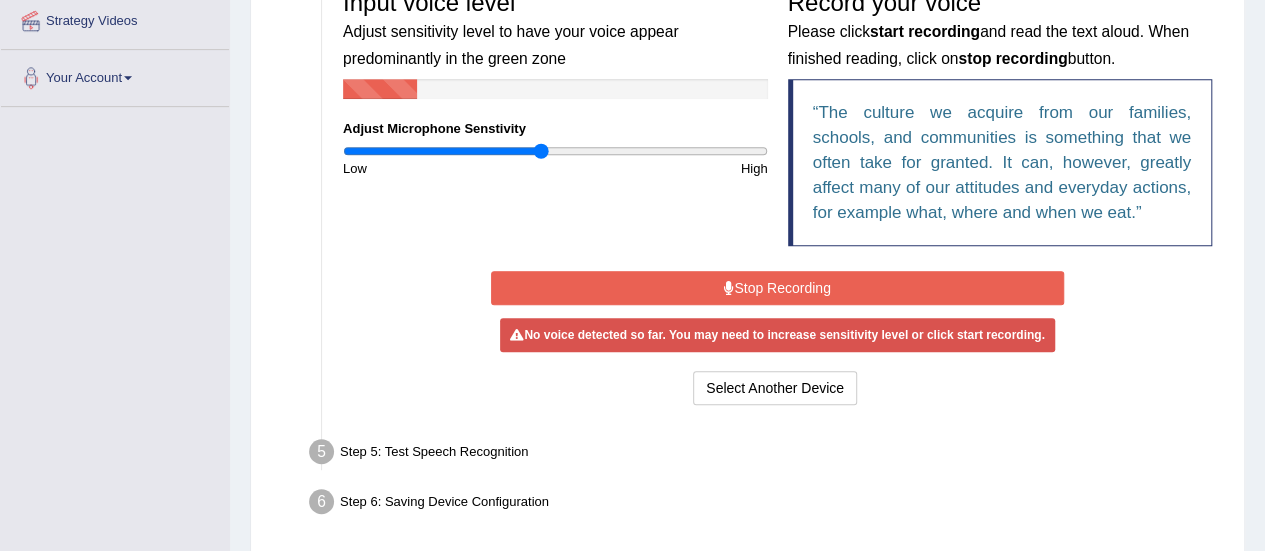 click at bounding box center [555, 151] 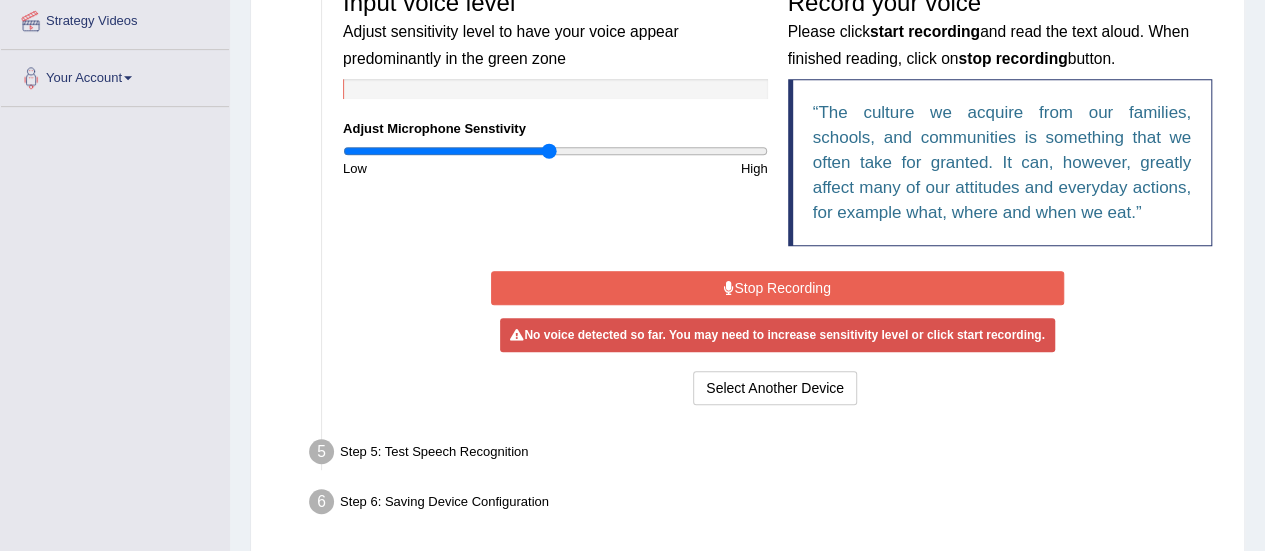 click at bounding box center (555, 151) 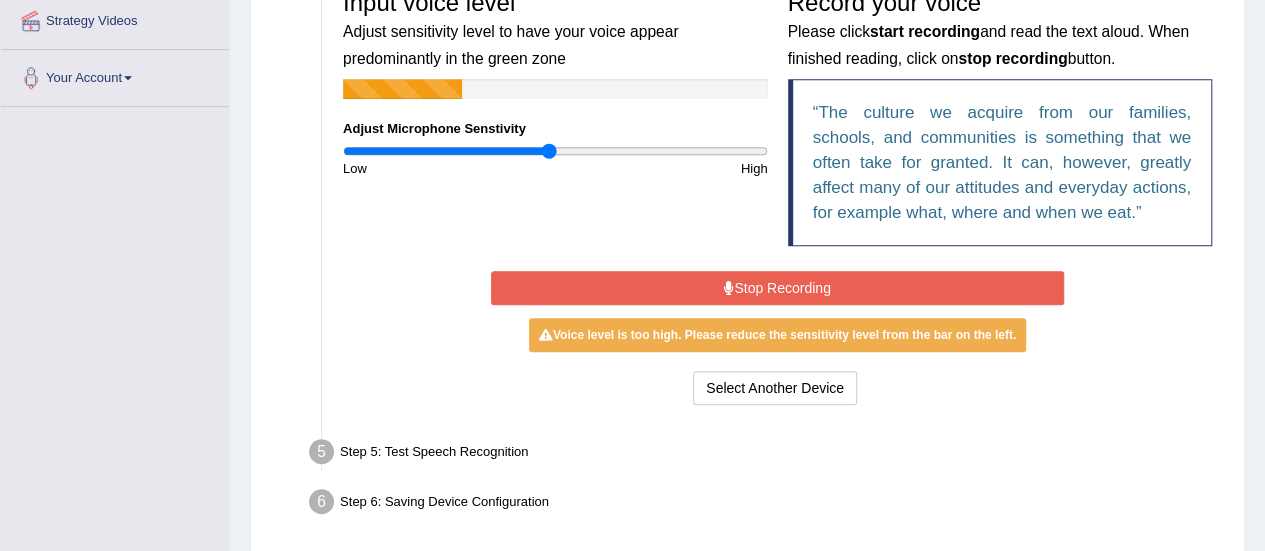 click on "Stop Recording" at bounding box center [777, 288] 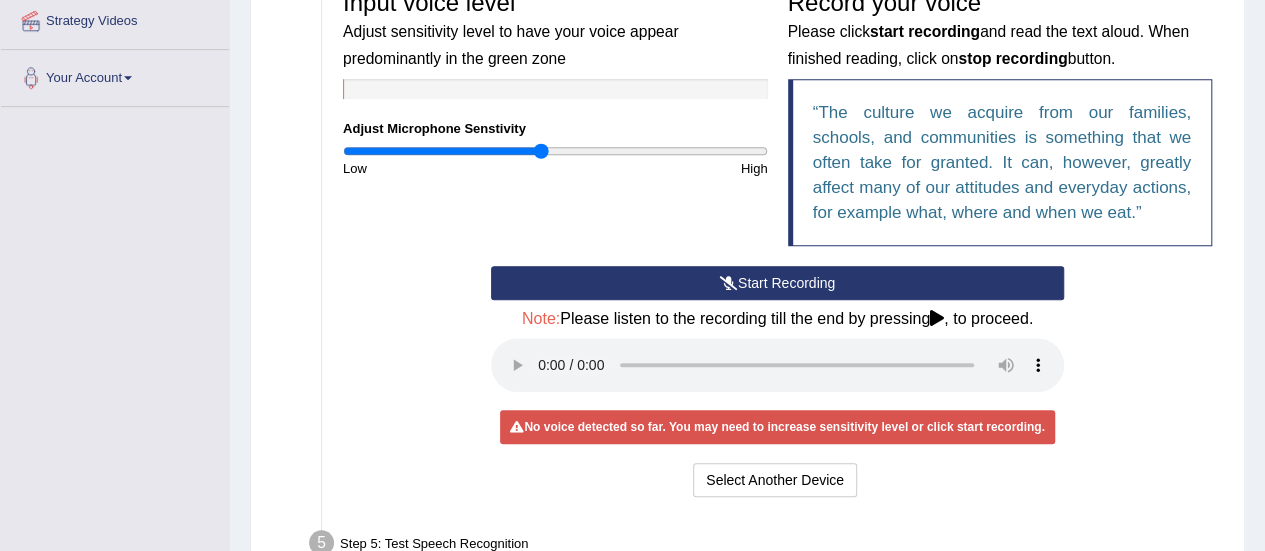 click at bounding box center (555, 151) 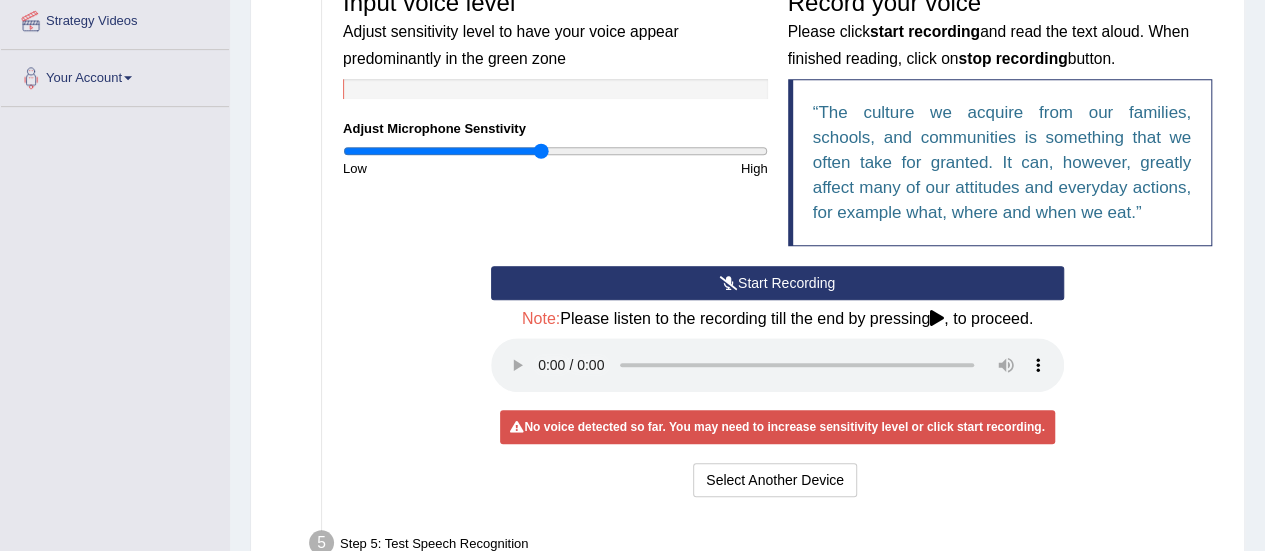 click on "Start Recording" at bounding box center (777, 283) 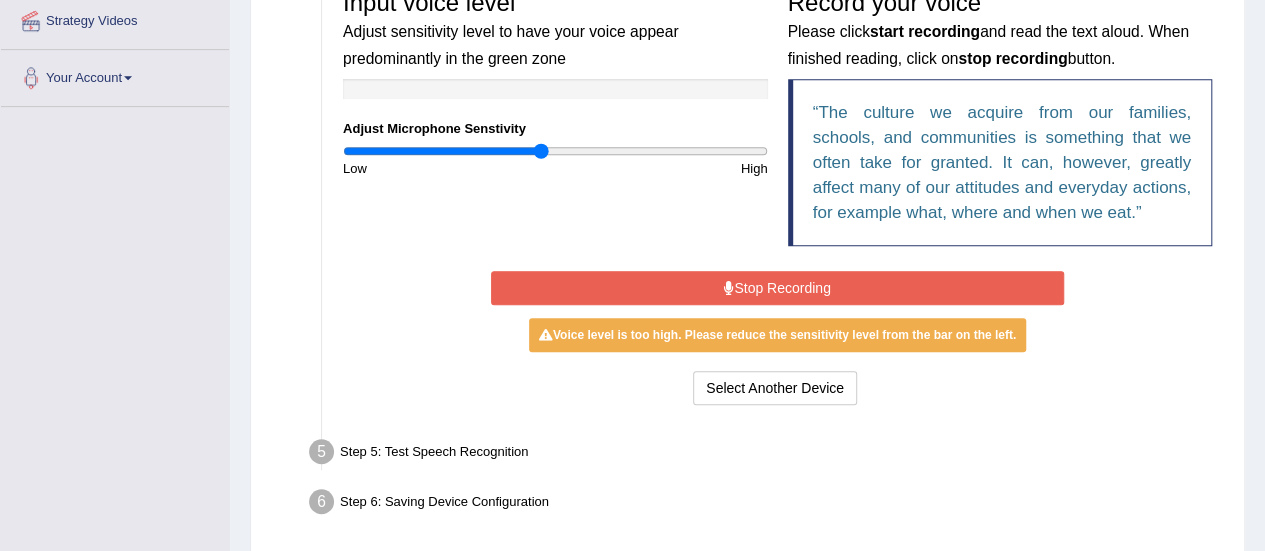 click on "Stop Recording" at bounding box center (777, 288) 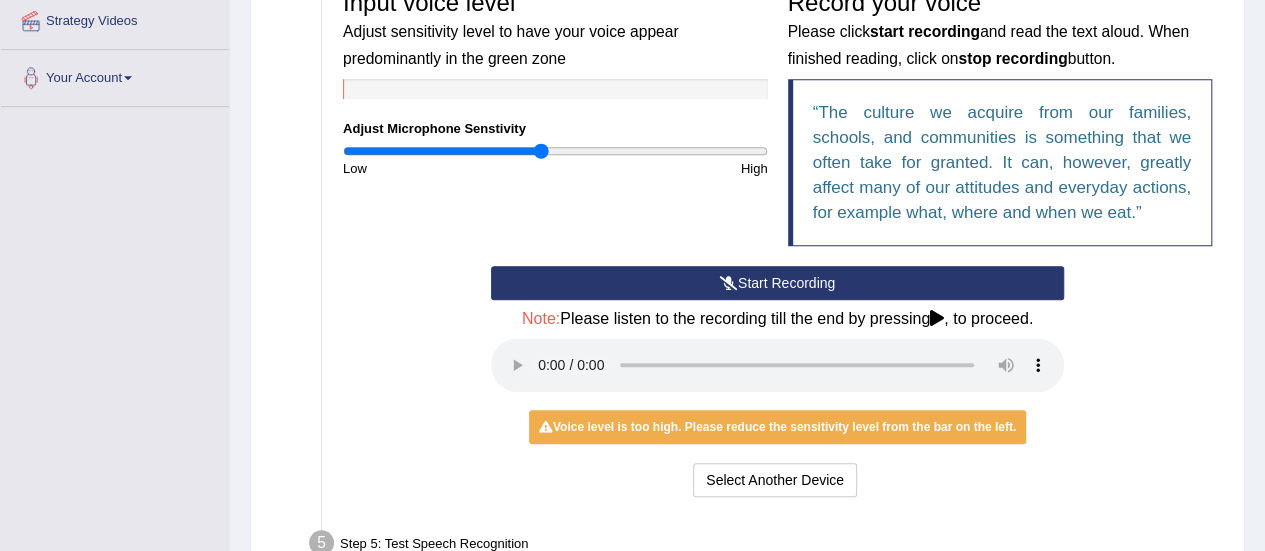 click at bounding box center (555, 151) 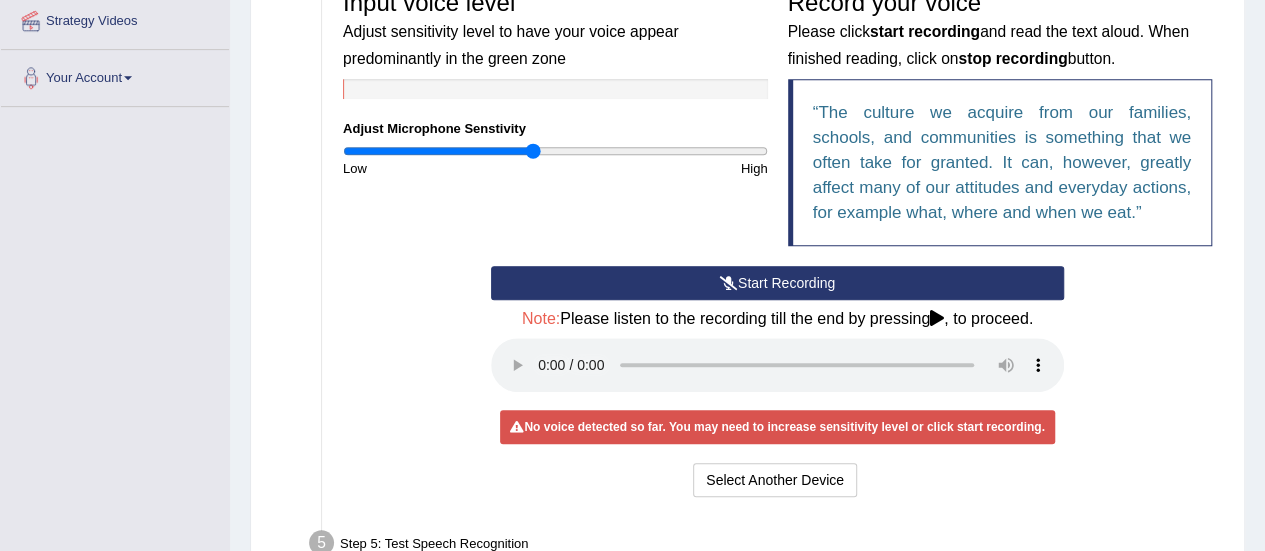 click at bounding box center (555, 151) 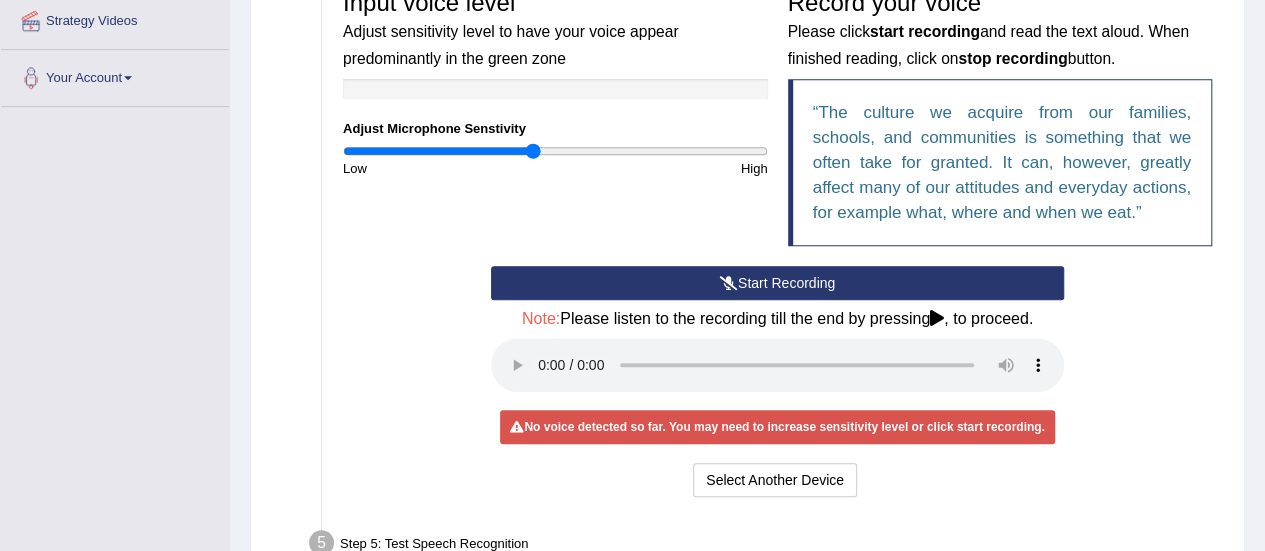 click on "Start Recording" at bounding box center [777, 283] 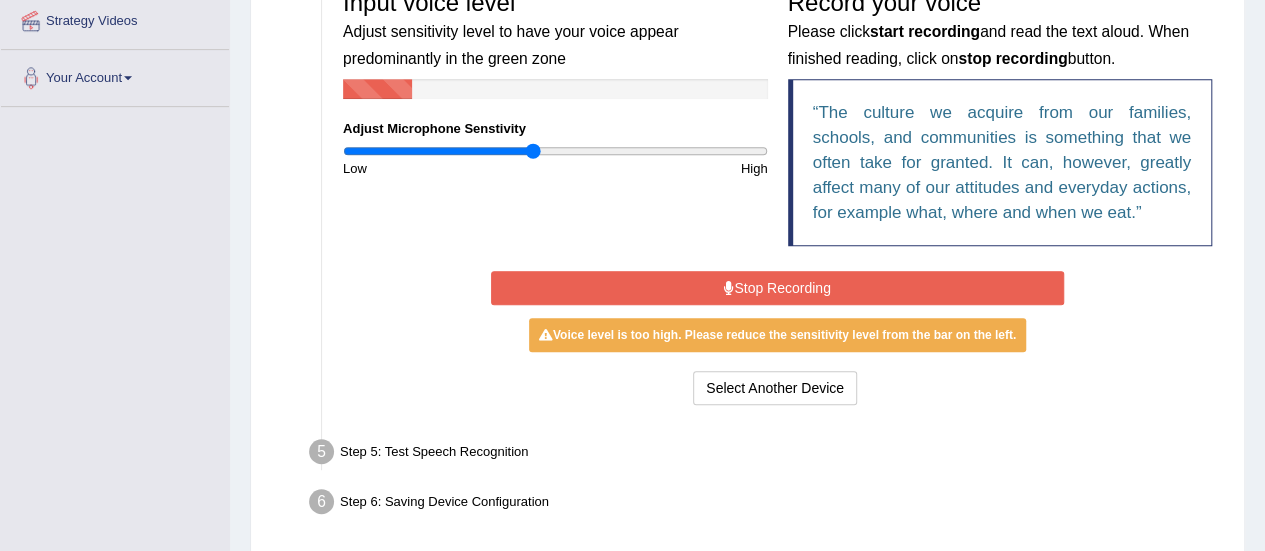 click on "Stop Recording" at bounding box center [777, 288] 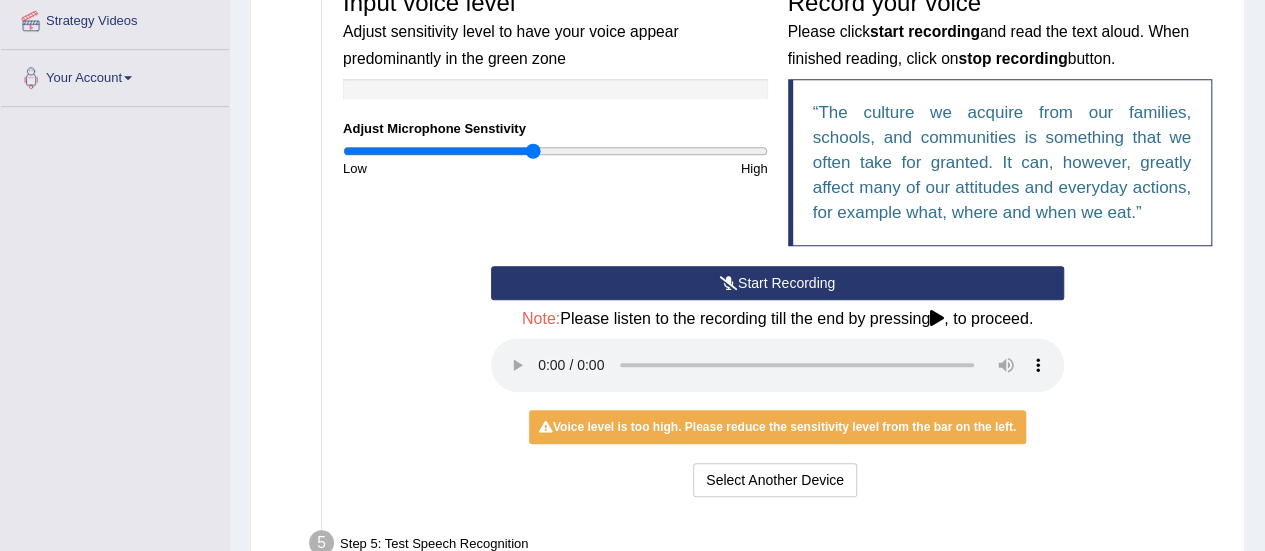 click at bounding box center (555, 151) 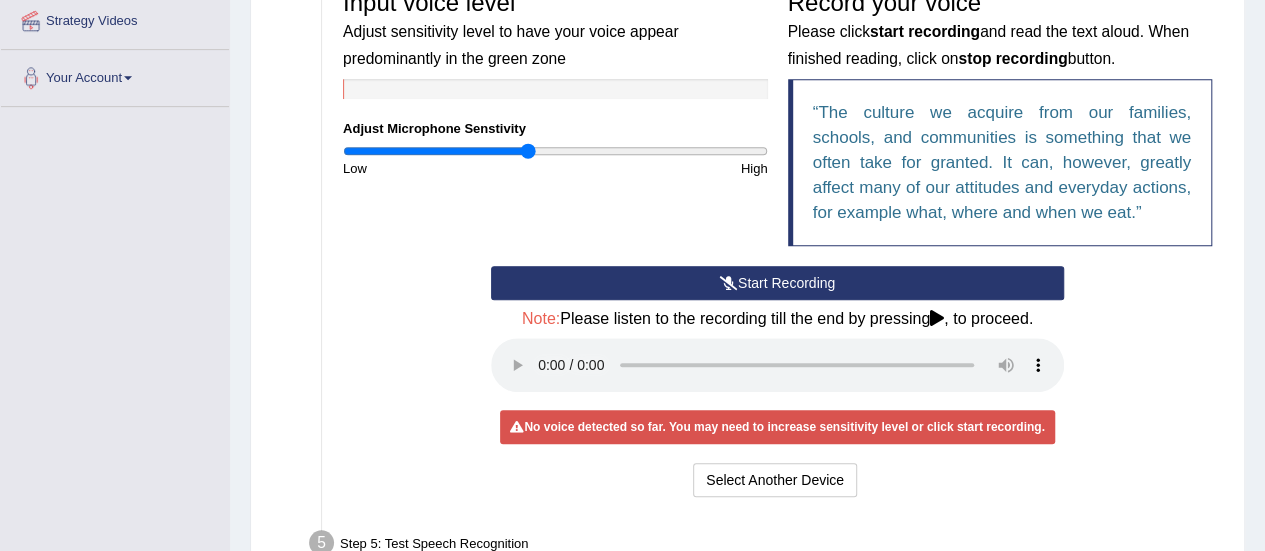 click at bounding box center (555, 151) 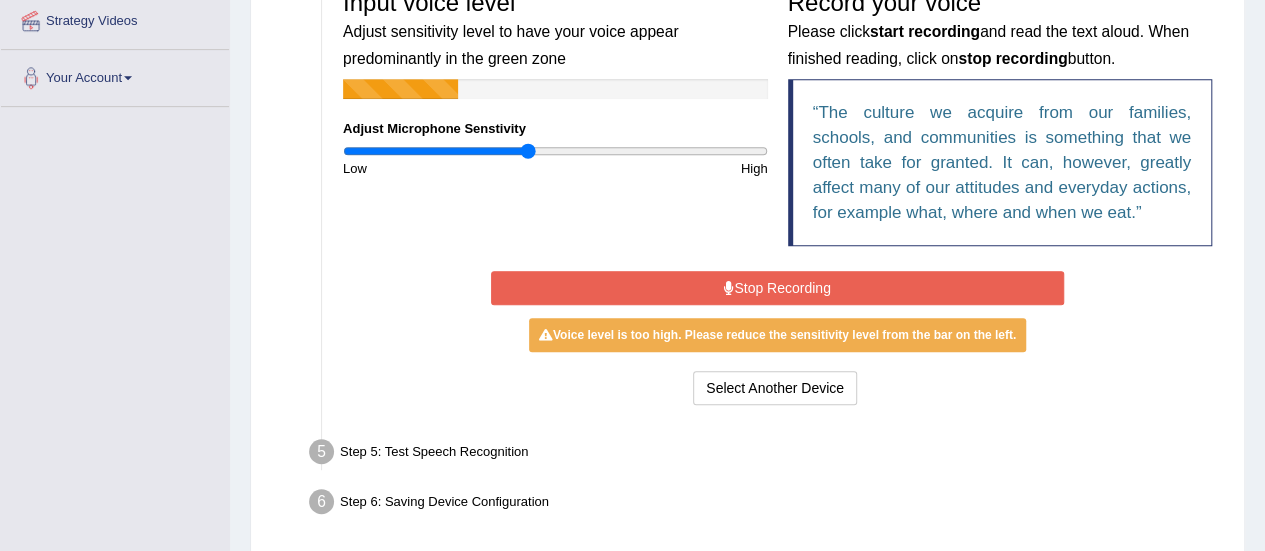 click on "Stop Recording" at bounding box center [777, 288] 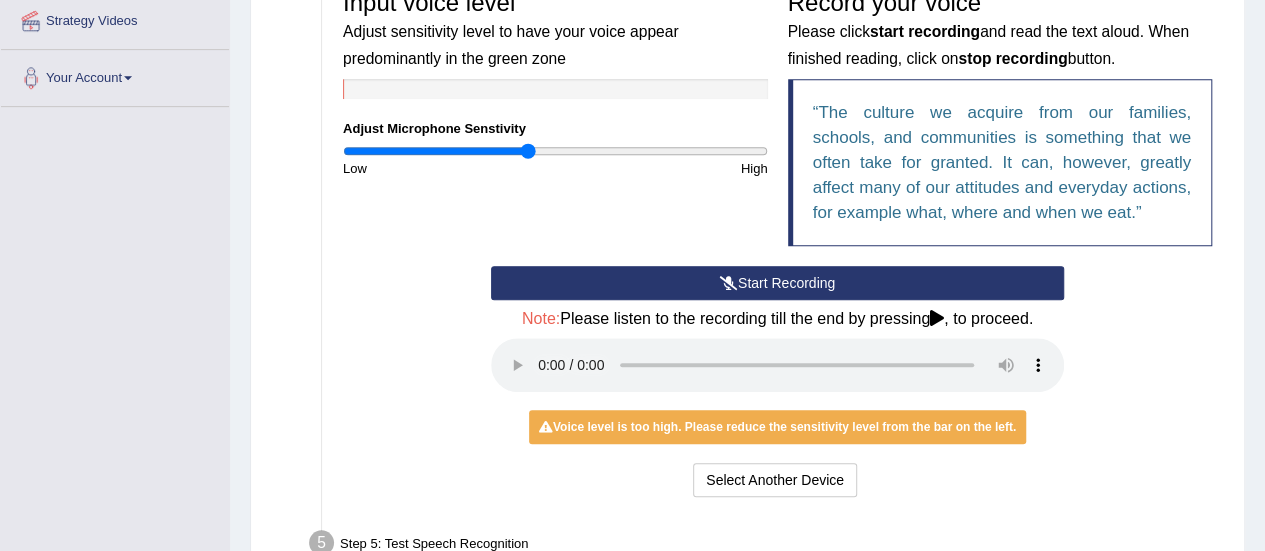 click at bounding box center (555, 151) 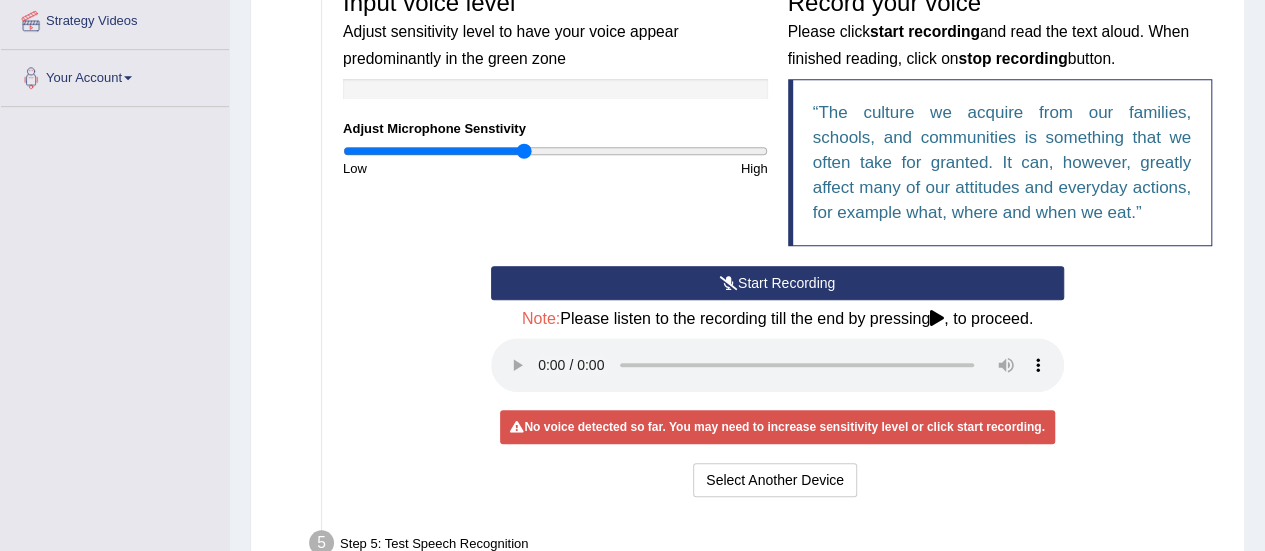 type on "0.86" 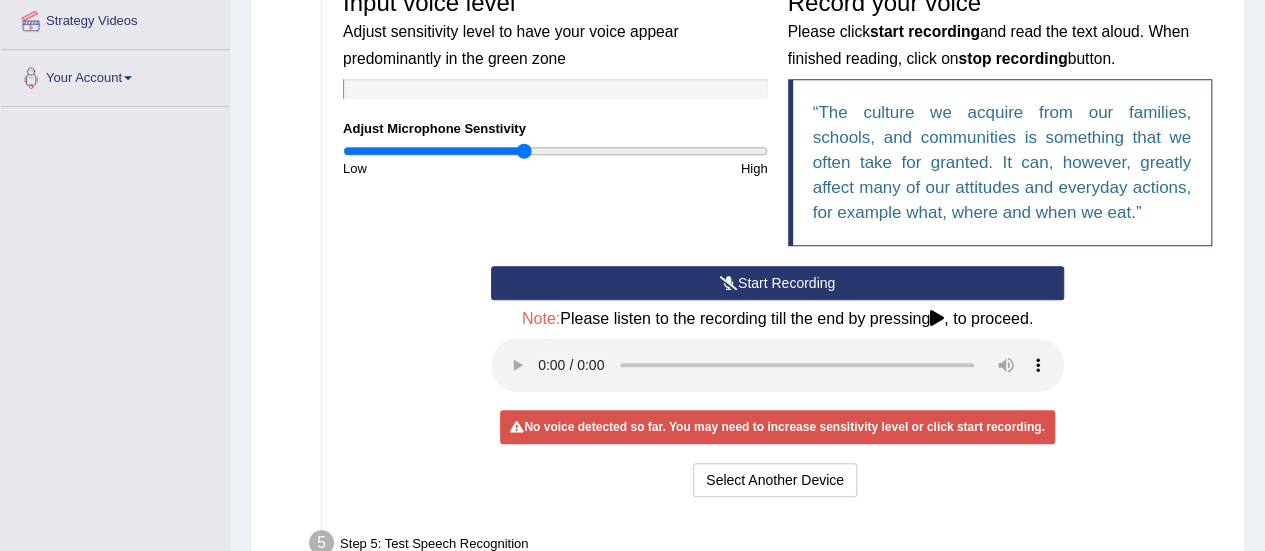 click on "Start Recording" at bounding box center (777, 283) 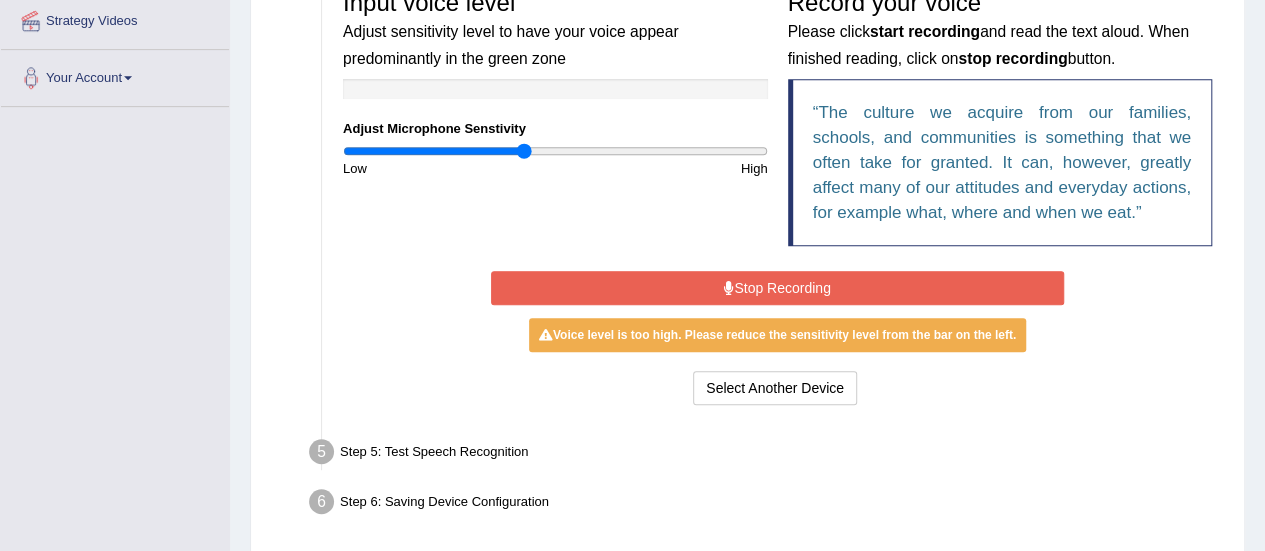 click on "Stop Recording" at bounding box center (777, 288) 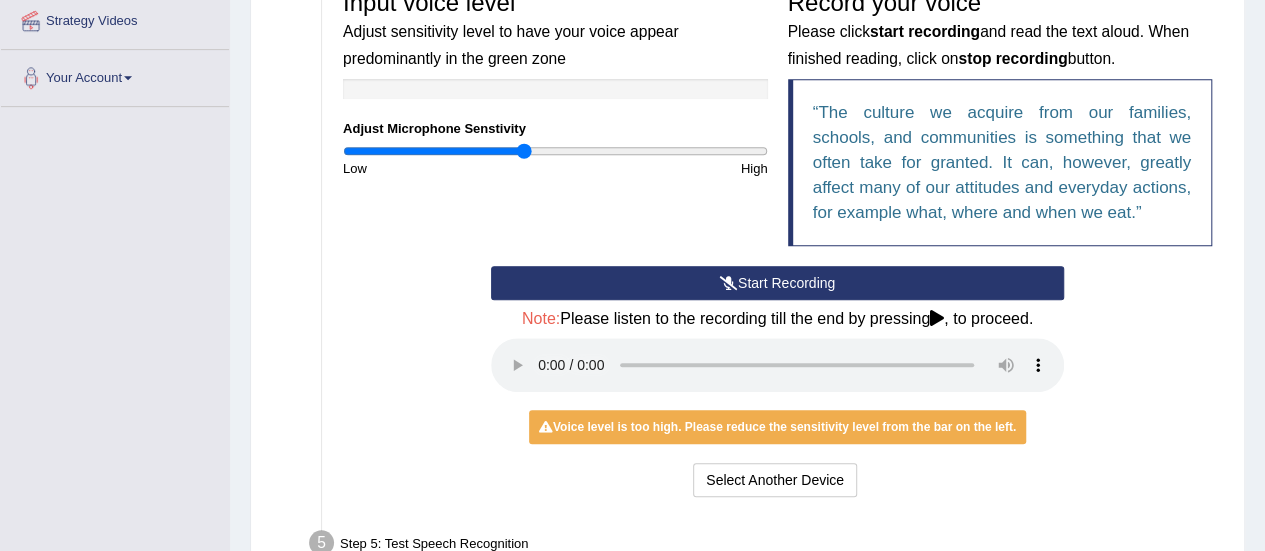 click on "Start Recording" at bounding box center [777, 283] 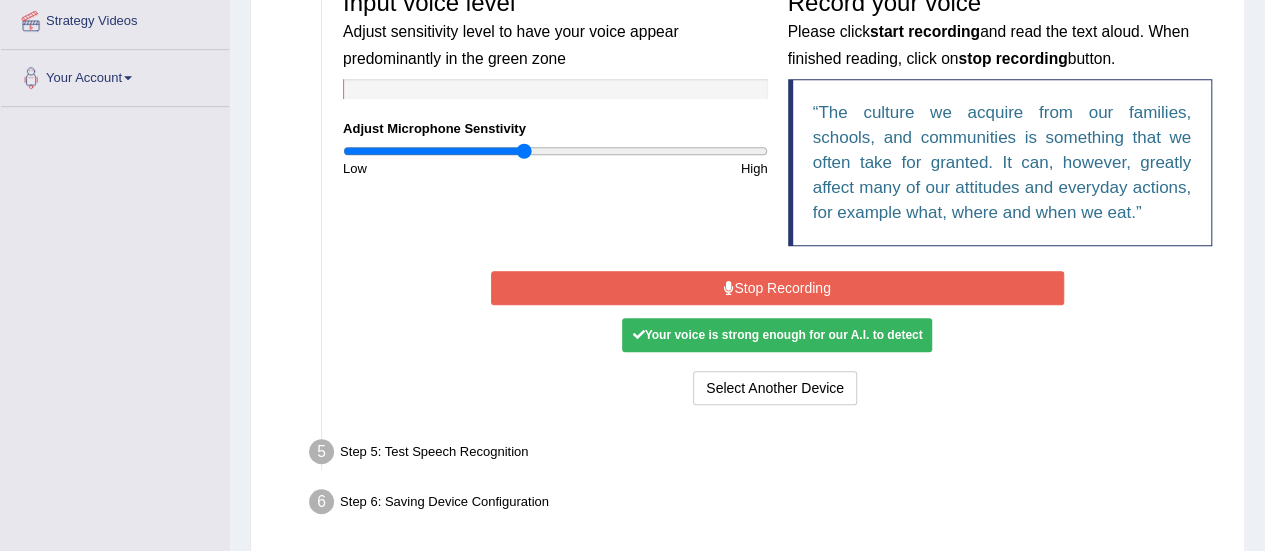 click on "Stop Recording" at bounding box center [777, 288] 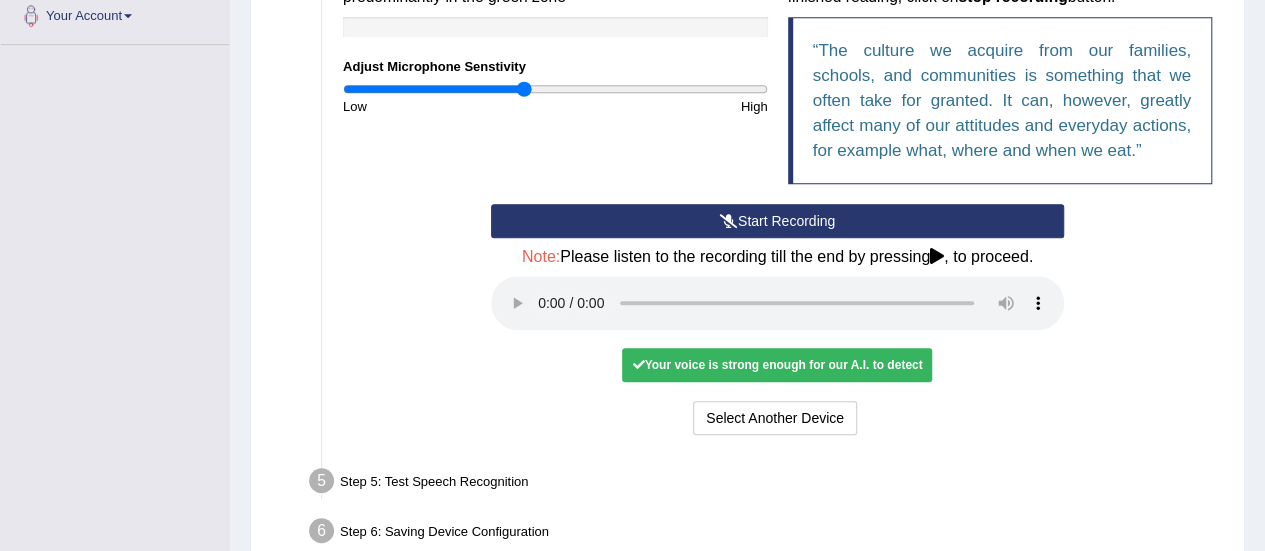 scroll, scrollTop: 614, scrollLeft: 0, axis: vertical 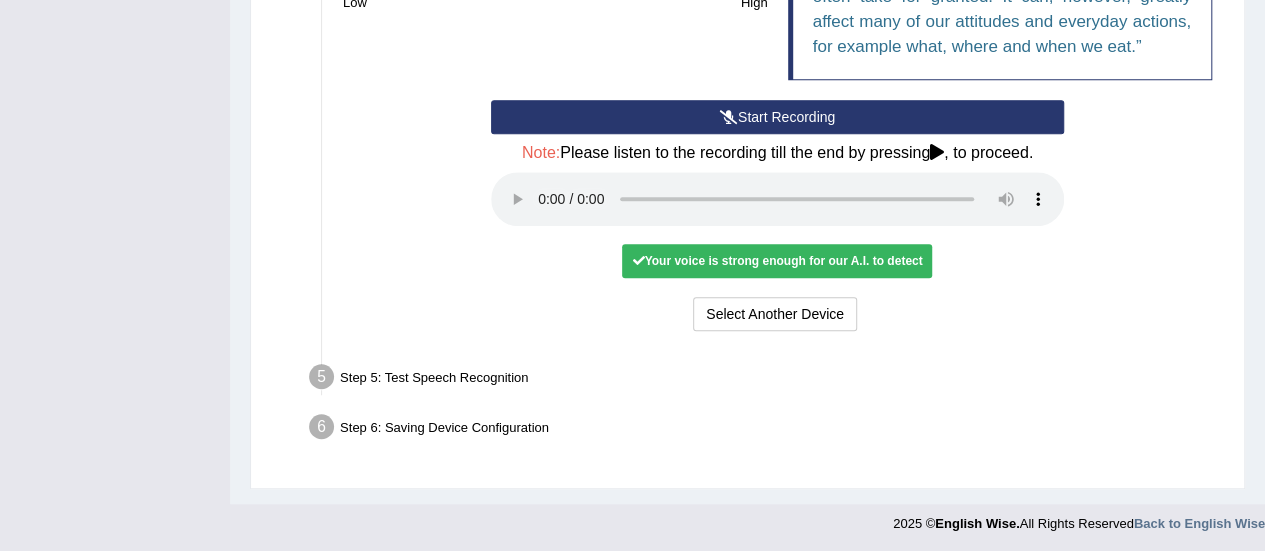 click on "Your voice is strong enough for our A.I. to detect" at bounding box center (777, 261) 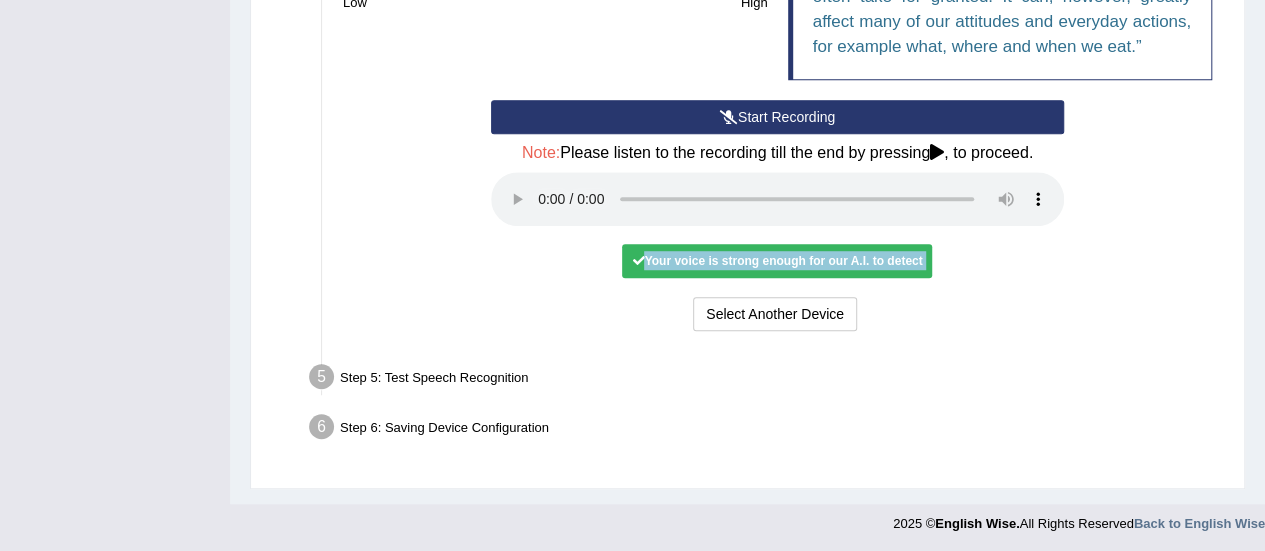 click on "Your voice is strong enough for our A.I. to detect" at bounding box center [777, 261] 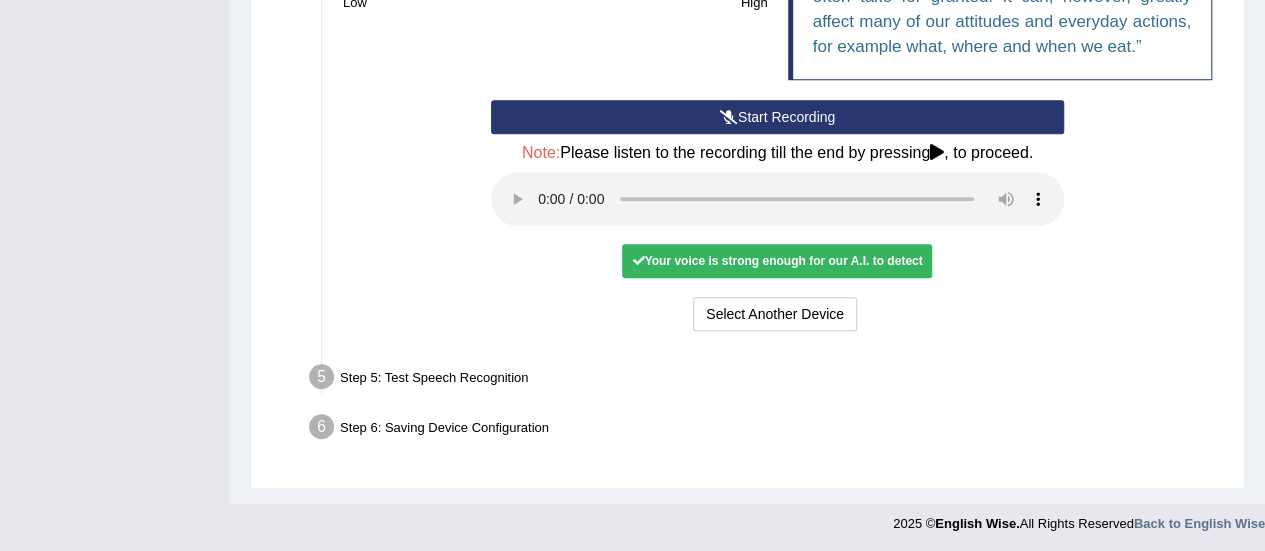 click on "Step 5: Test Speech Recognition" at bounding box center (767, 380) 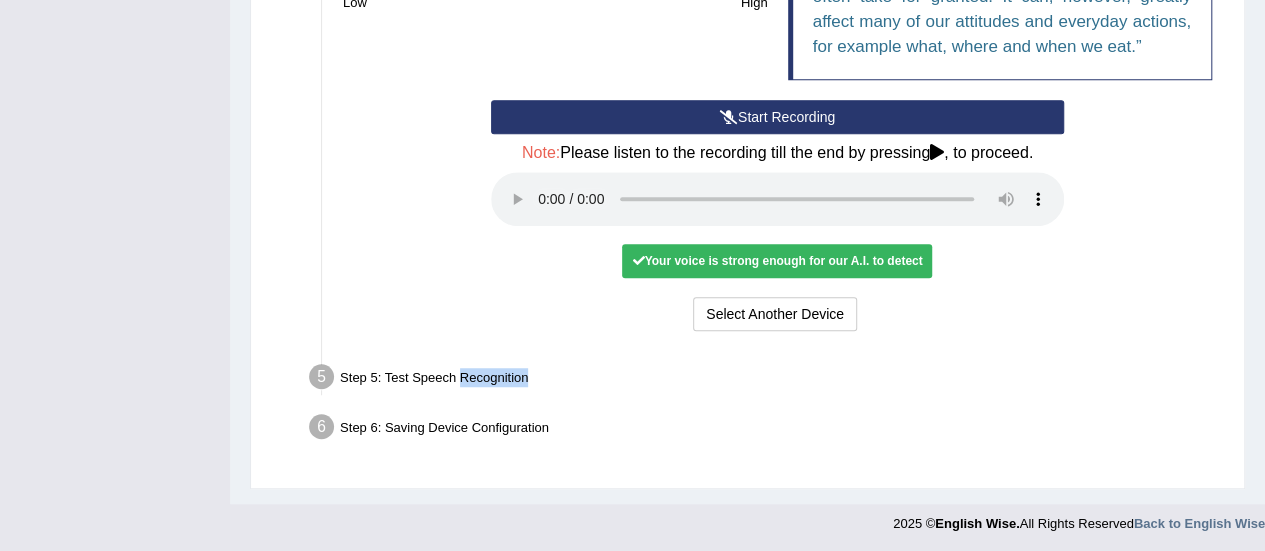 click on "Step 5: Test Speech Recognition" at bounding box center [767, 380] 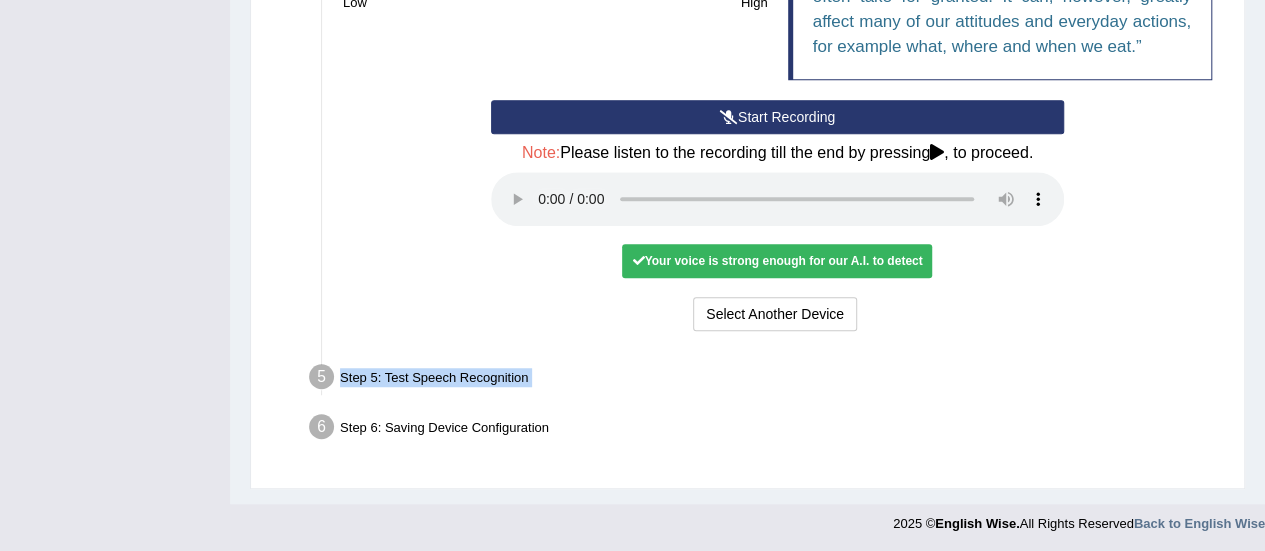 click on "Step 5: Test Speech Recognition" at bounding box center [767, 380] 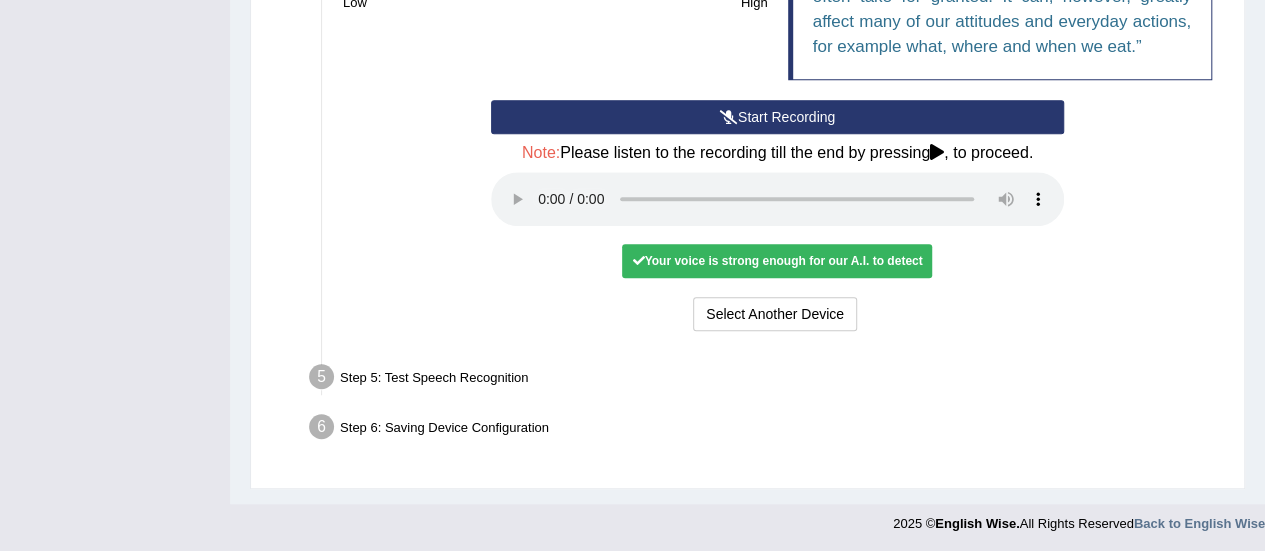 click on "No voice detected so far. You may need to increase sensitivity level or click start recording.     Voice level is too low yet. Please increase the sensitivity level from the bar on the left.     Your voice is strong enough for our A.I. to detect    Voice level is too high. Please reduce the sensitivity level from the bar on the left." at bounding box center (777, 260) 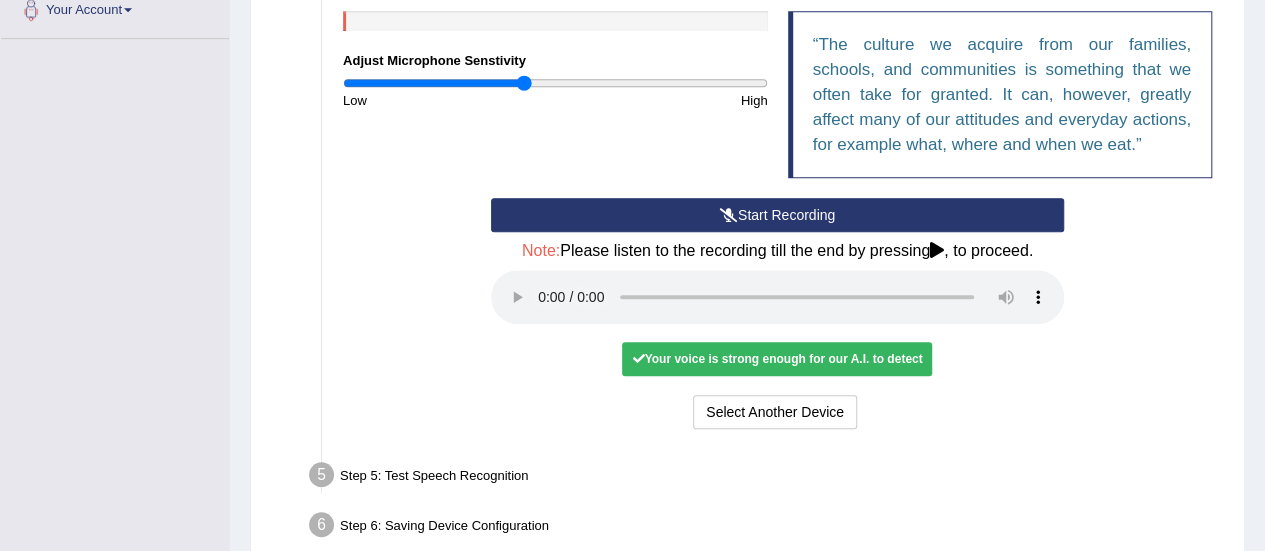 scroll, scrollTop: 614, scrollLeft: 0, axis: vertical 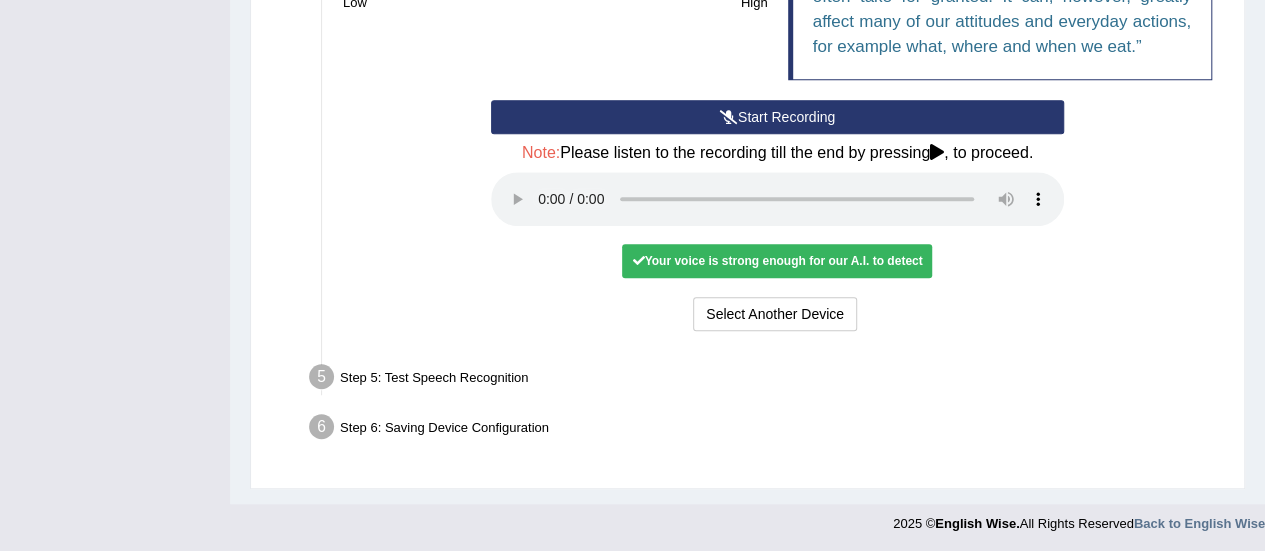 click on "Step 5: Test Speech Recognition" at bounding box center [767, 380] 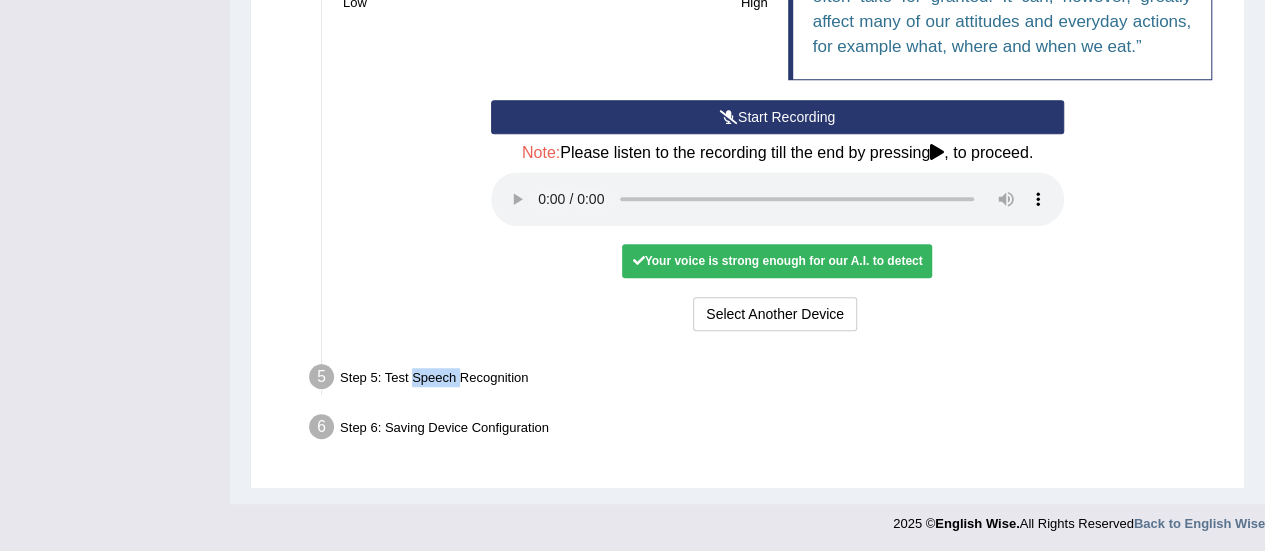 click on "Step 5: Test Speech Recognition" at bounding box center (767, 380) 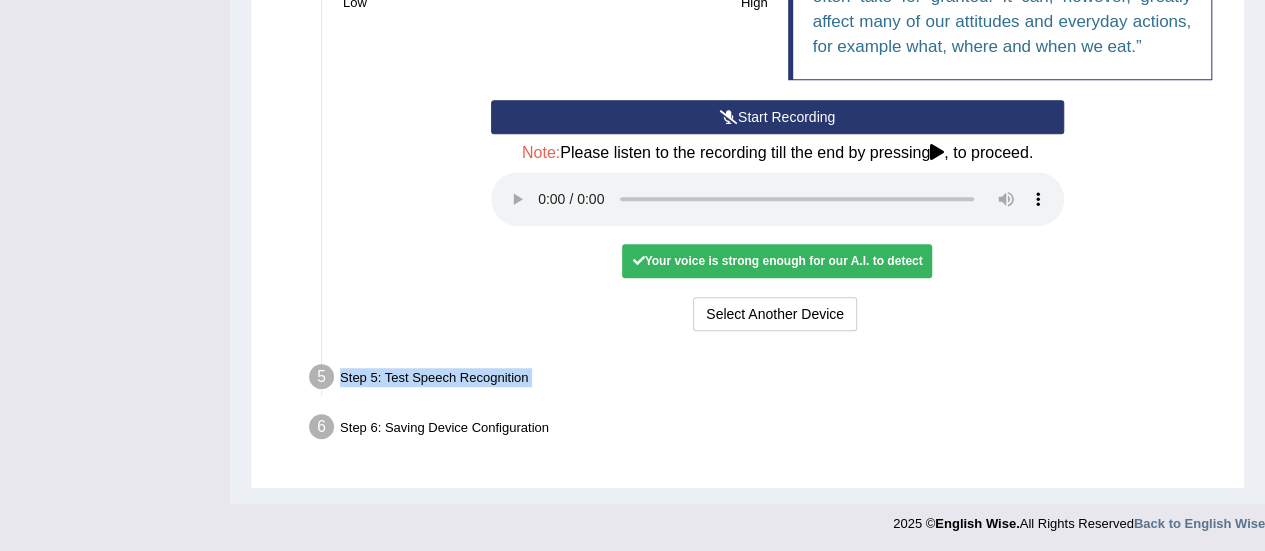 click on "Step 5: Test Speech Recognition" at bounding box center (767, 380) 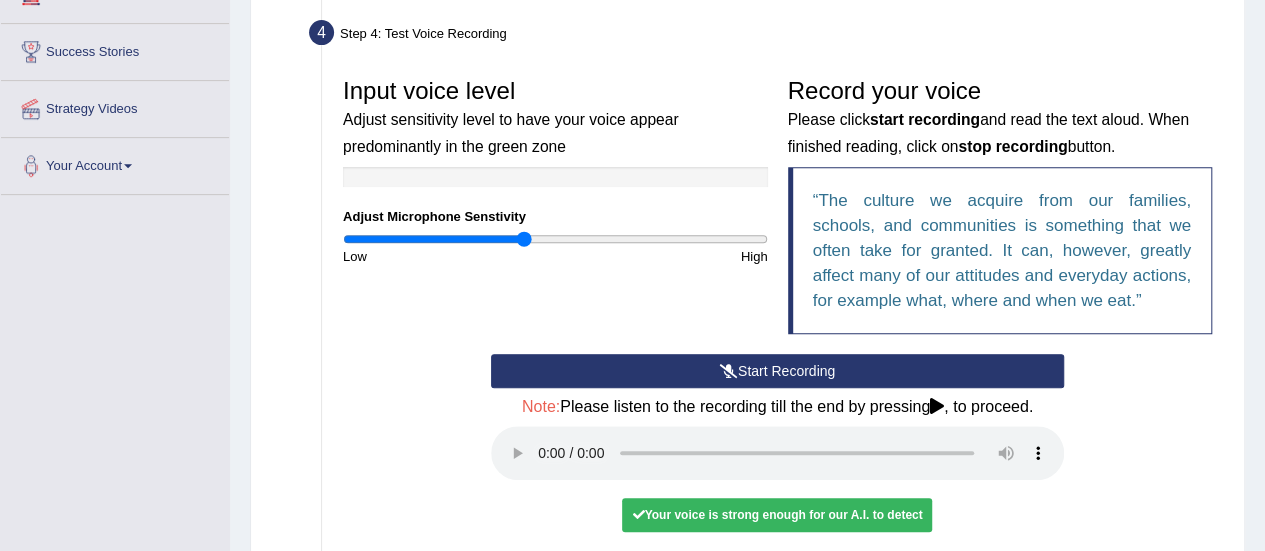 scroll, scrollTop: 350, scrollLeft: 0, axis: vertical 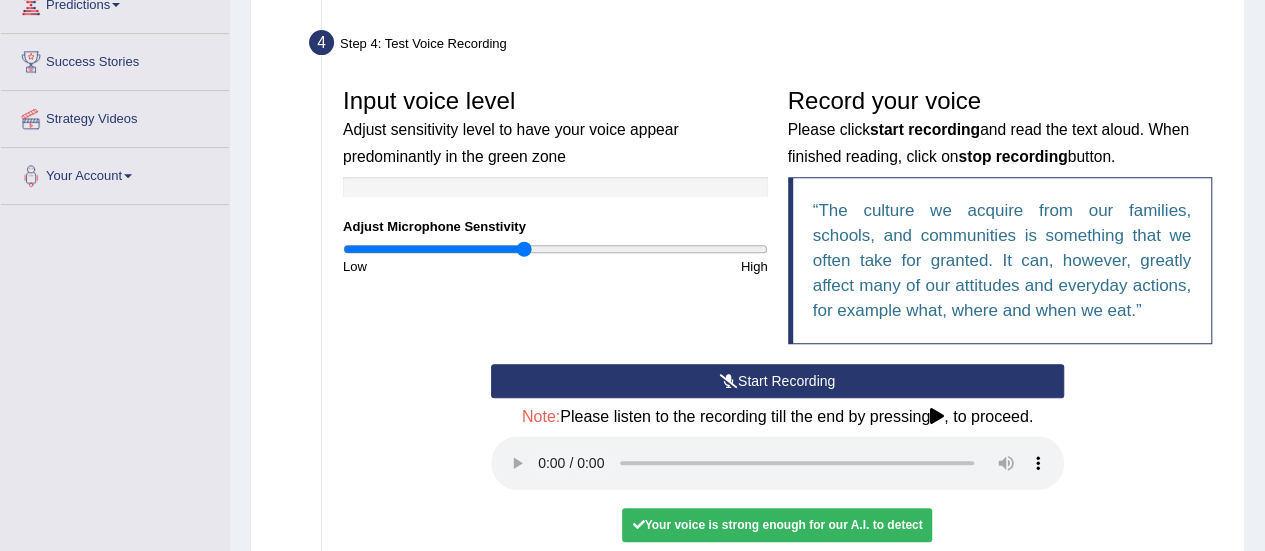 click on "Start Recording    Stop Recording   Note:  Please listen to the recording till the end by pressing  , to proceed.       No voice detected so far. You may need to increase sensitivity level or click start recording.     Voice level is too low yet. Please increase the sensitivity level from the bar on the left.     Your voice is strong enough for our A.I. to detect    Voice level is too high. Please reduce the sensitivity level from the bar on the left.     Select Another Device   Voice is ok. Go to Next step" at bounding box center (777, 482) 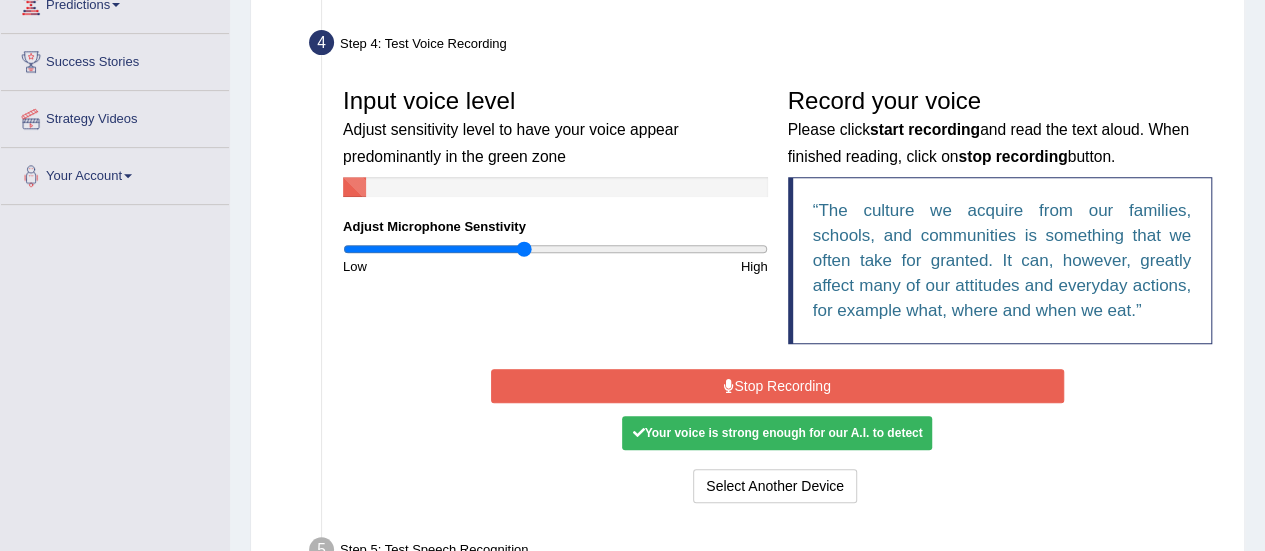 click on "Stop Recording" at bounding box center [777, 386] 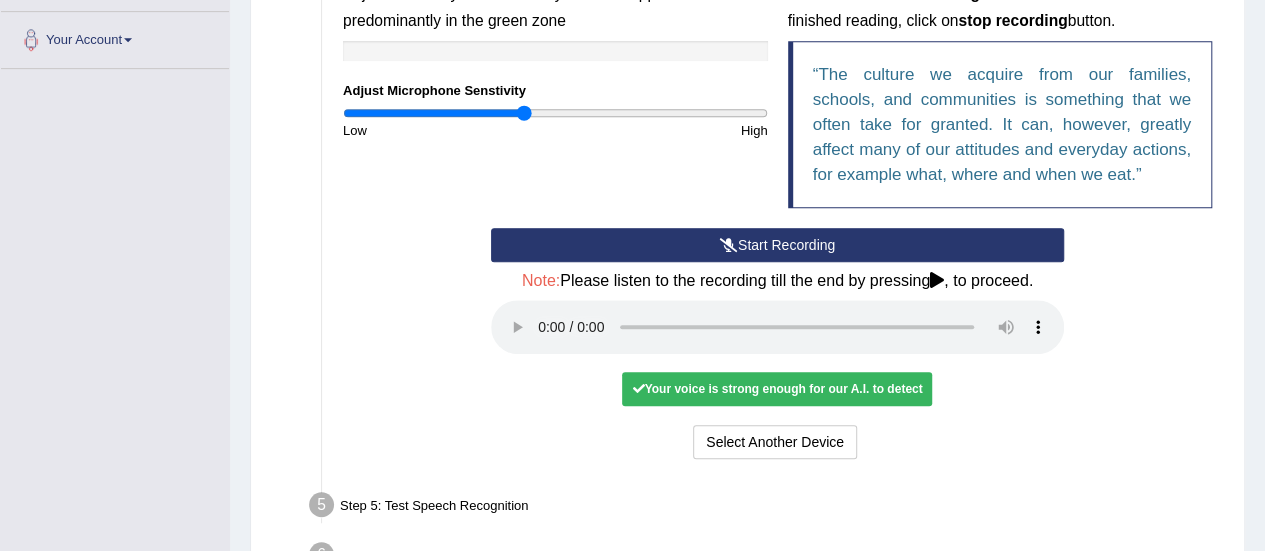 scroll, scrollTop: 614, scrollLeft: 0, axis: vertical 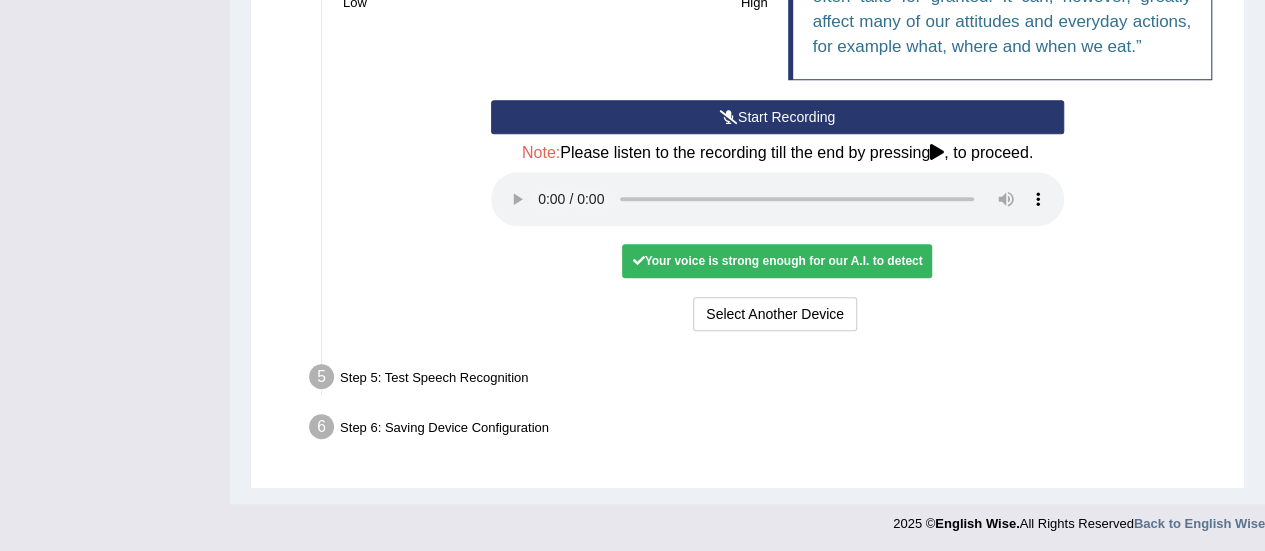 click on "Step 5: Test Speech Recognition" at bounding box center (767, 380) 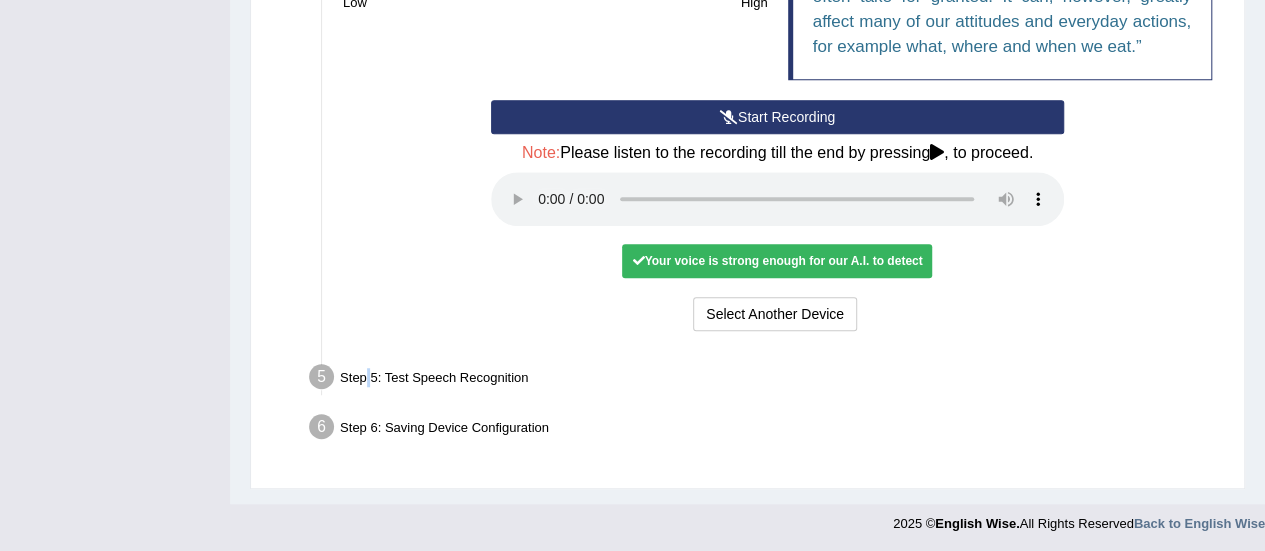 click on "Step 5: Test Speech Recognition" at bounding box center (767, 380) 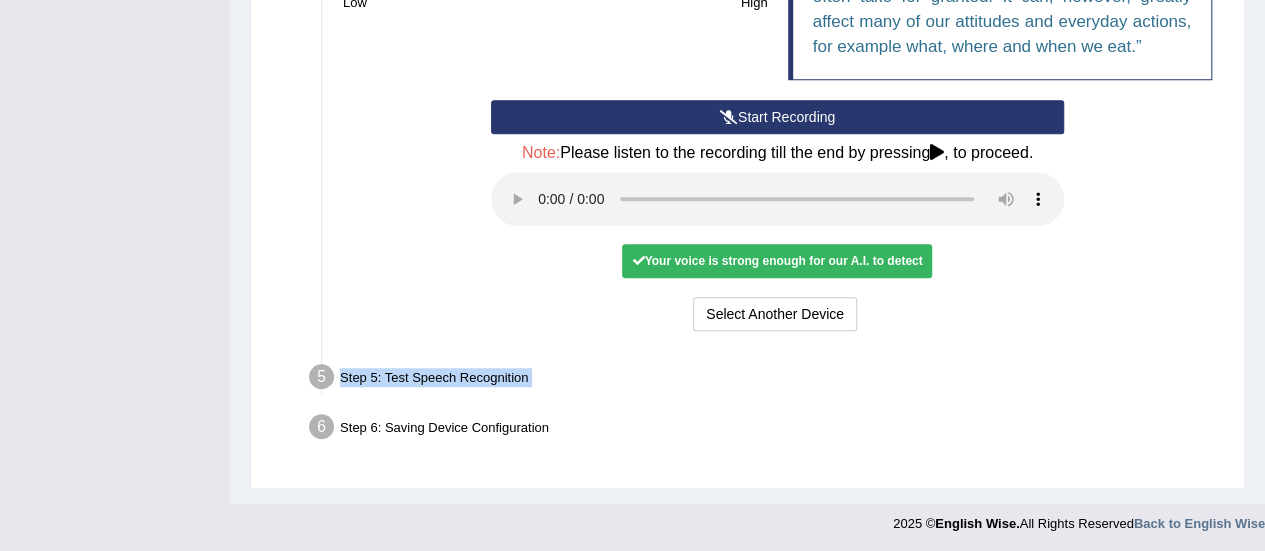 click on "Step 5: Test Speech Recognition" at bounding box center (767, 380) 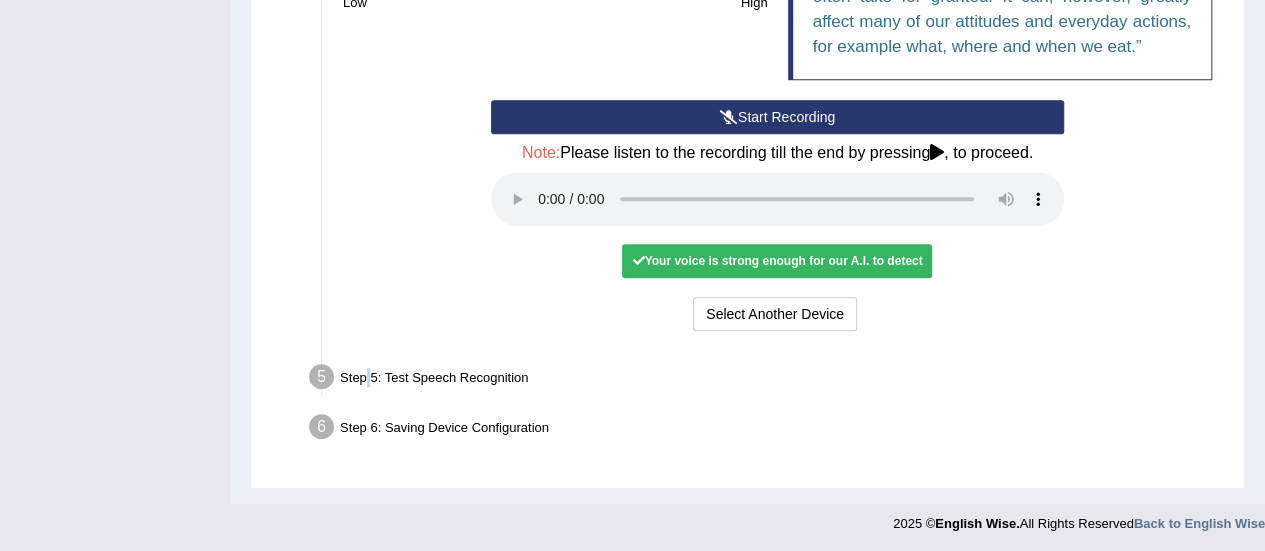 click on "Step 5: Test Speech Recognition" at bounding box center (767, 380) 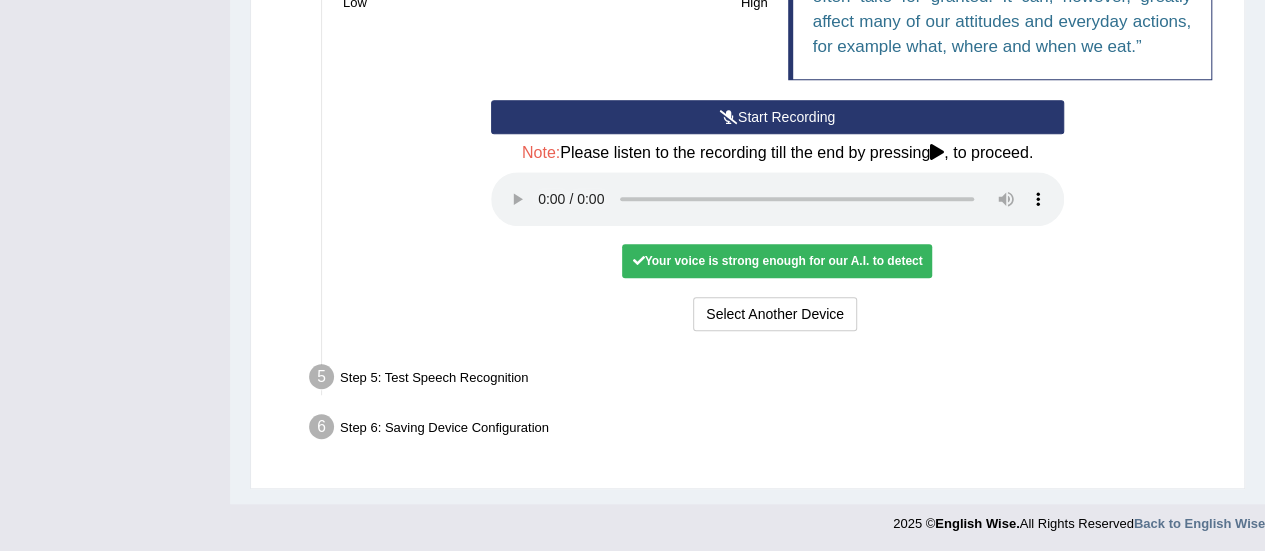 click on "Step 6: Saving Device Configuration" at bounding box center (767, 430) 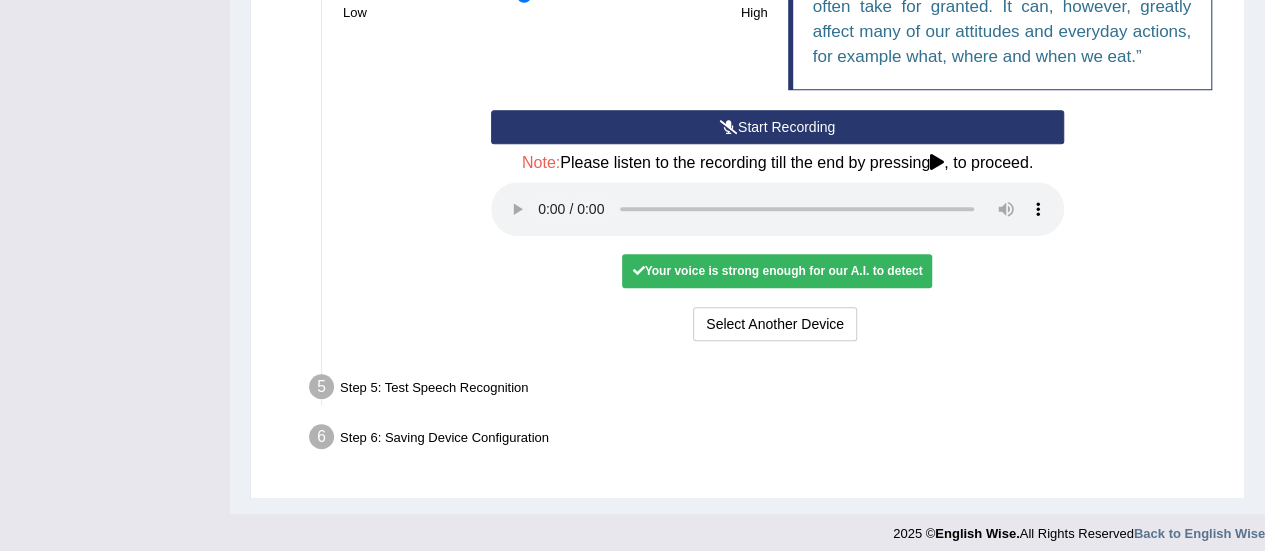 scroll, scrollTop: 613, scrollLeft: 0, axis: vertical 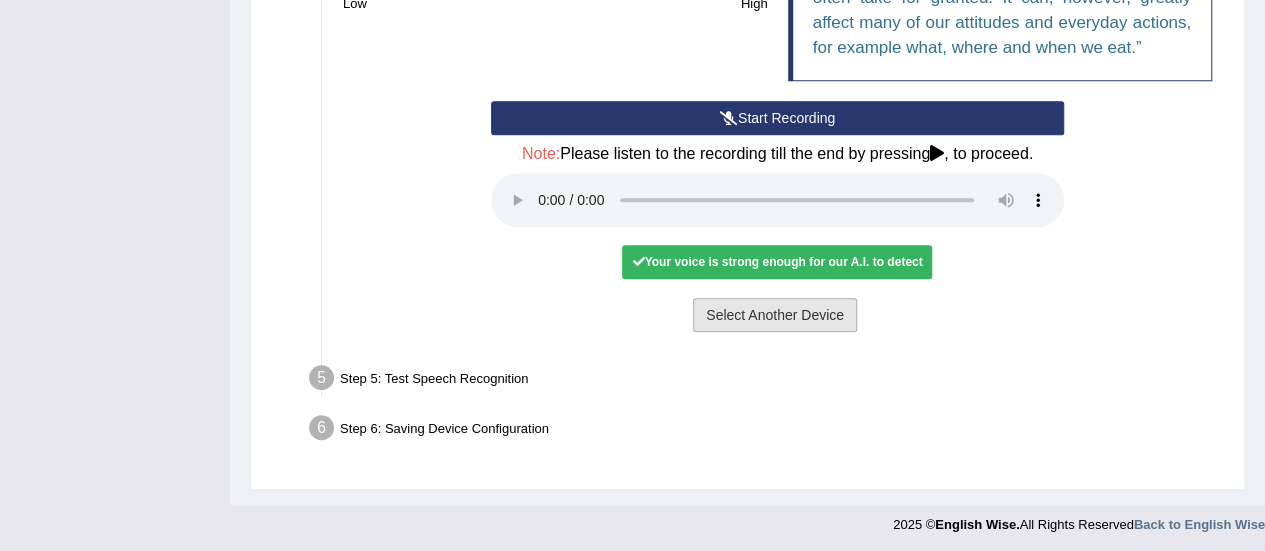 click on "Select Another Device" at bounding box center [775, 315] 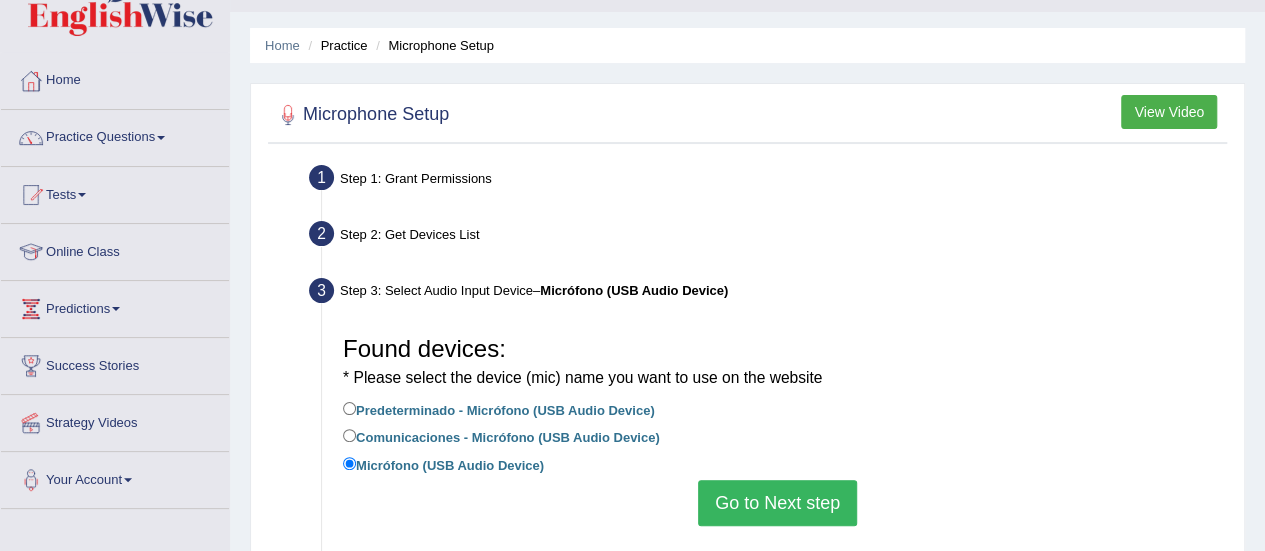 scroll, scrollTop: 3, scrollLeft: 0, axis: vertical 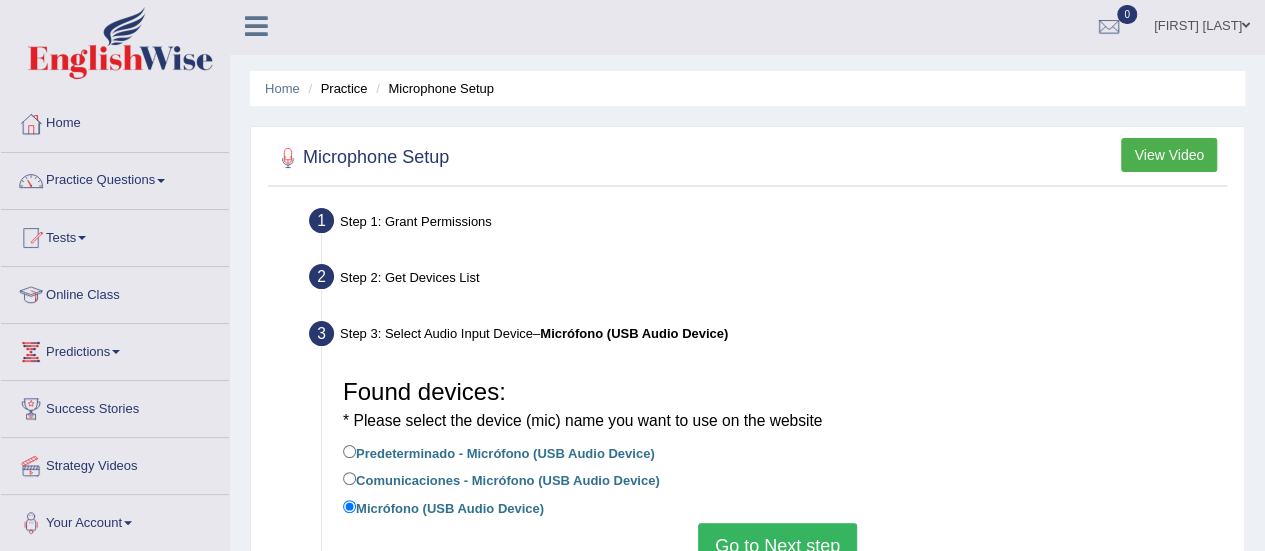 click on "View Video" at bounding box center [1169, 155] 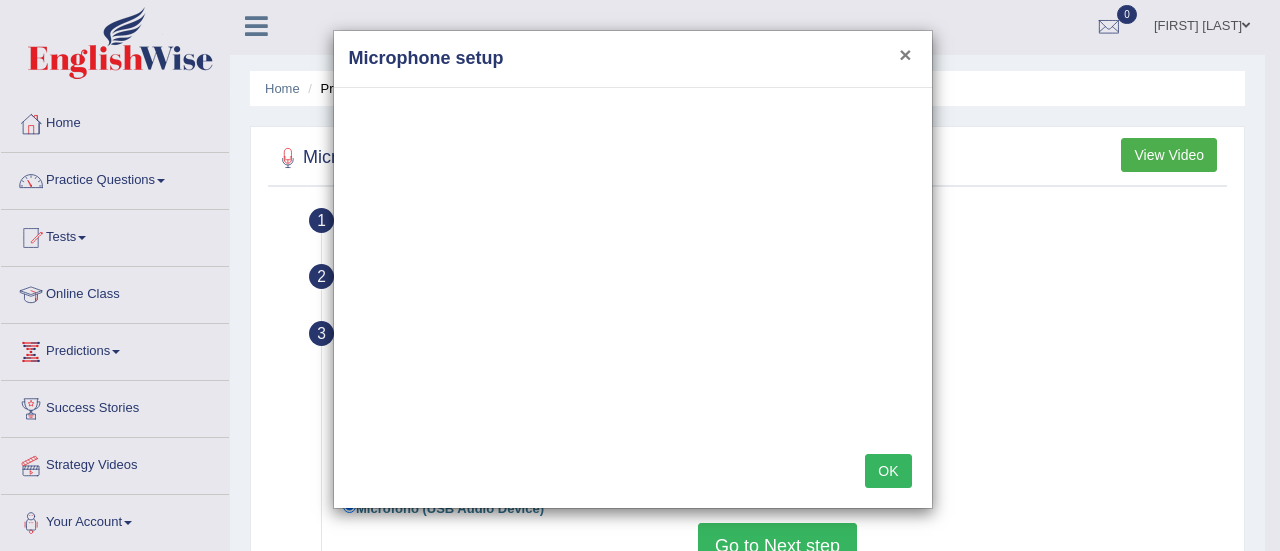 click on "×" at bounding box center [905, 54] 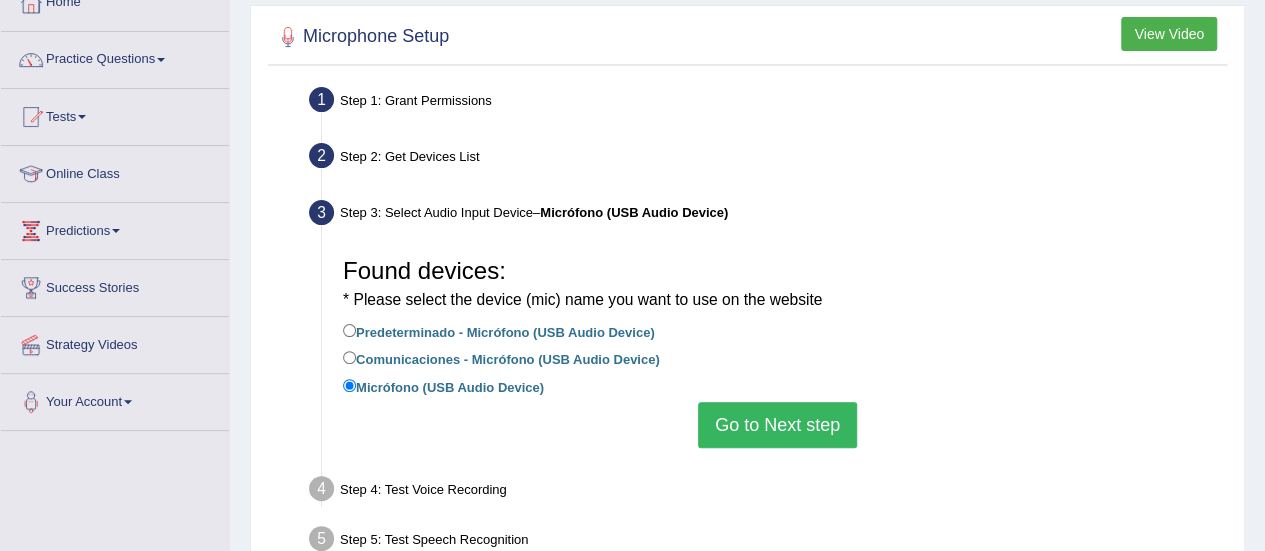 scroll, scrollTop: 243, scrollLeft: 0, axis: vertical 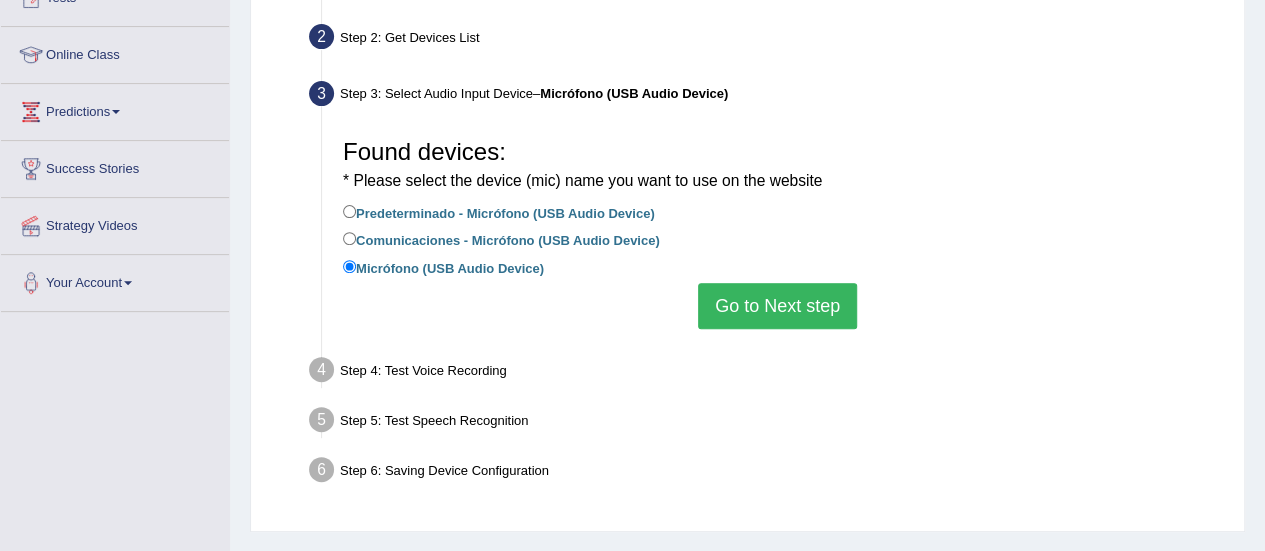 click on "Go to Next step" at bounding box center (777, 306) 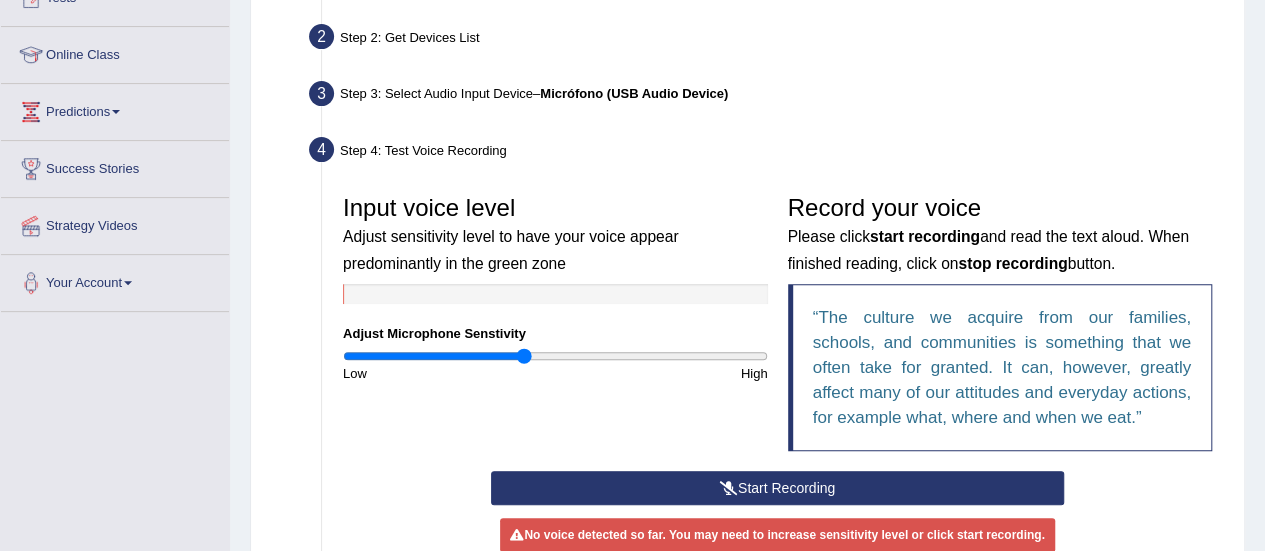 click on "Start Recording" at bounding box center [777, 488] 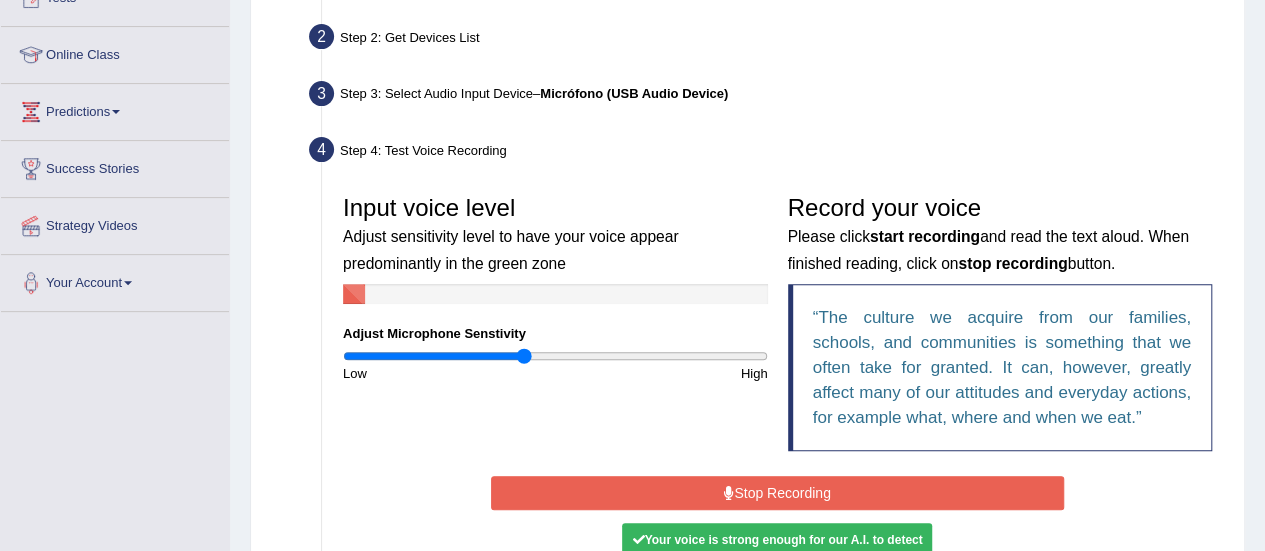 scroll, scrollTop: 390, scrollLeft: 0, axis: vertical 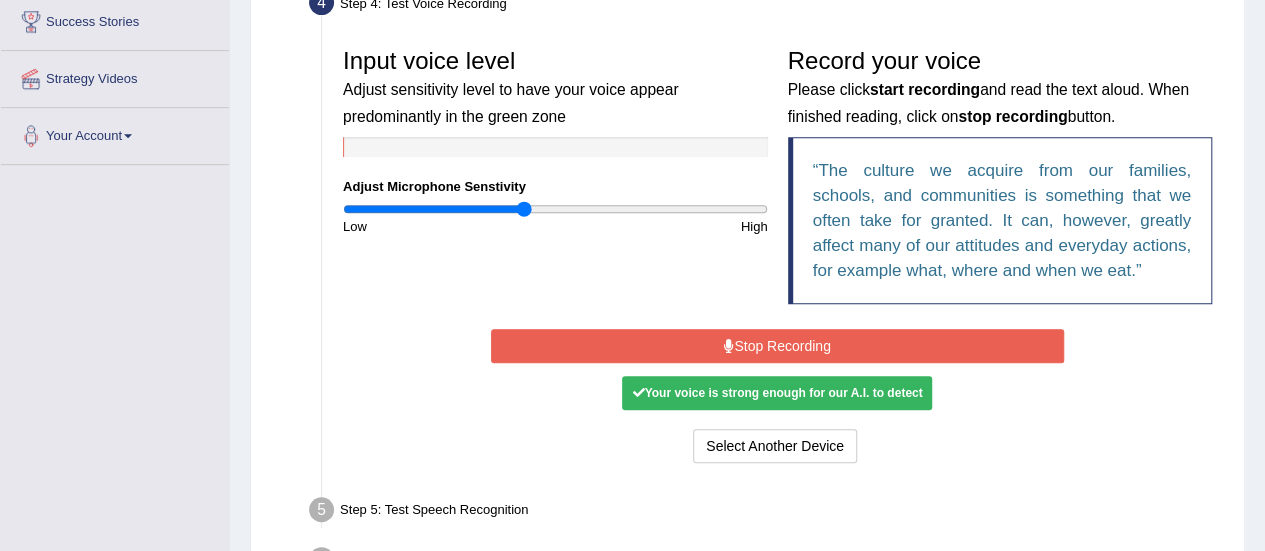 click on "Stop Recording" at bounding box center [777, 346] 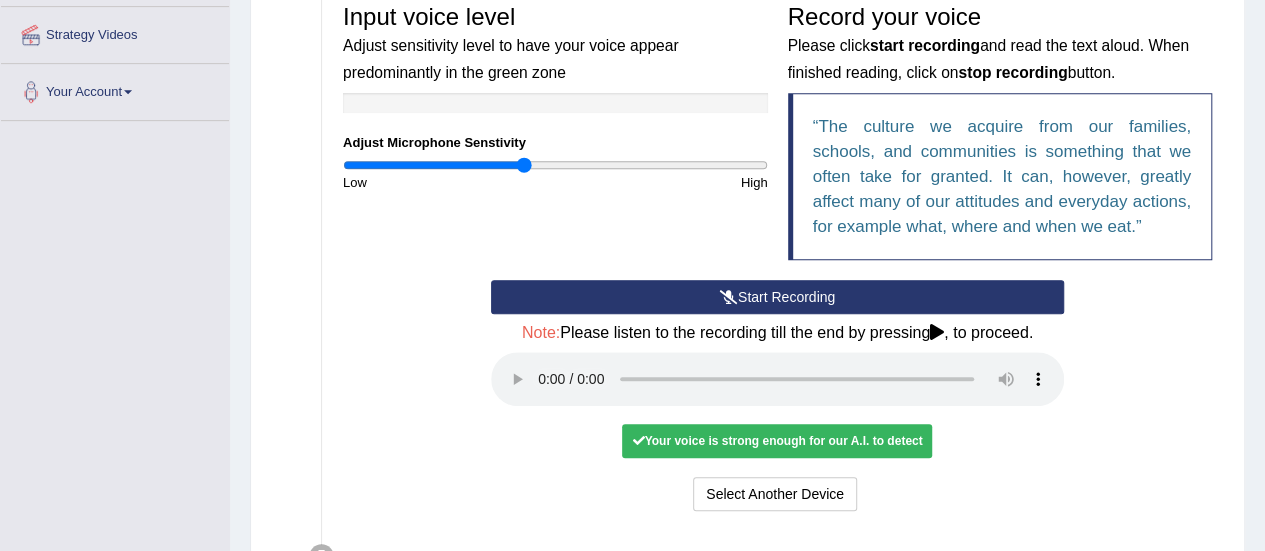 scroll, scrollTop: 455, scrollLeft: 0, axis: vertical 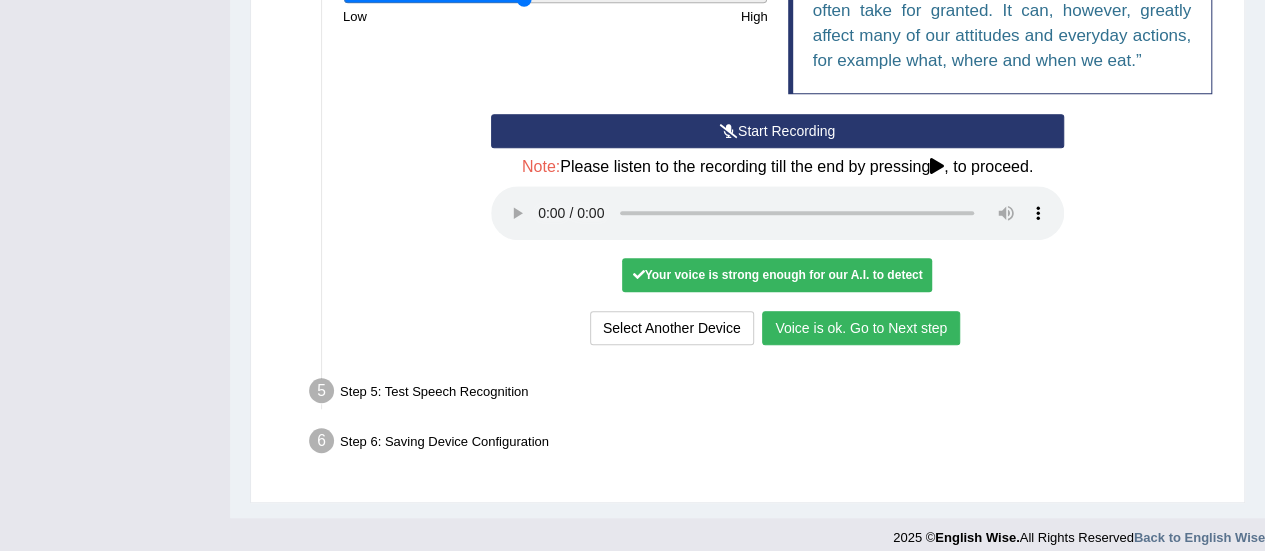 click on "Voice is ok. Go to Next step" at bounding box center [861, 328] 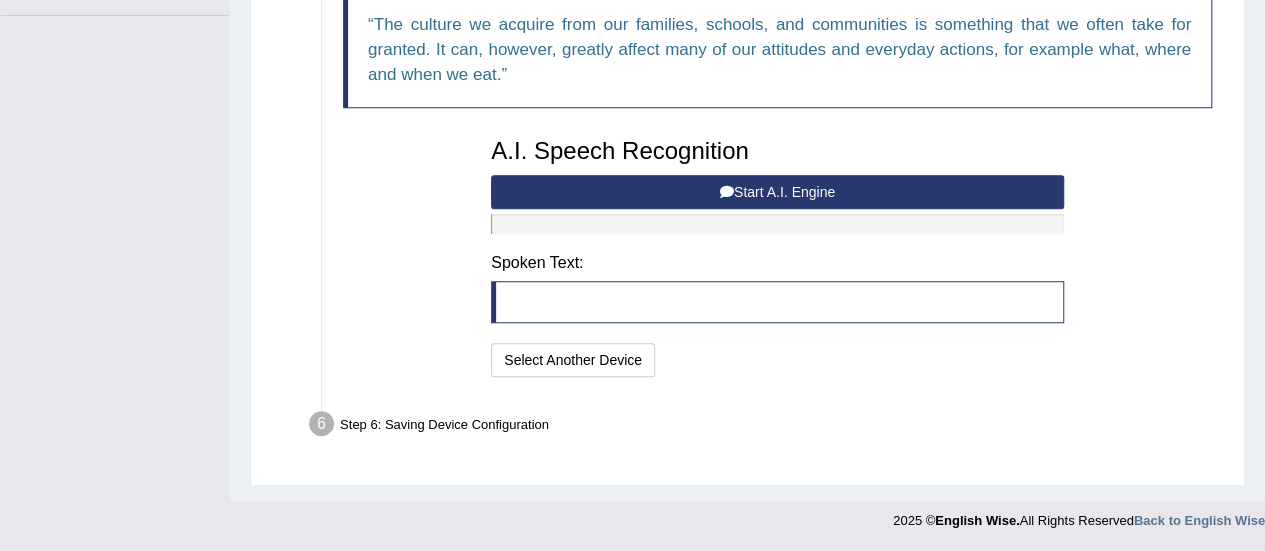 scroll, scrollTop: 535, scrollLeft: 0, axis: vertical 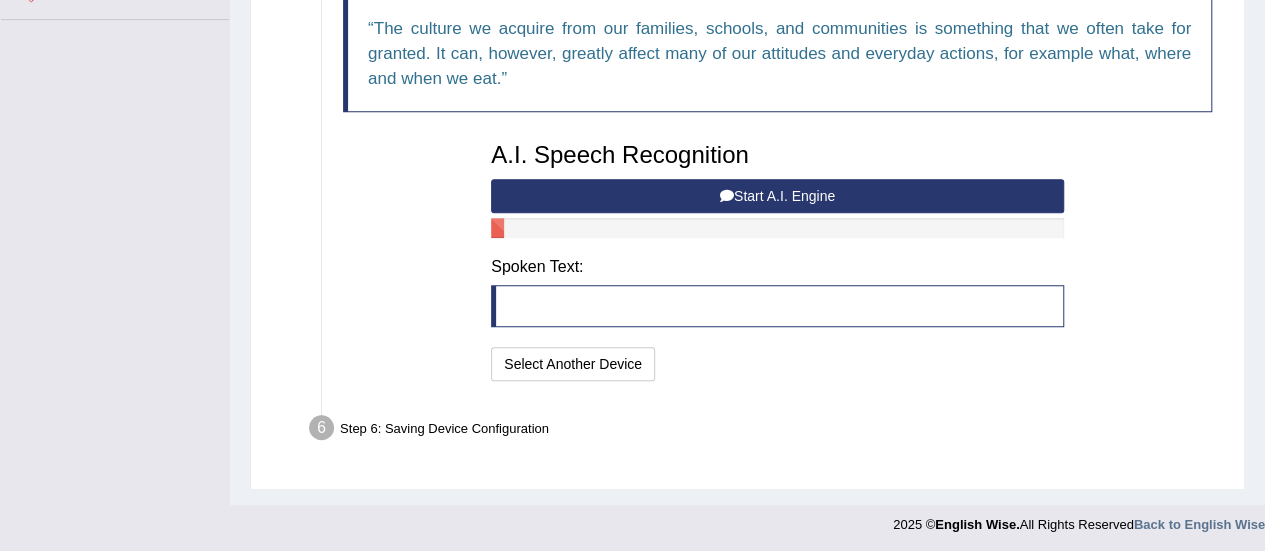 click on "Start A.I. Engine" at bounding box center (777, 196) 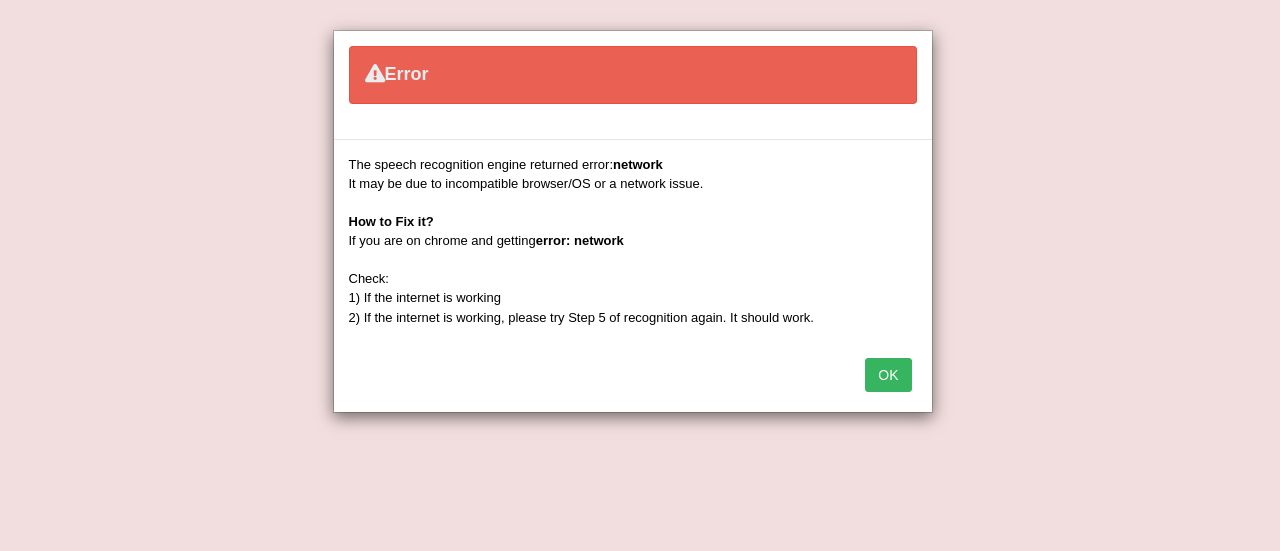 click on "OK" at bounding box center (888, 375) 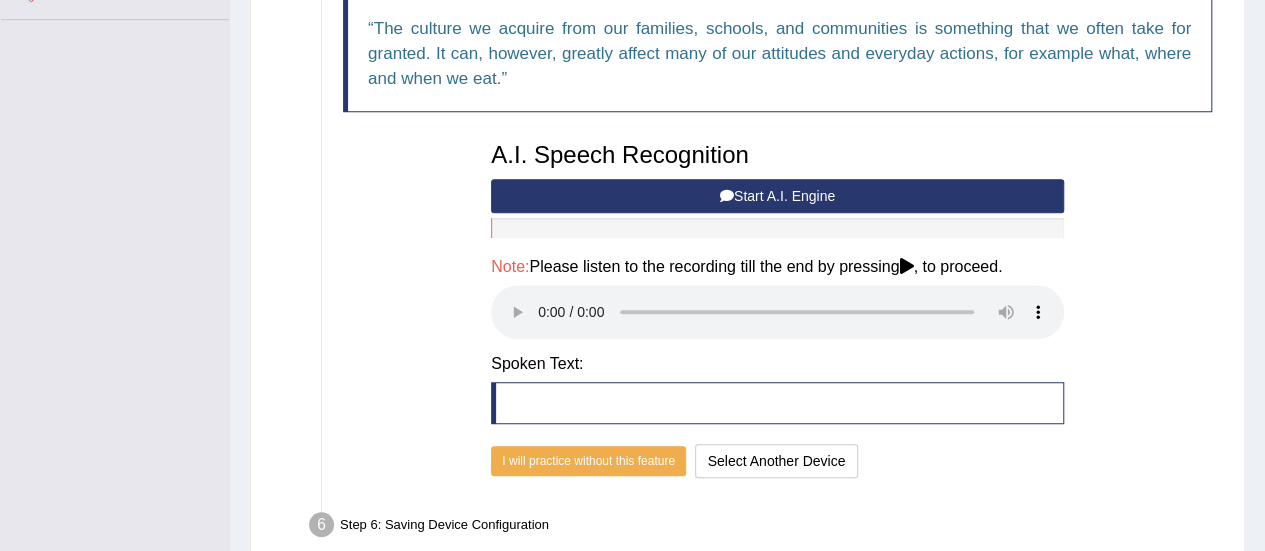 click on "Text to read   The culture we acquire from our families, schools, and communities is something that we often take for granted. It can, however, greatly affect many of our attitudes and everyday actions, for example what, where and when we eat.   A.I. Speech Recognition    Start A.I. Engine    Stop A.I. Engine     Note:  Please listen to the recording till the end by pressing  , to proceed.     Spoken Text:     I will practice without this feature   Select Another Device   Speech is ok. Go to Last step" at bounding box center [777, 216] 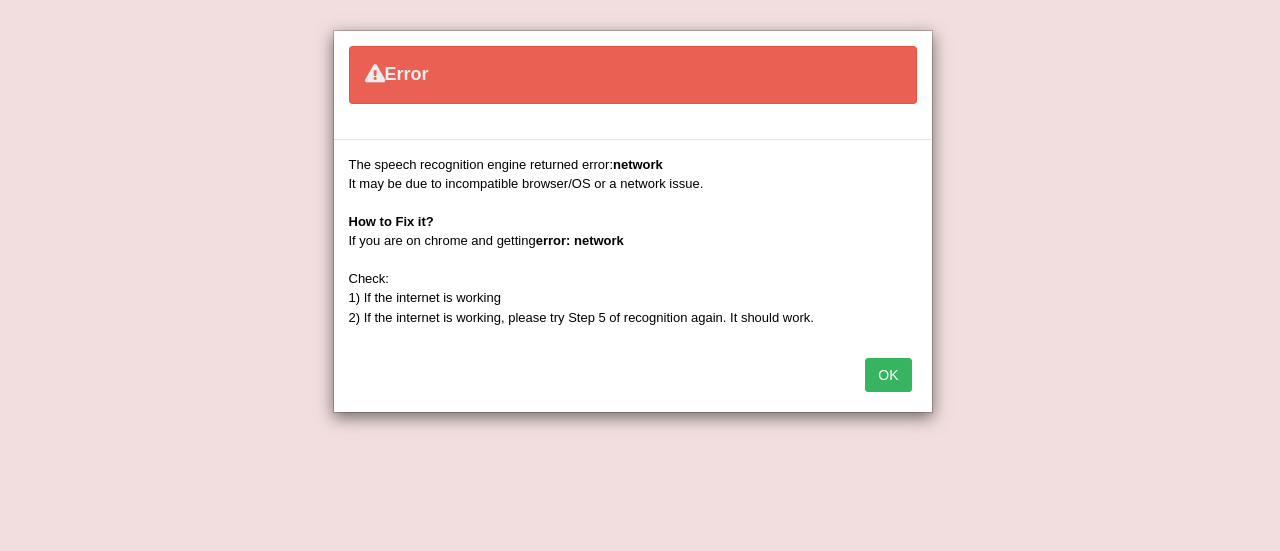 click on "OK" at bounding box center [888, 375] 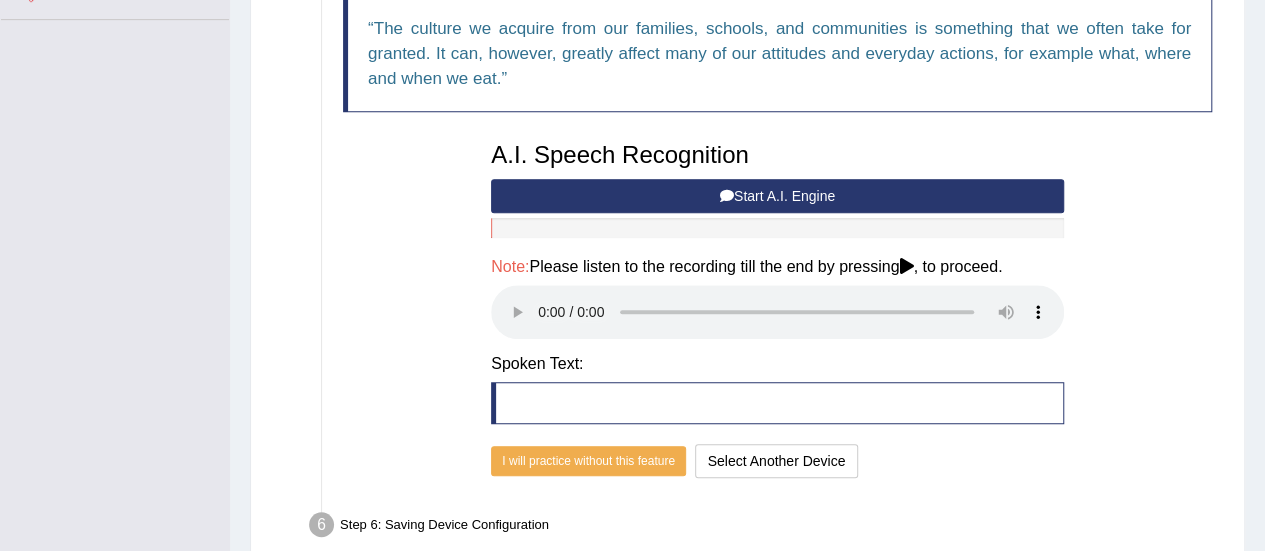 click on "Start A.I. Engine" at bounding box center (777, 196) 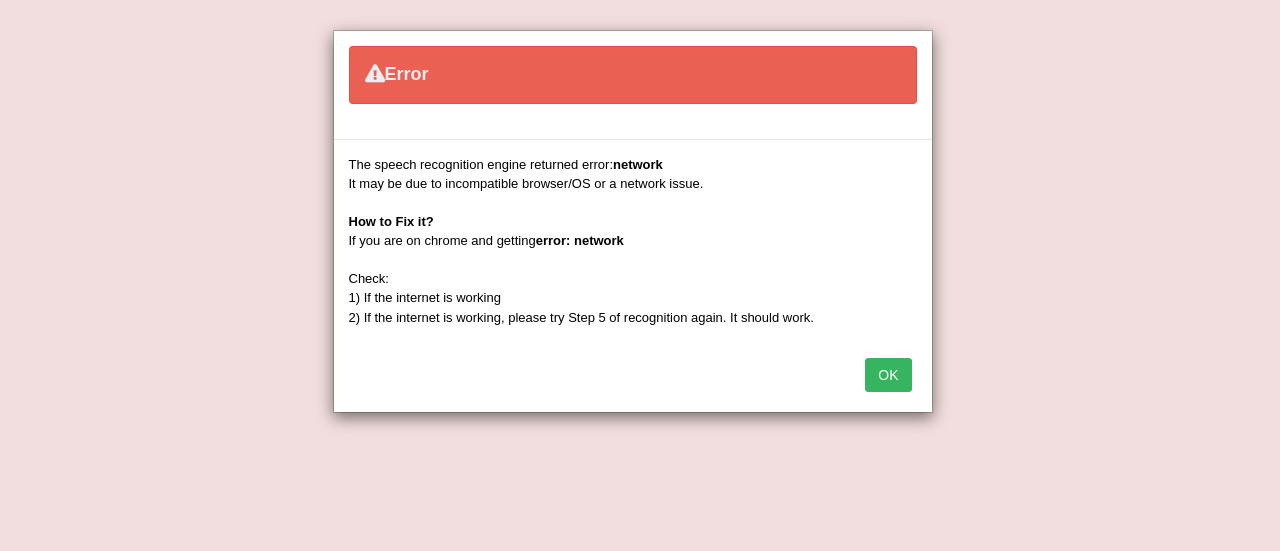 click on "OK" at bounding box center (888, 375) 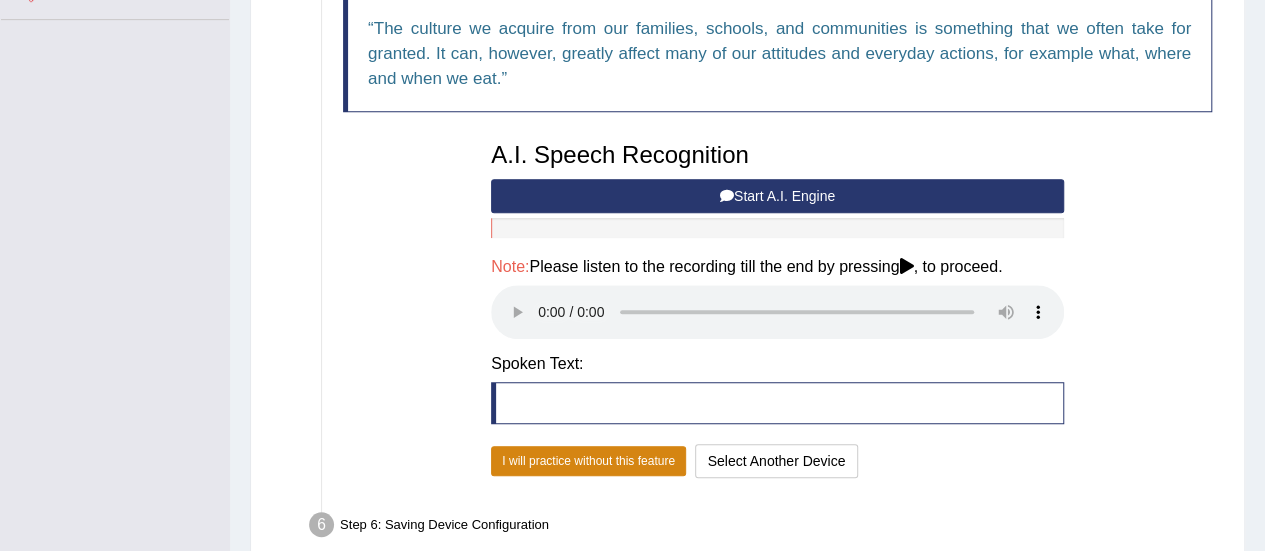 click on "I will practice without this feature" at bounding box center (588, 461) 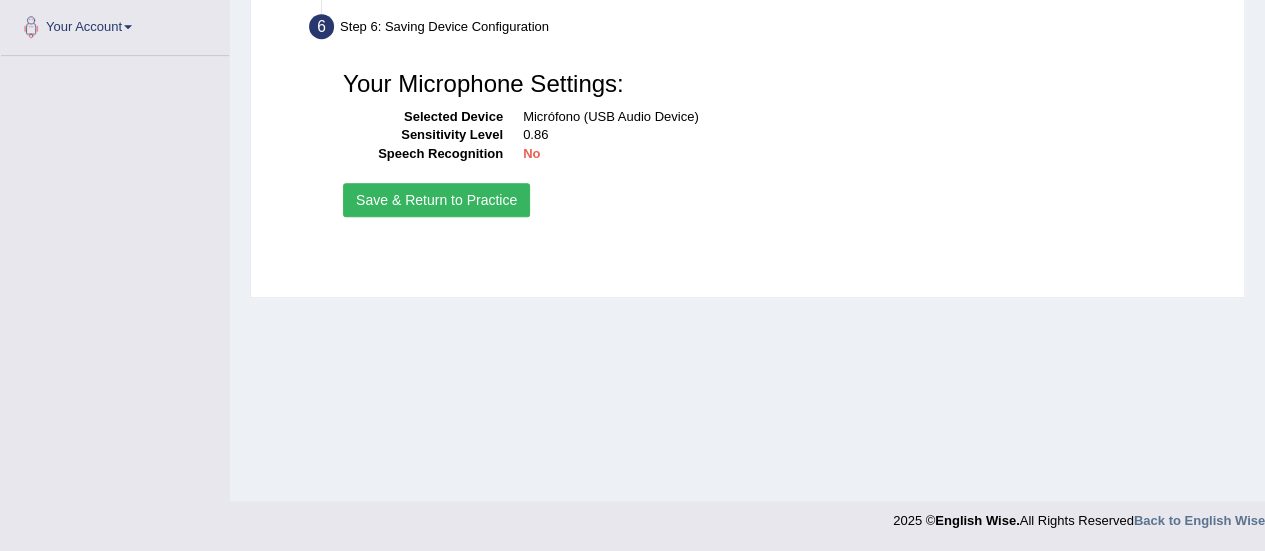 scroll, scrollTop: 498, scrollLeft: 0, axis: vertical 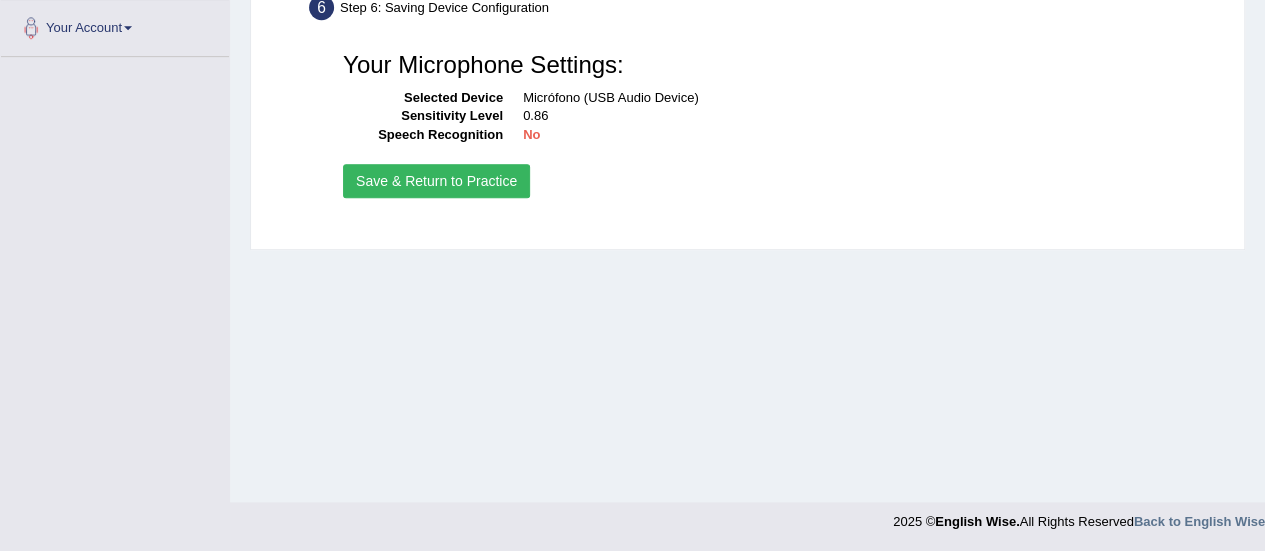 click on "Save & Return to Practice" at bounding box center [436, 181] 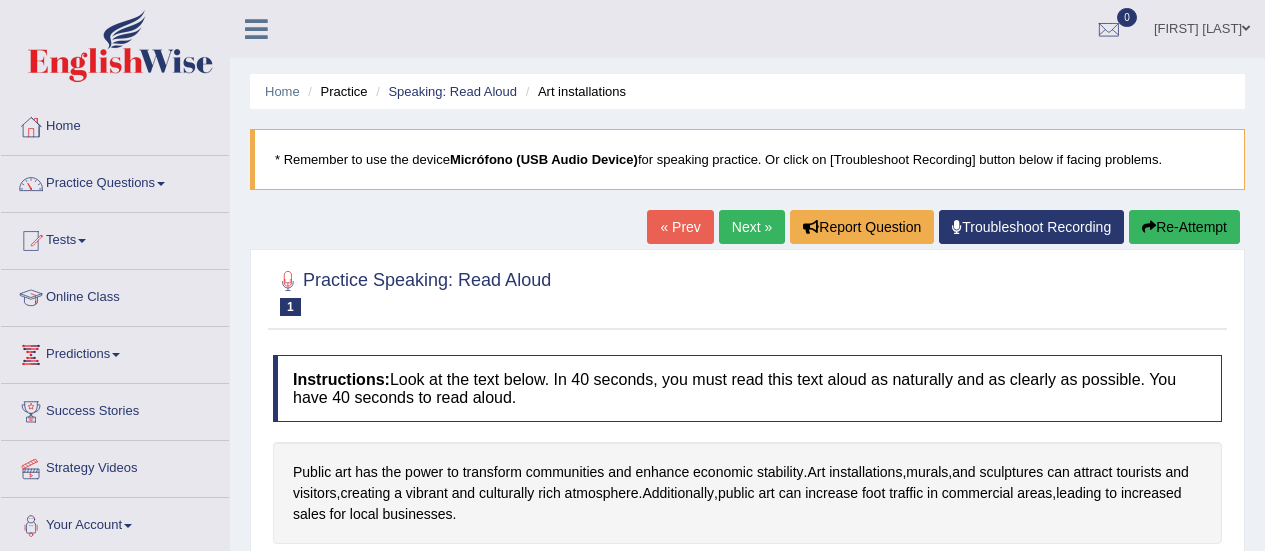 scroll, scrollTop: 0, scrollLeft: 0, axis: both 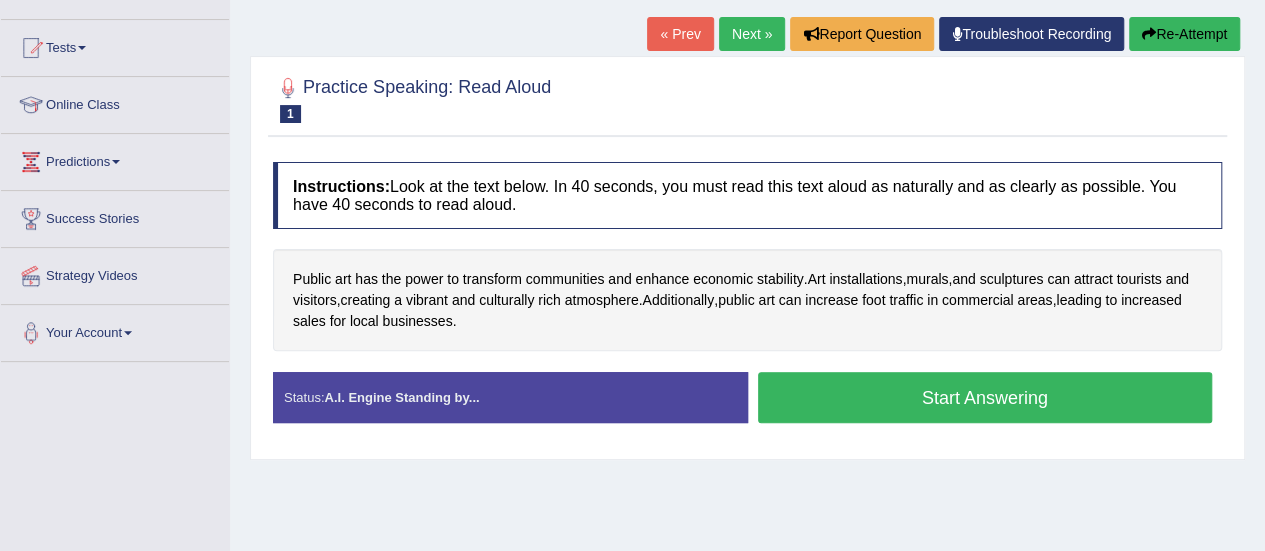 click on "Start Answering" at bounding box center (985, 397) 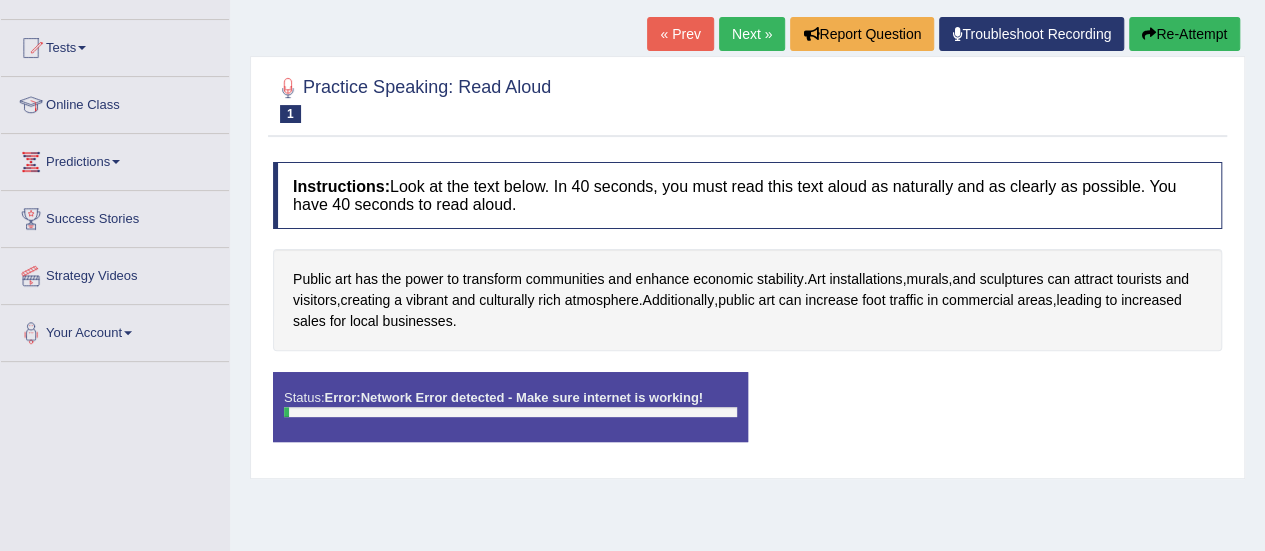 click at bounding box center [510, 412] 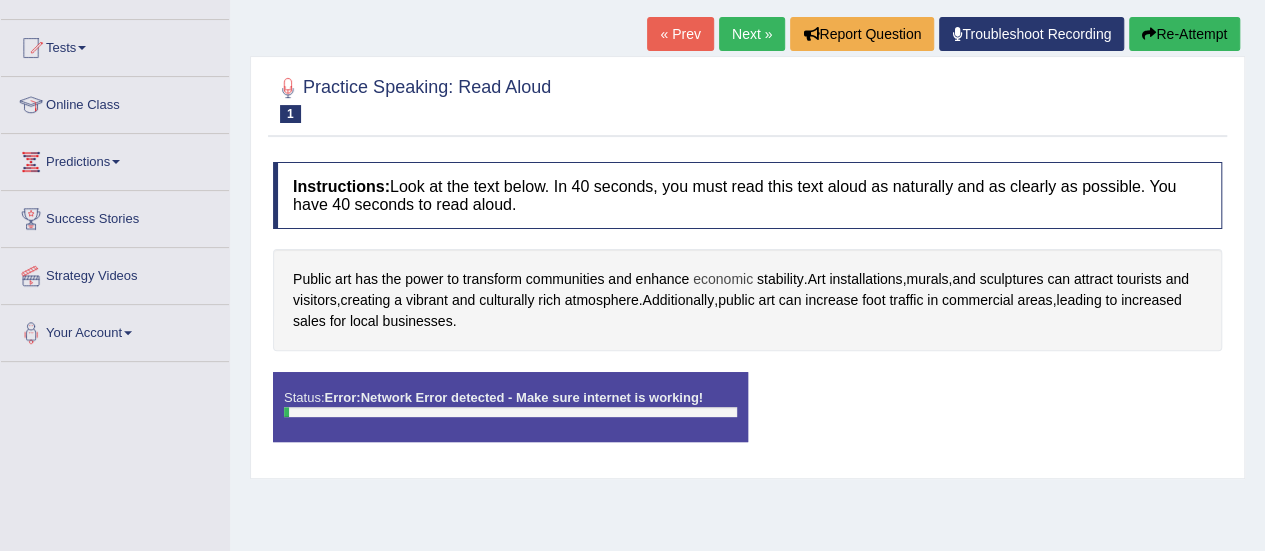 click on "economic" at bounding box center [723, 279] 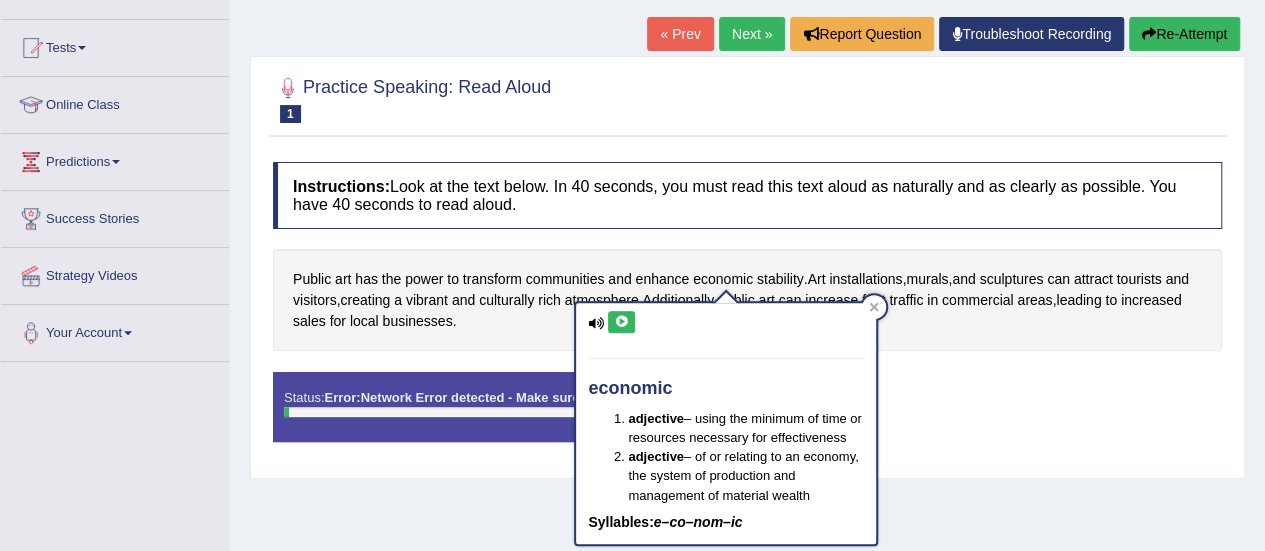 click on "Public   art   has   the   power   to   transform   communities   and   enhance   economic   stability .  Art   installations ,  murals ,  and   sculptures   can   attract   tourists   and   visitors ,  creating   a   vibrant   and   culturally   rich   atmosphere .  Additionally ,  public   art   can   increase   foot   traffic   in   commercial   areas ,  leading   to   increased   sales   for   local   businesses ." at bounding box center [747, 300] 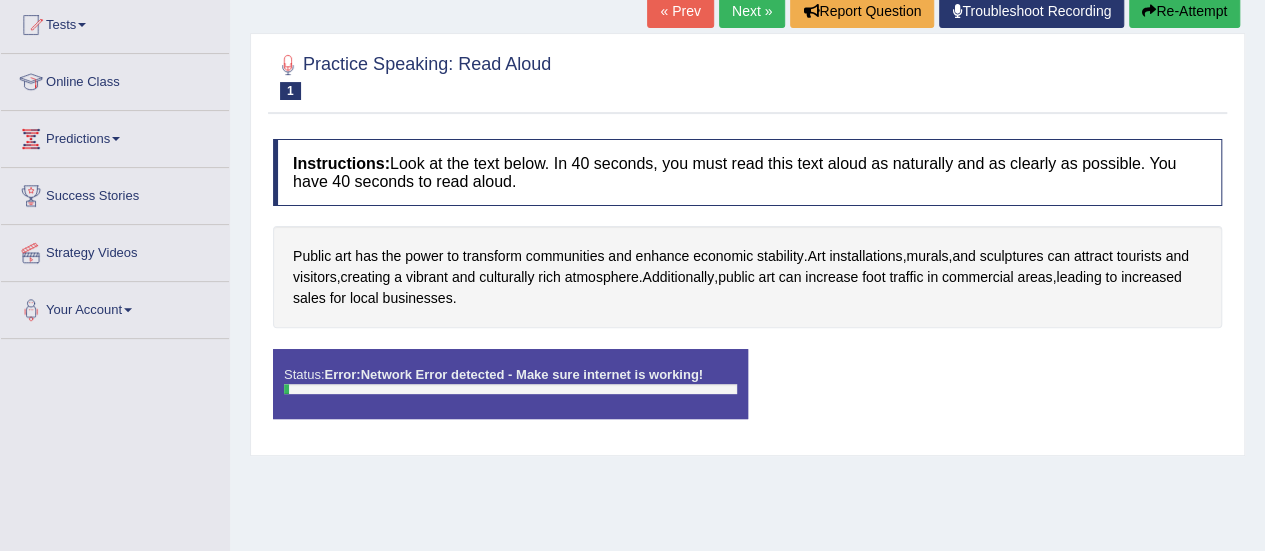 scroll, scrollTop: 202, scrollLeft: 0, axis: vertical 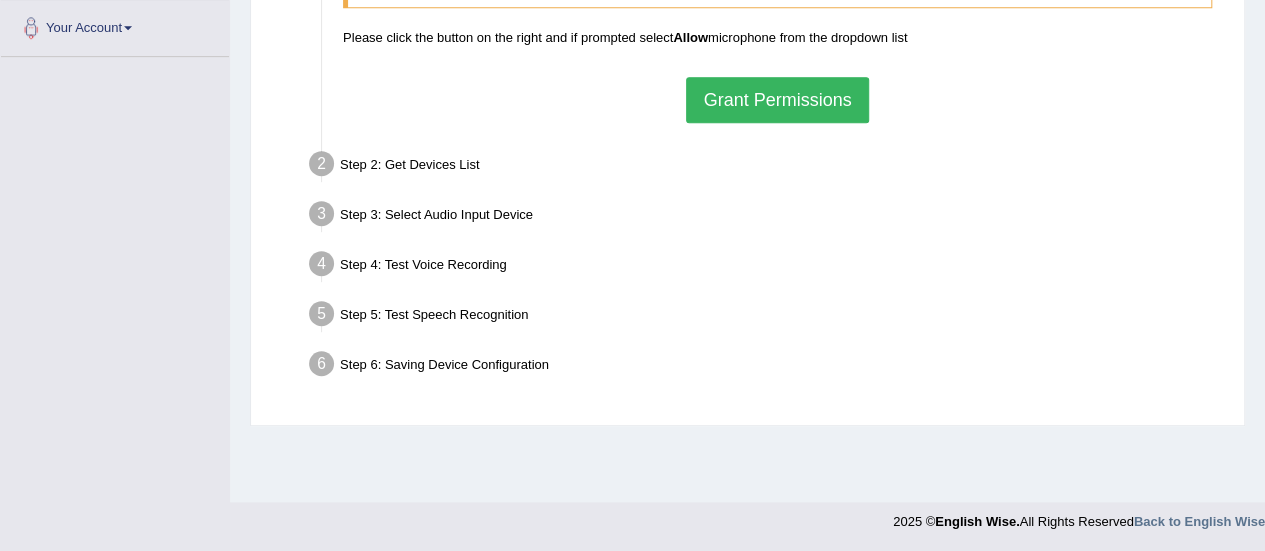 click on "Grant Permissions" at bounding box center [777, 100] 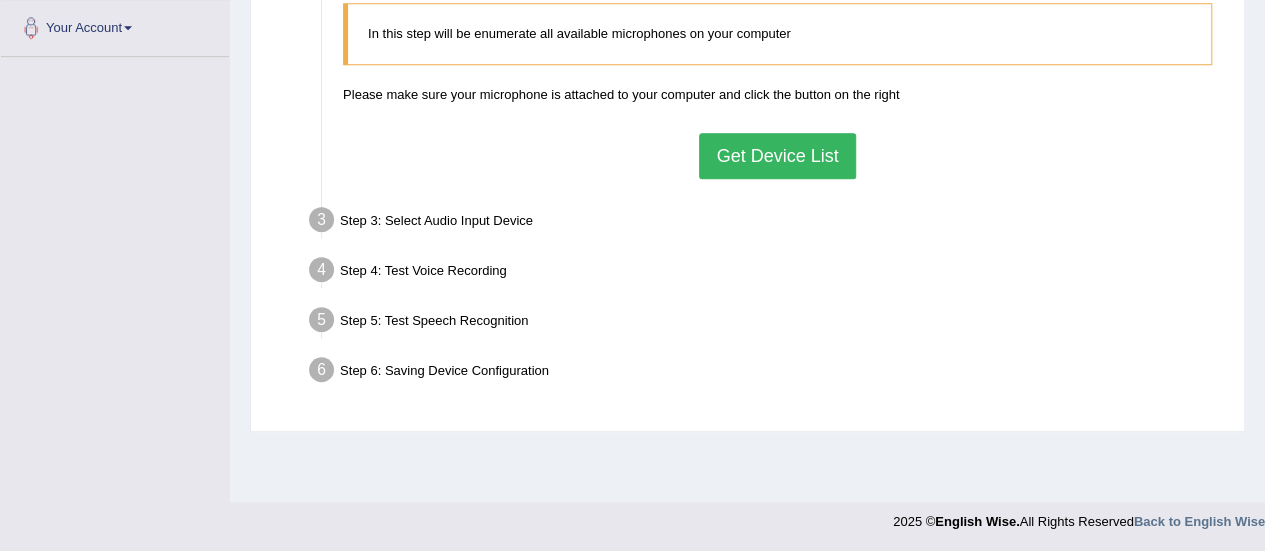 click on "Get Device List" at bounding box center (777, 156) 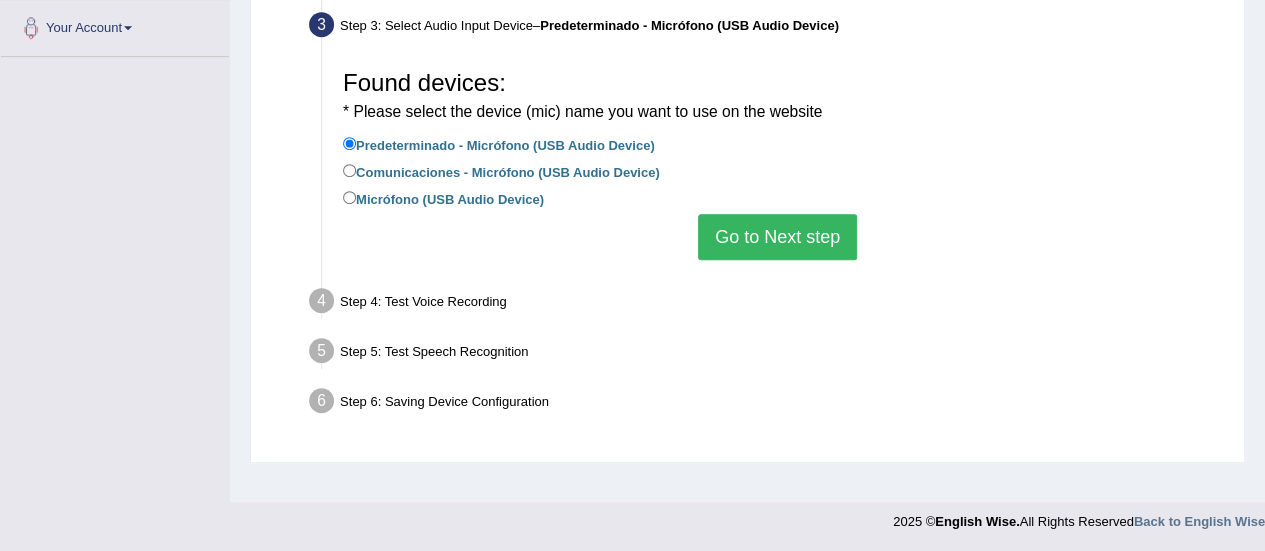 click on "Go to Next step" at bounding box center (777, 237) 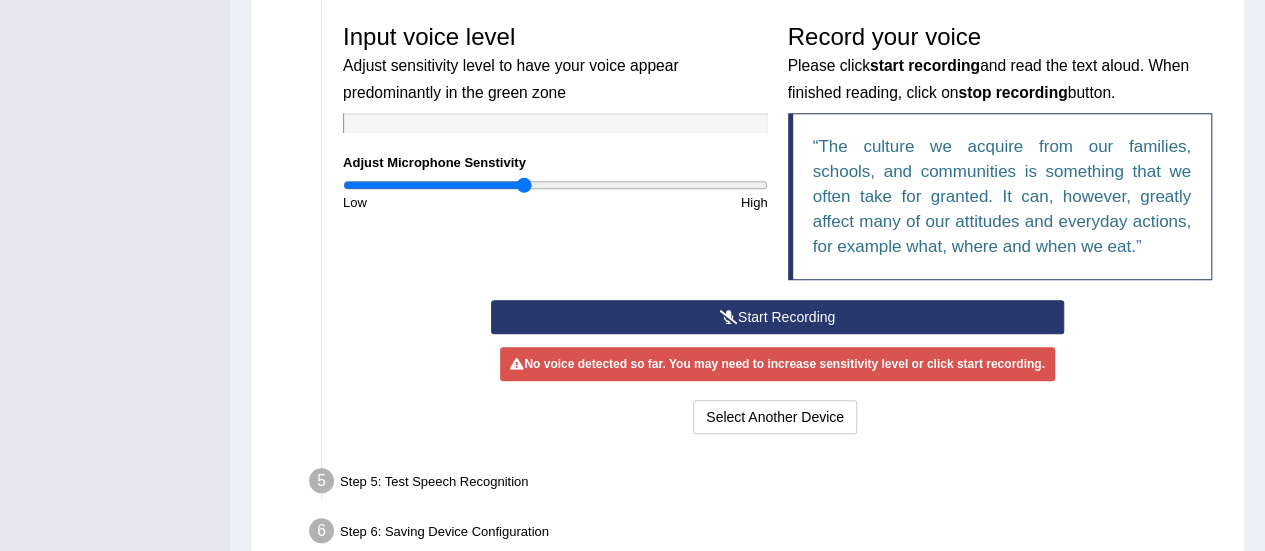 scroll, scrollTop: 603, scrollLeft: 0, axis: vertical 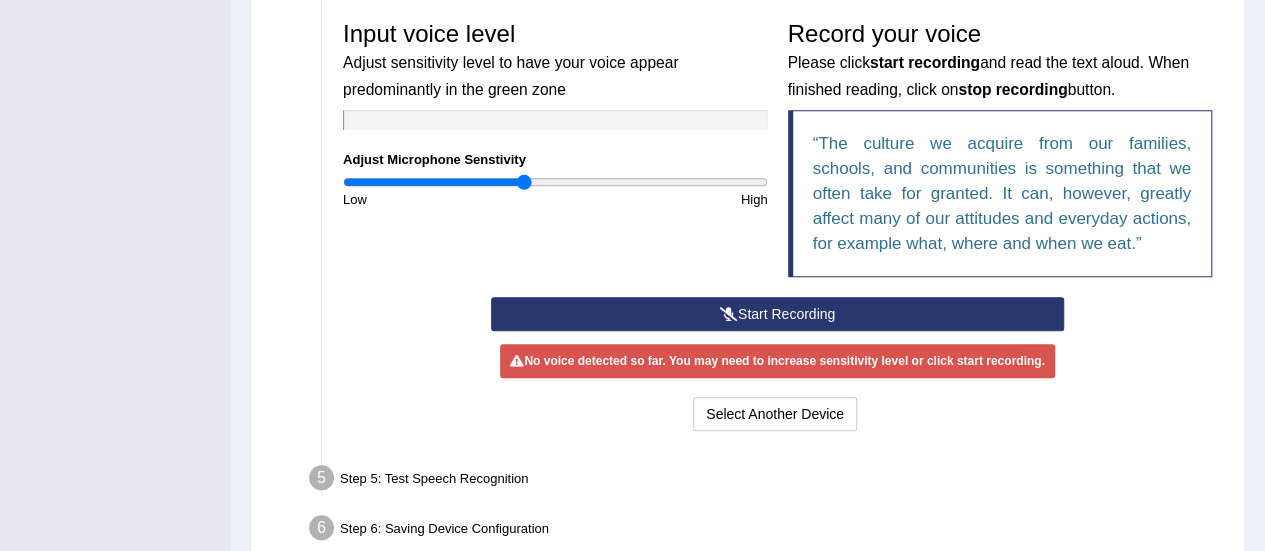 click on "Start Recording" at bounding box center (777, 314) 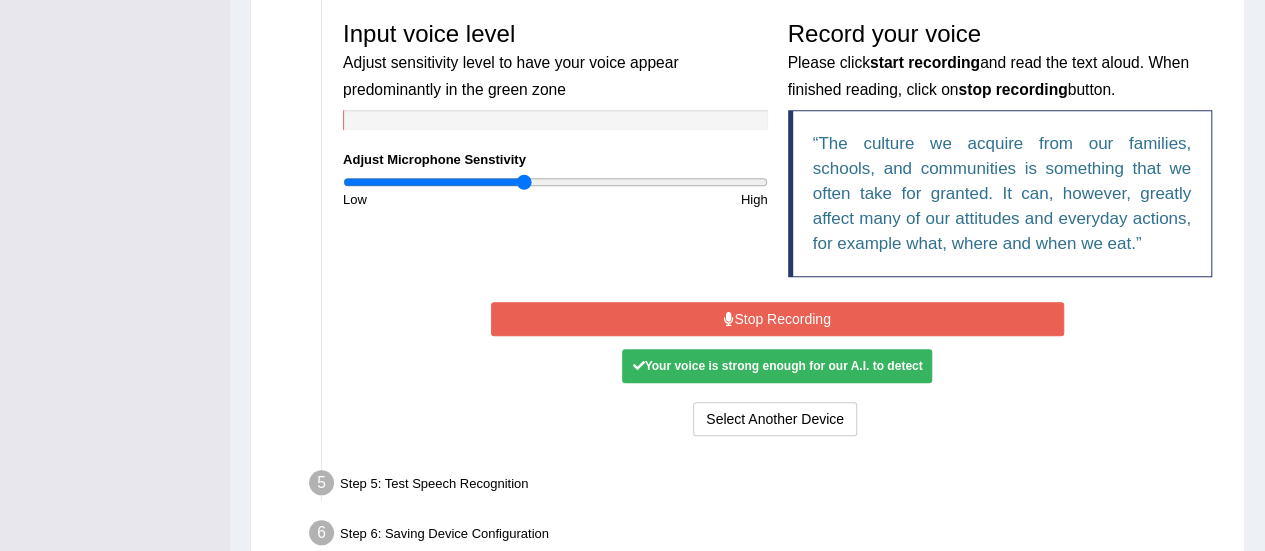 click on "Stop Recording" at bounding box center (777, 319) 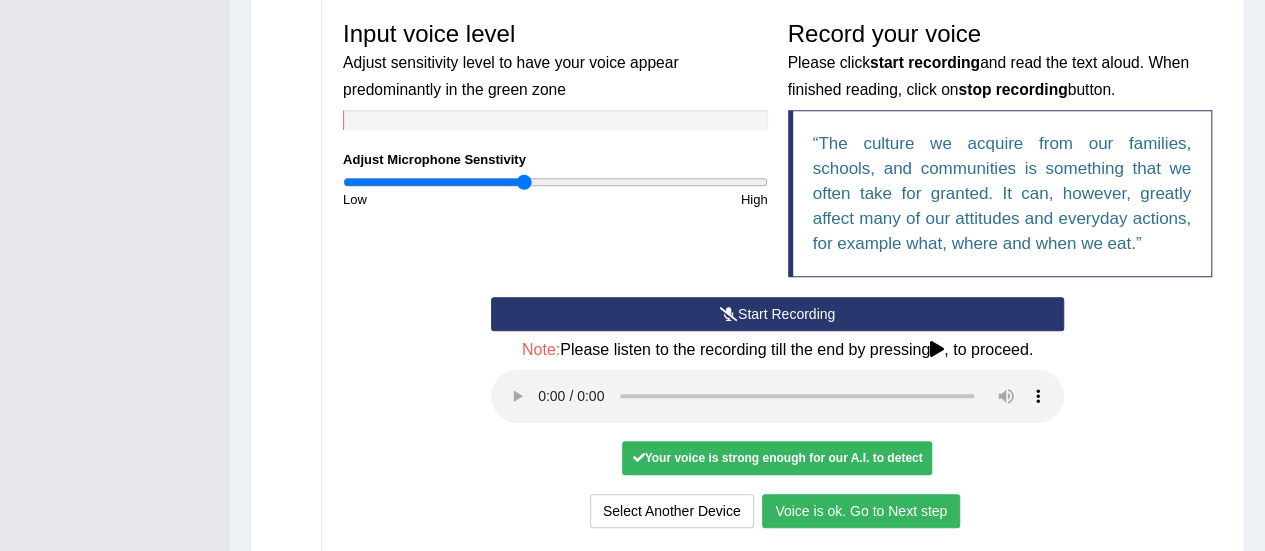 click on "Voice is ok. Go to Next step" at bounding box center (861, 511) 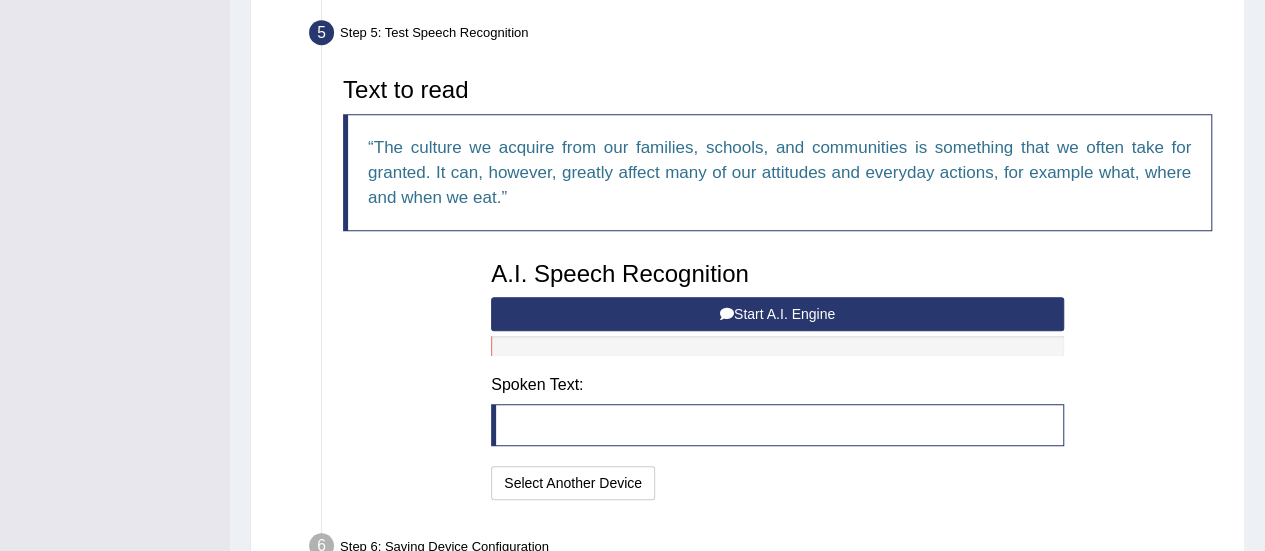 click on "Start A.I. Engine" at bounding box center (777, 314) 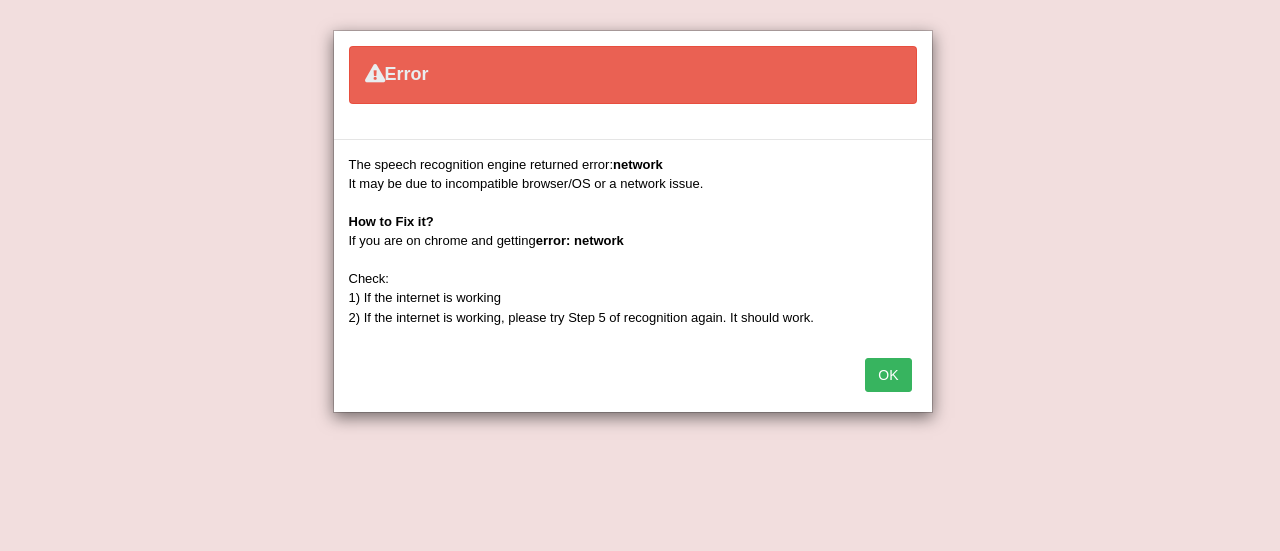 click on "OK" at bounding box center [888, 375] 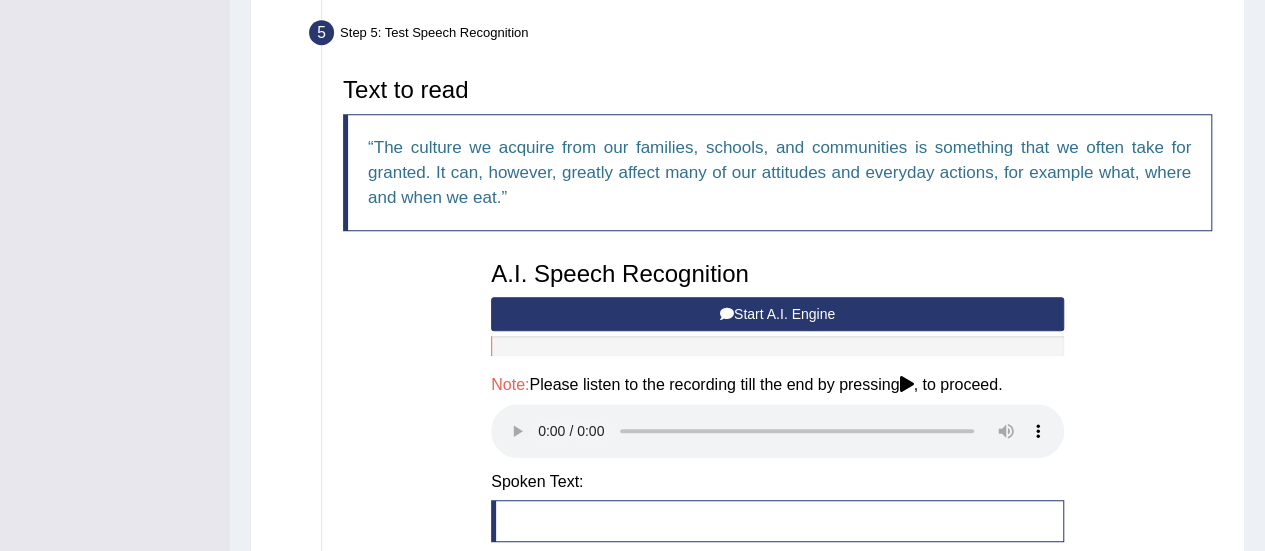 click on "Text to read   The culture we acquire from our families, schools, and communities is something that we often take for granted. It can, however, greatly affect many of our attitudes and everyday actions, for example what, where and when we eat.   A.I. Speech Recognition    Start A.I. Engine    Stop A.I. Engine     Note:  Please listen to the recording till the end by pressing  , to proceed.     Spoken Text:     I will practice without this feature   Select Another Device   Speech is ok. Go to Last step" at bounding box center [777, 334] 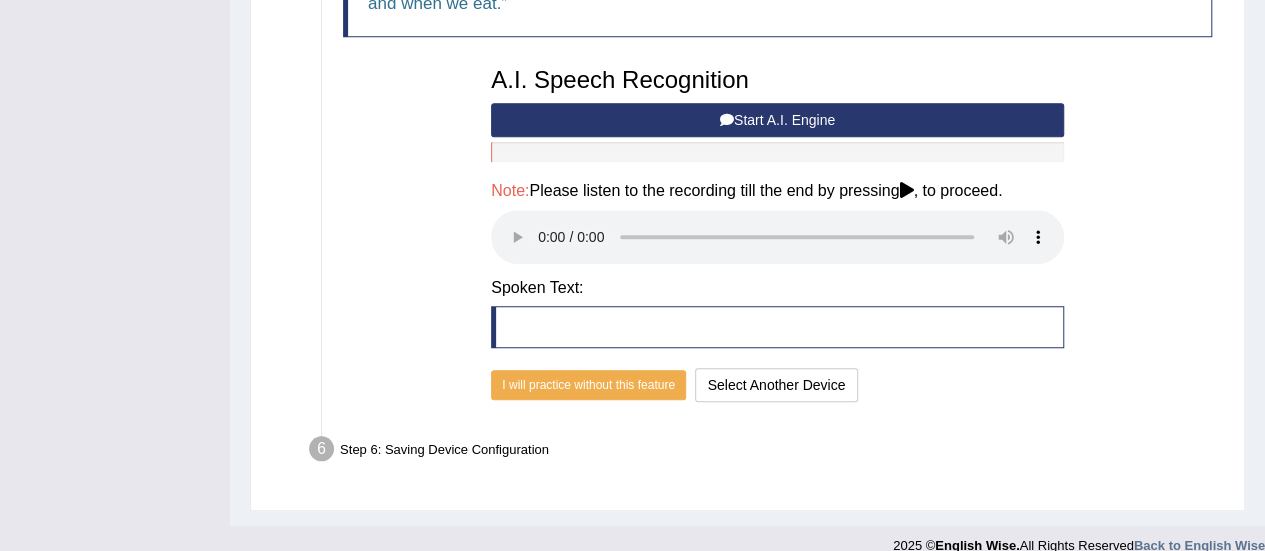 scroll, scrollTop: 816, scrollLeft: 0, axis: vertical 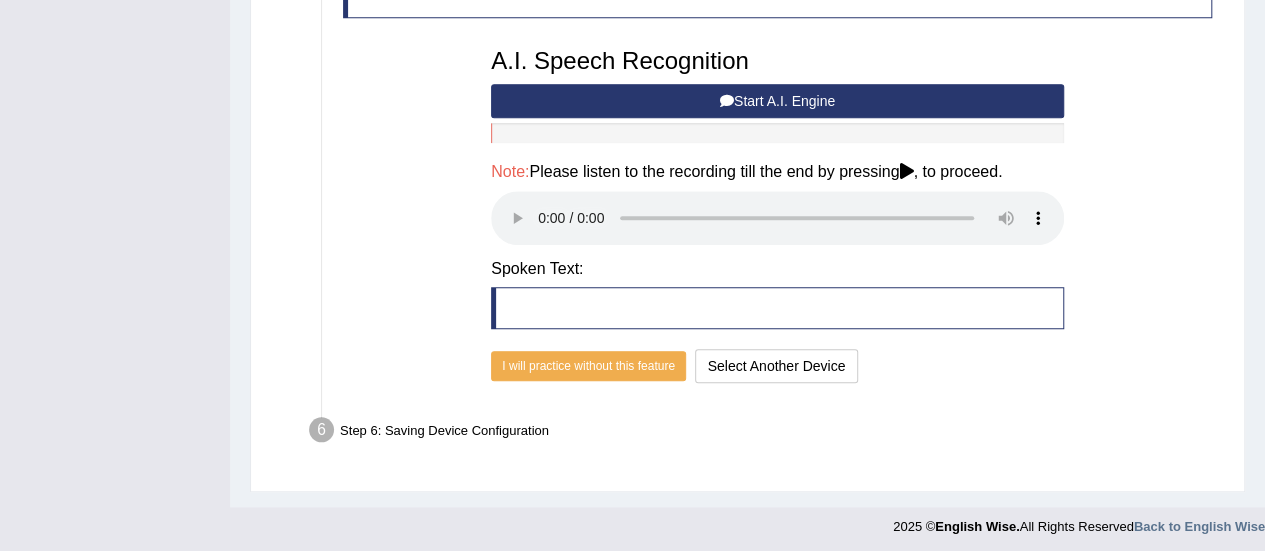 click on "Start A.I. Engine" at bounding box center (777, 101) 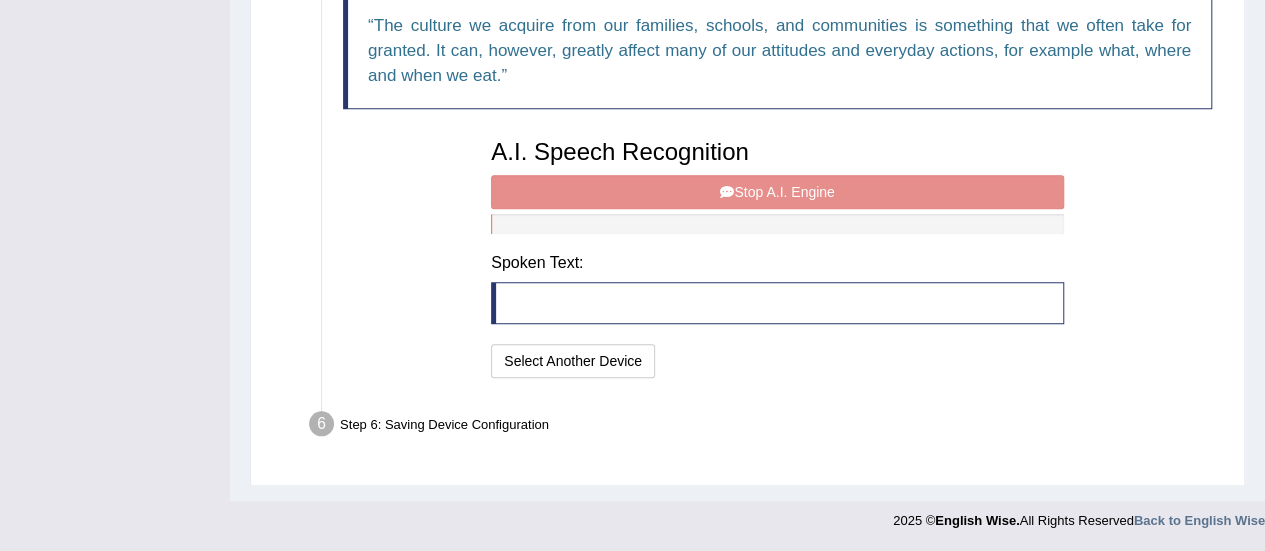 scroll, scrollTop: 720, scrollLeft: 0, axis: vertical 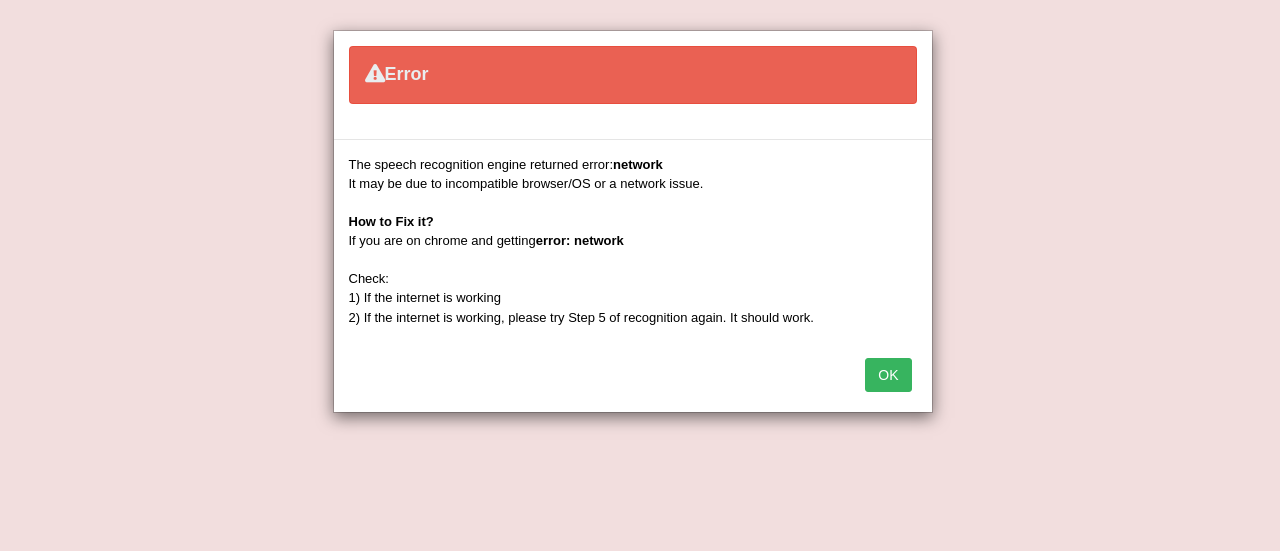 click on "OK" at bounding box center (888, 375) 